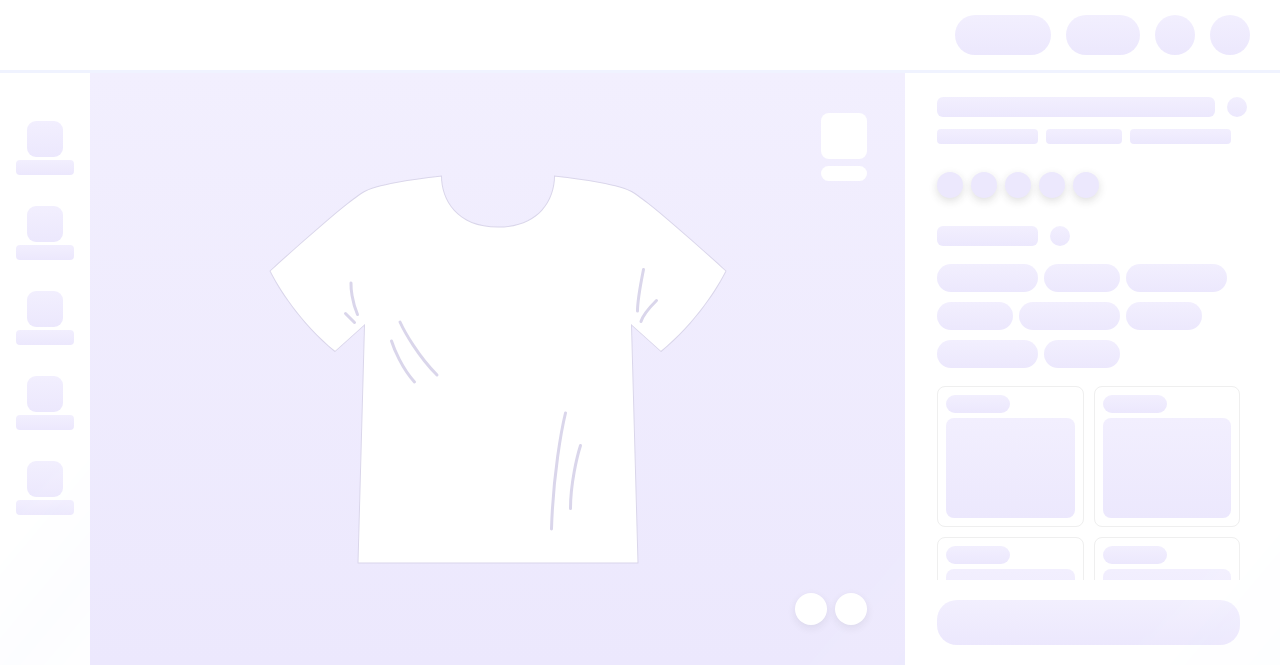 scroll, scrollTop: 0, scrollLeft: 0, axis: both 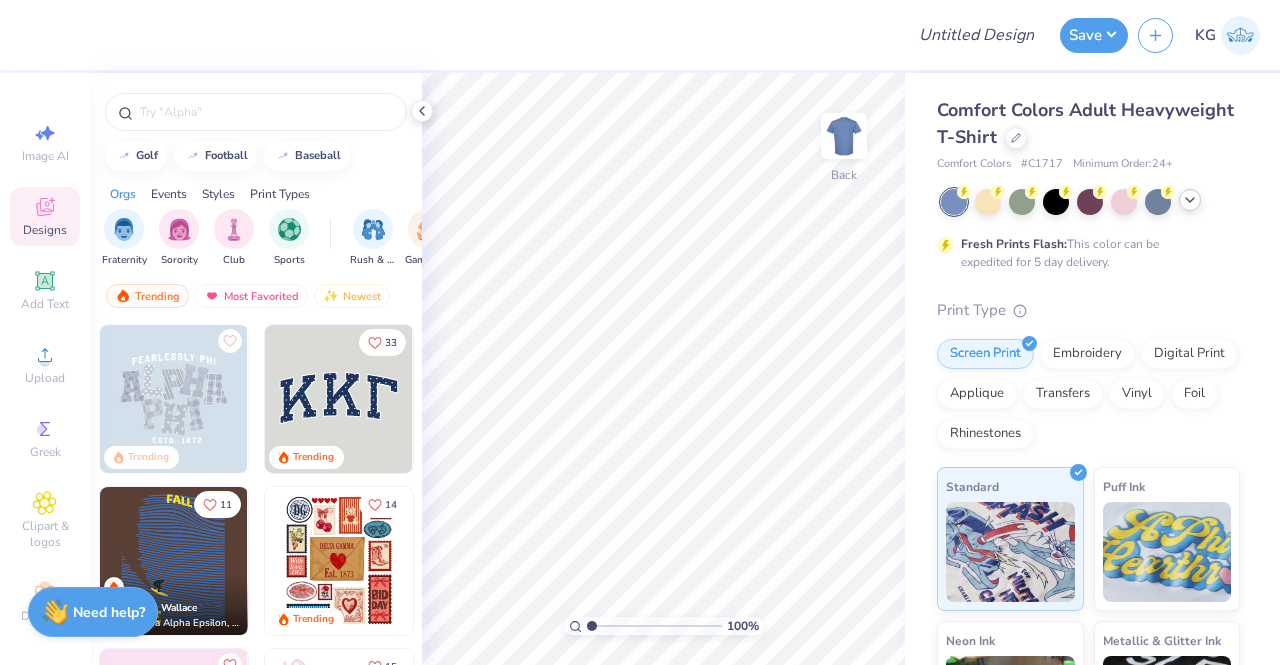 click 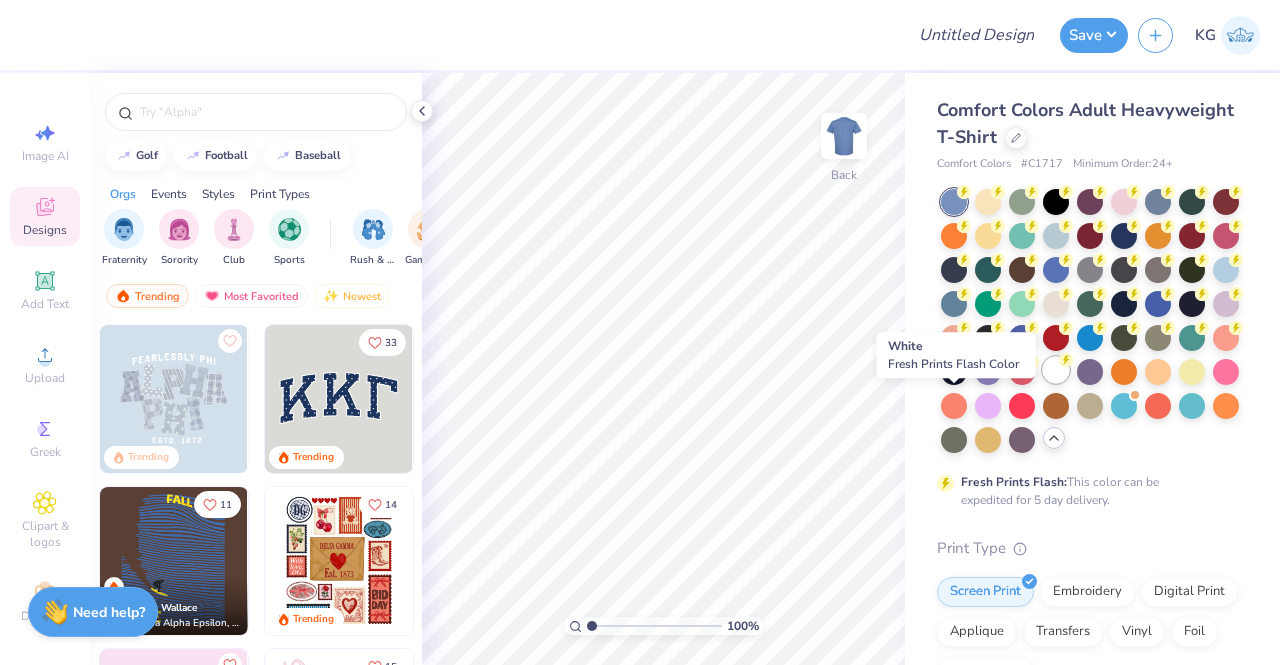 click at bounding box center (1056, 370) 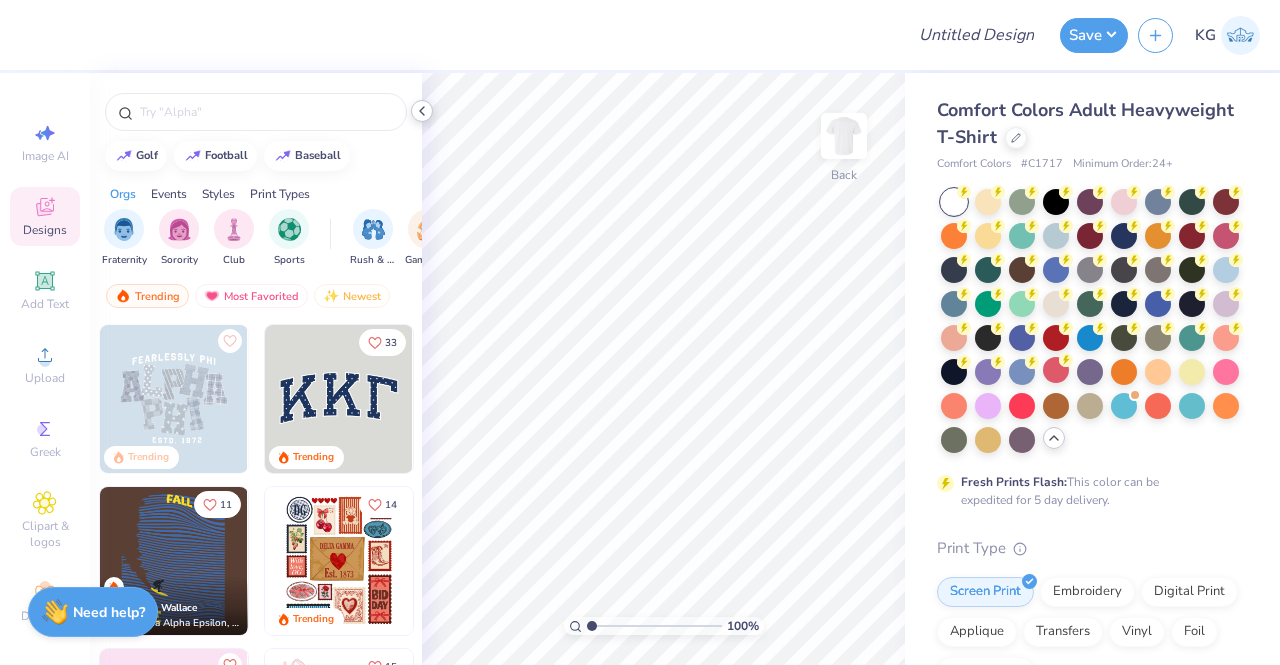 click 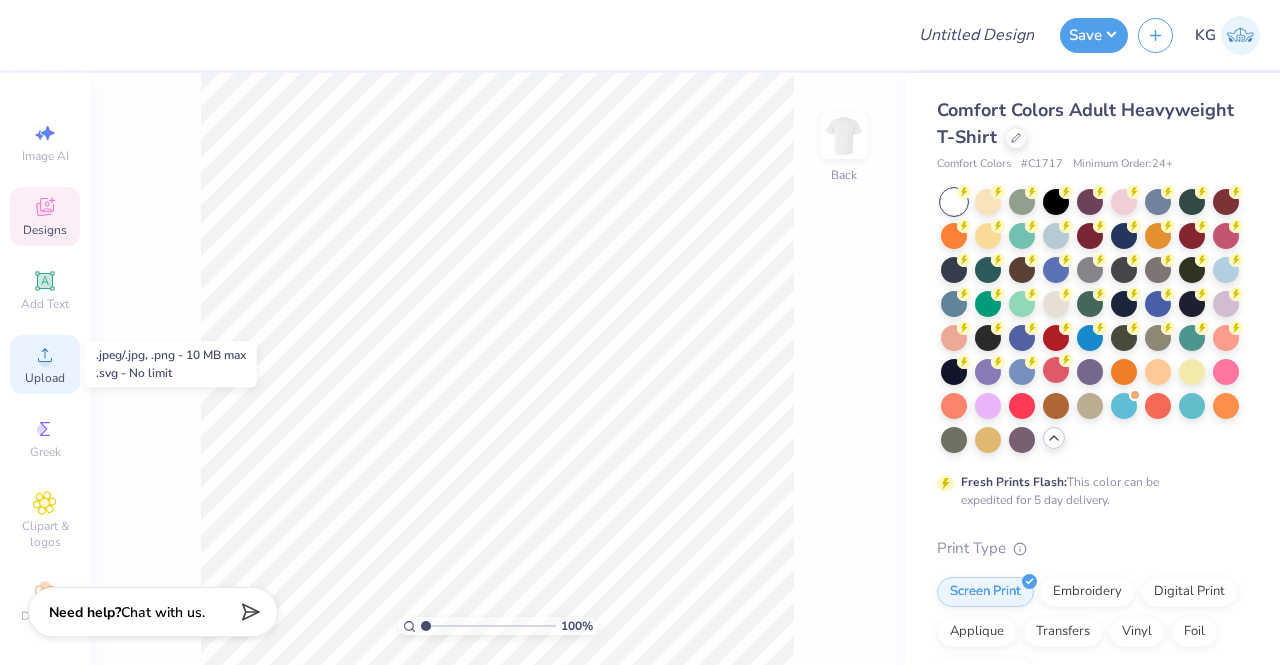 click on "Upload" at bounding box center (45, 364) 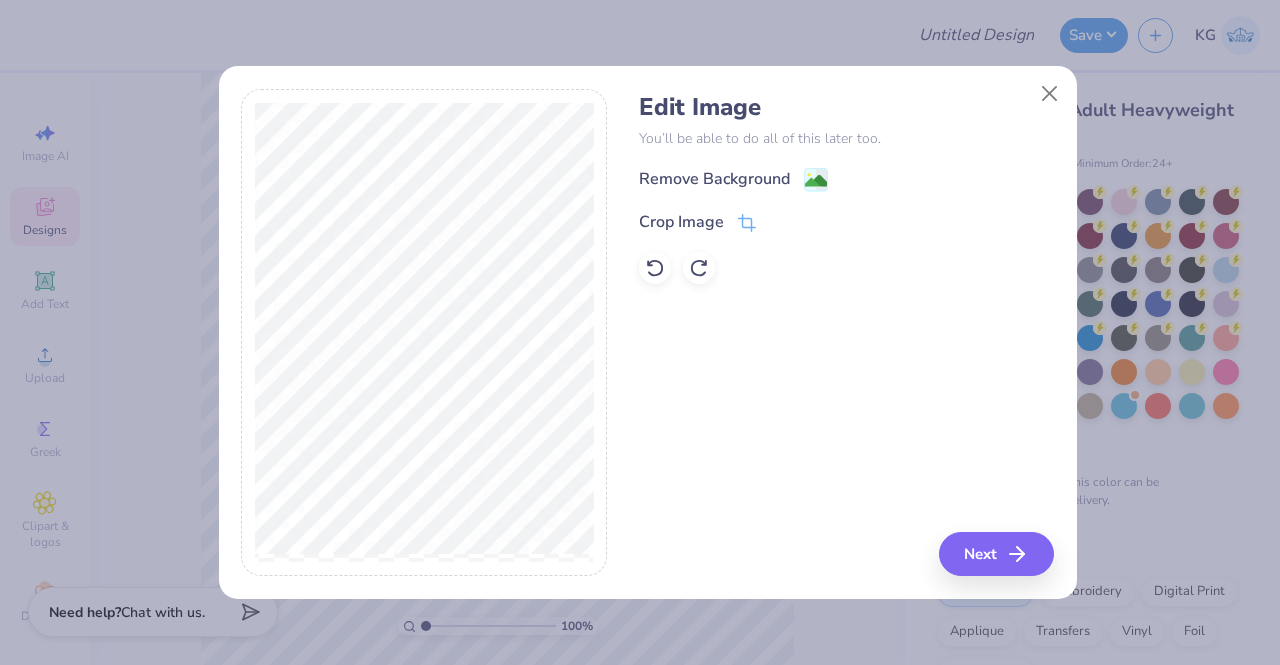 click on "Remove Background Crop Image" at bounding box center (846, 225) 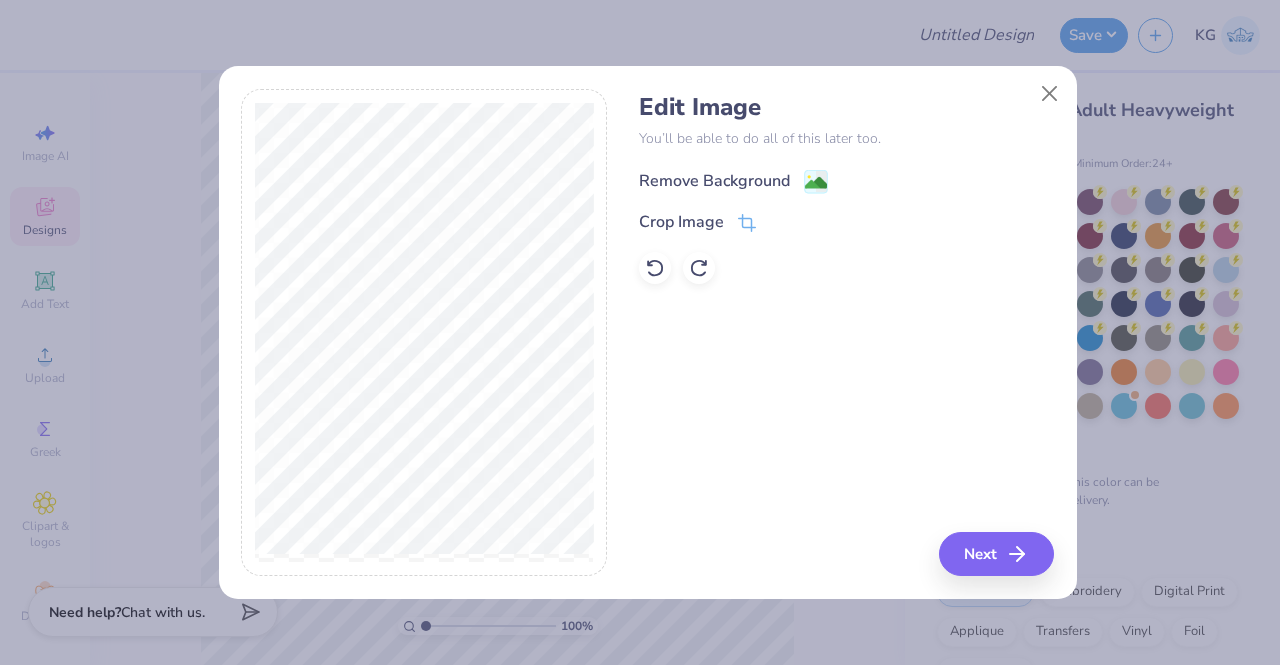 click 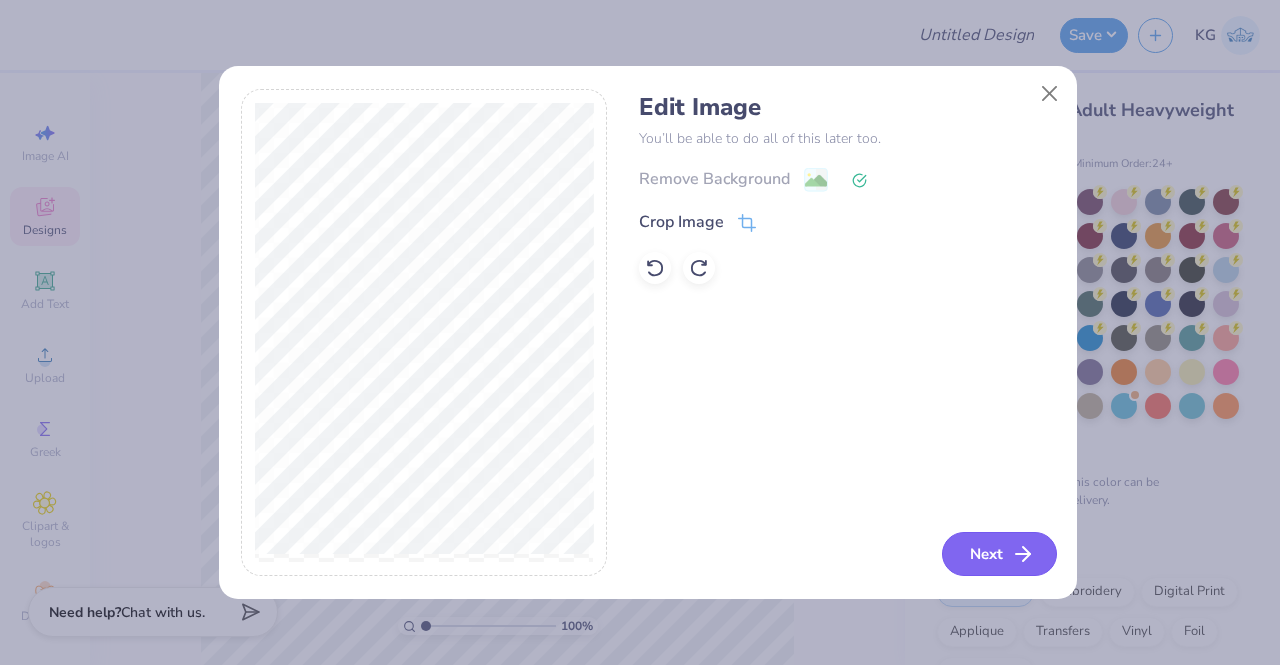 click on "Next" at bounding box center [999, 554] 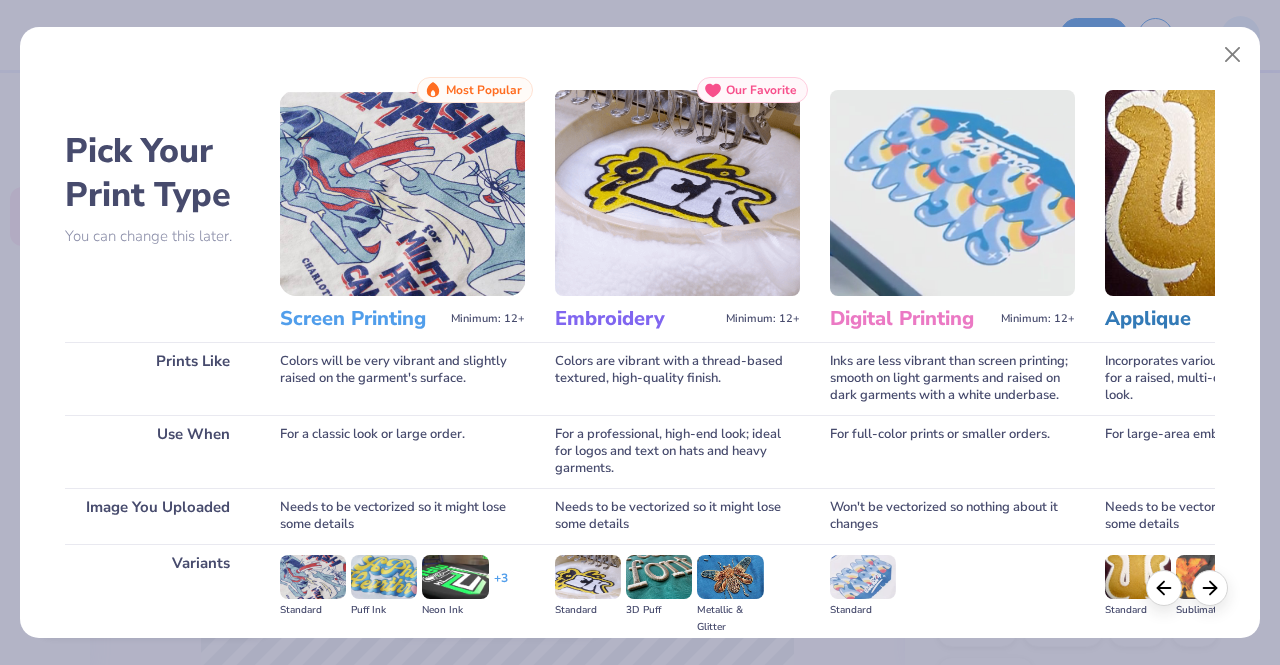 click at bounding box center (402, 193) 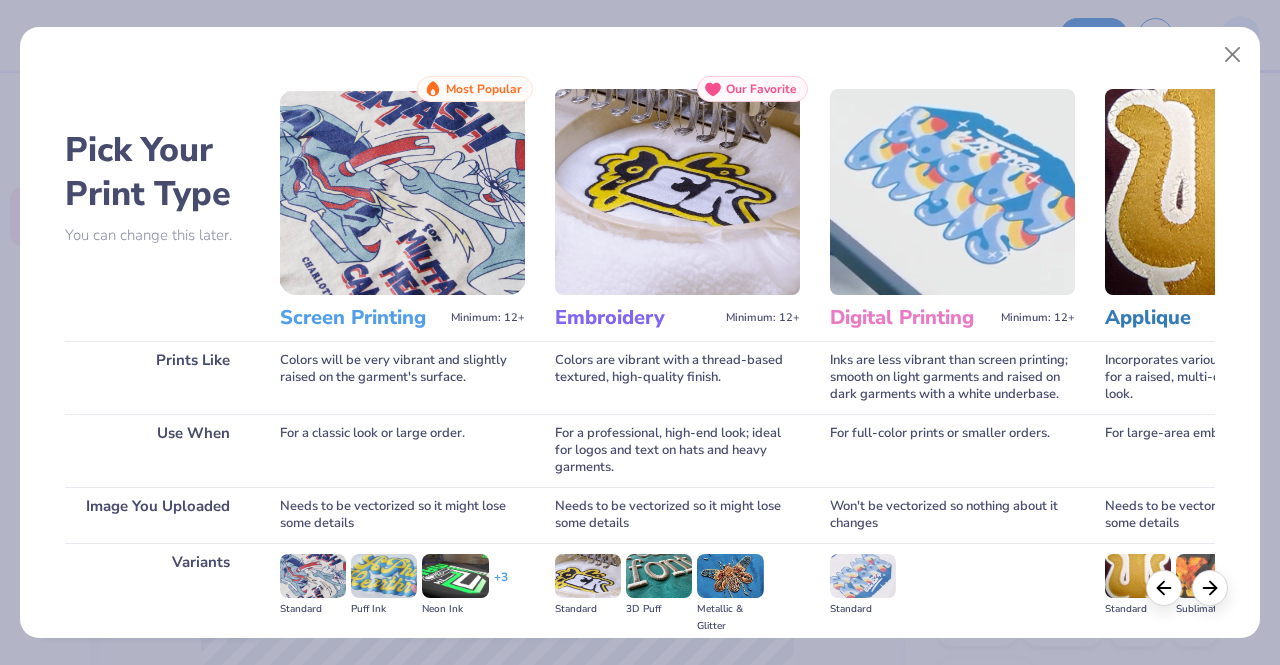 scroll, scrollTop: 231, scrollLeft: 0, axis: vertical 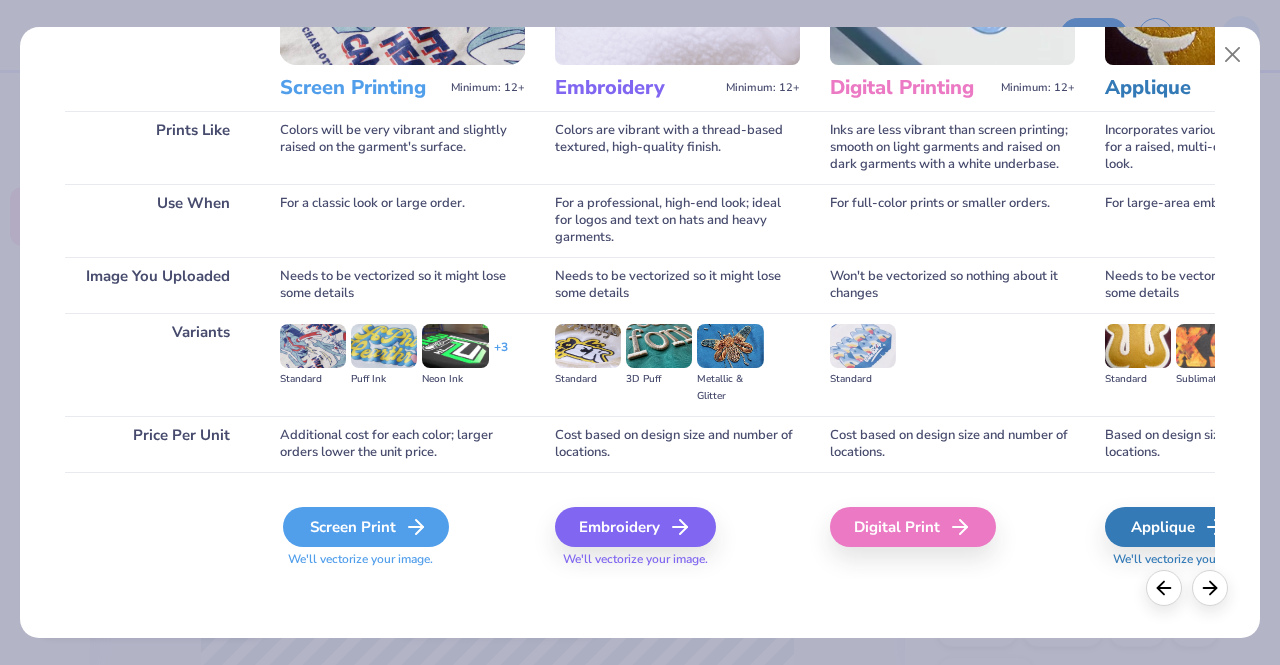 click on "Screen Print" at bounding box center [366, 527] 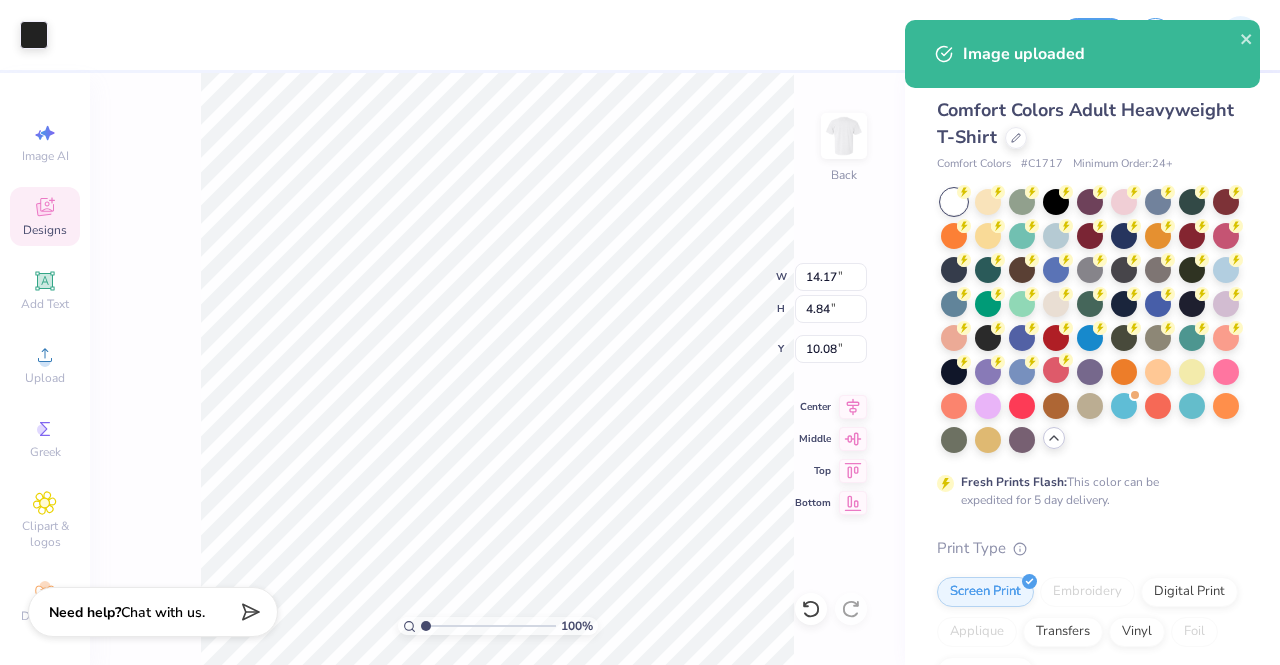 type on "10.24" 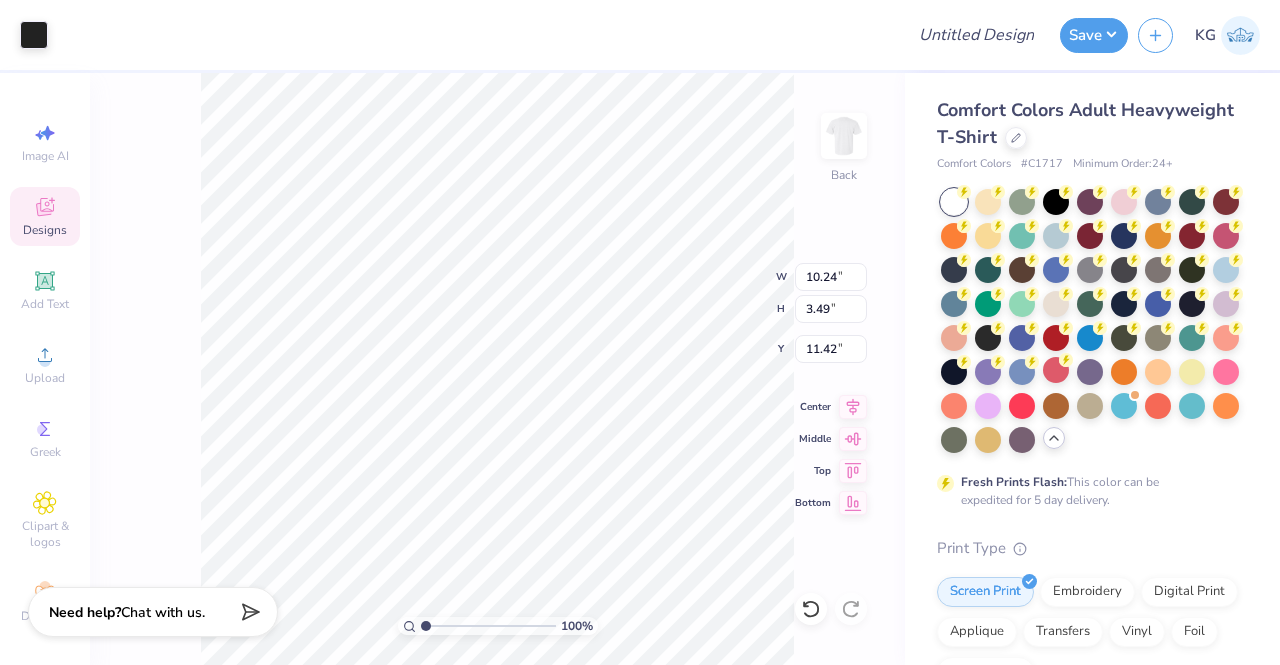 type on "4.65" 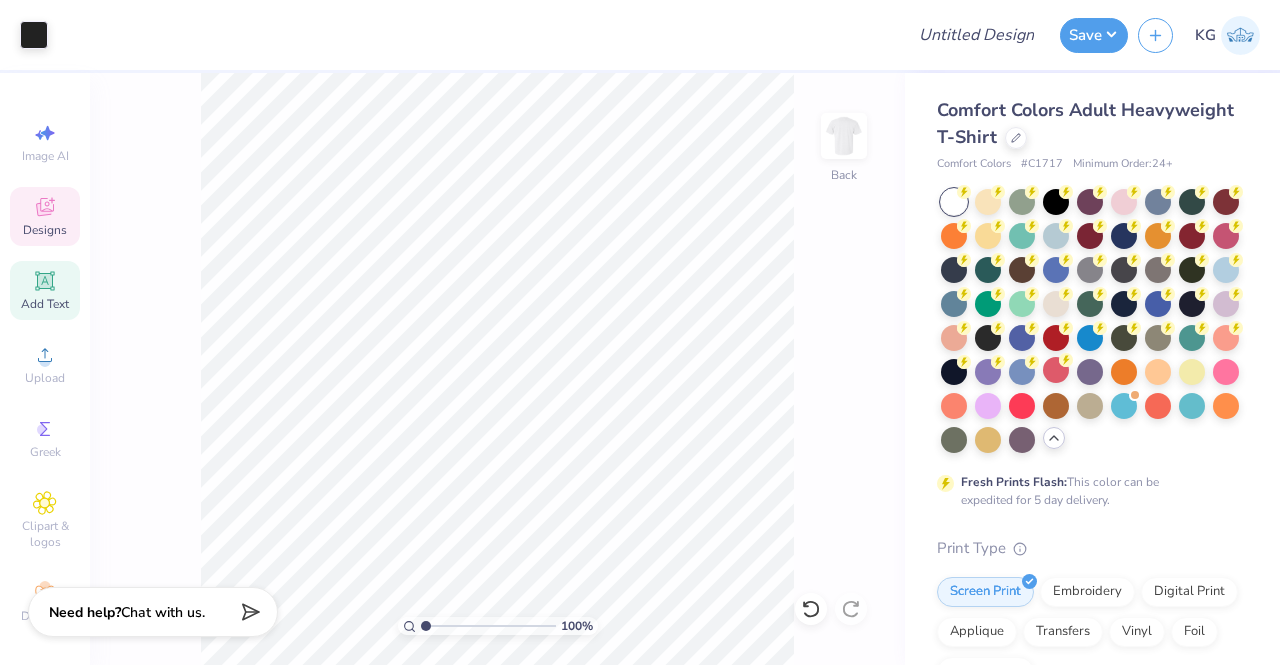 click 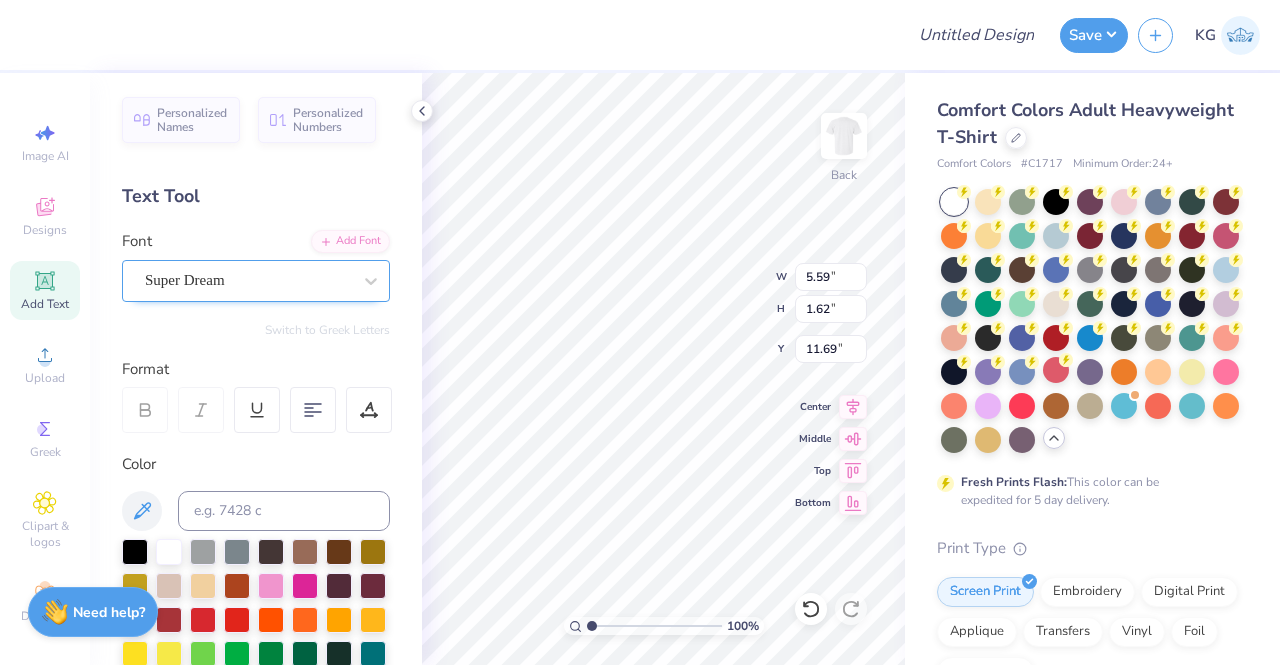 scroll, scrollTop: 16, scrollLeft: 4, axis: both 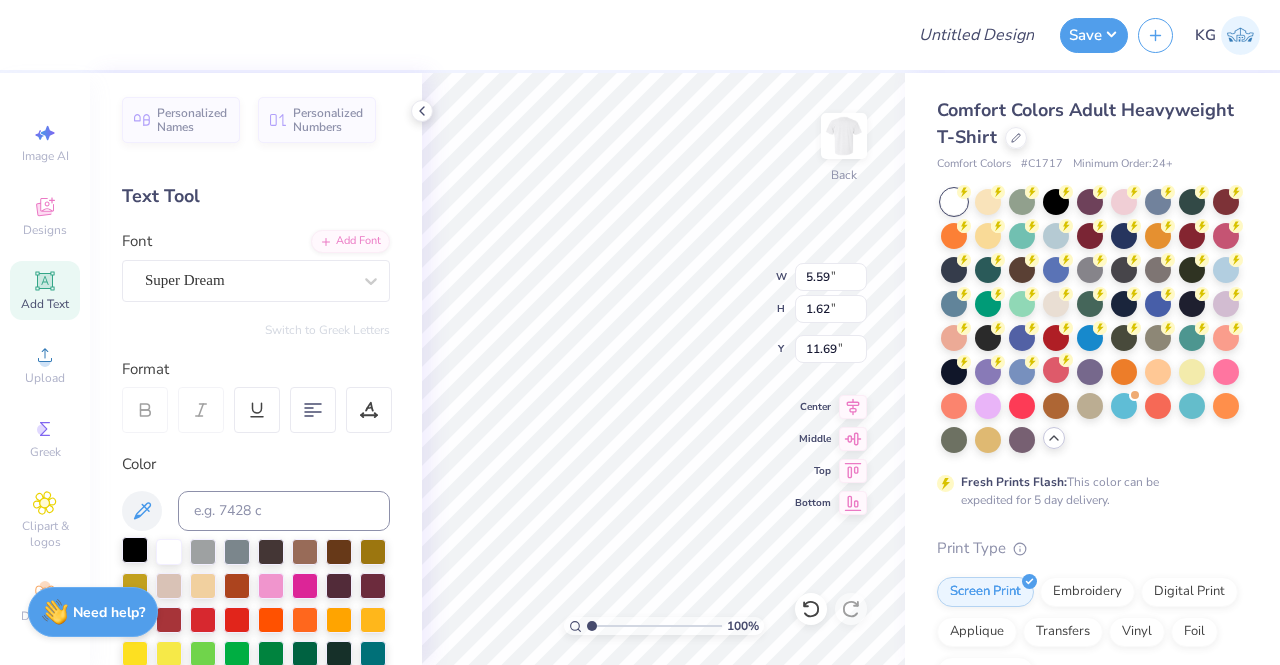 type on "Brothers" 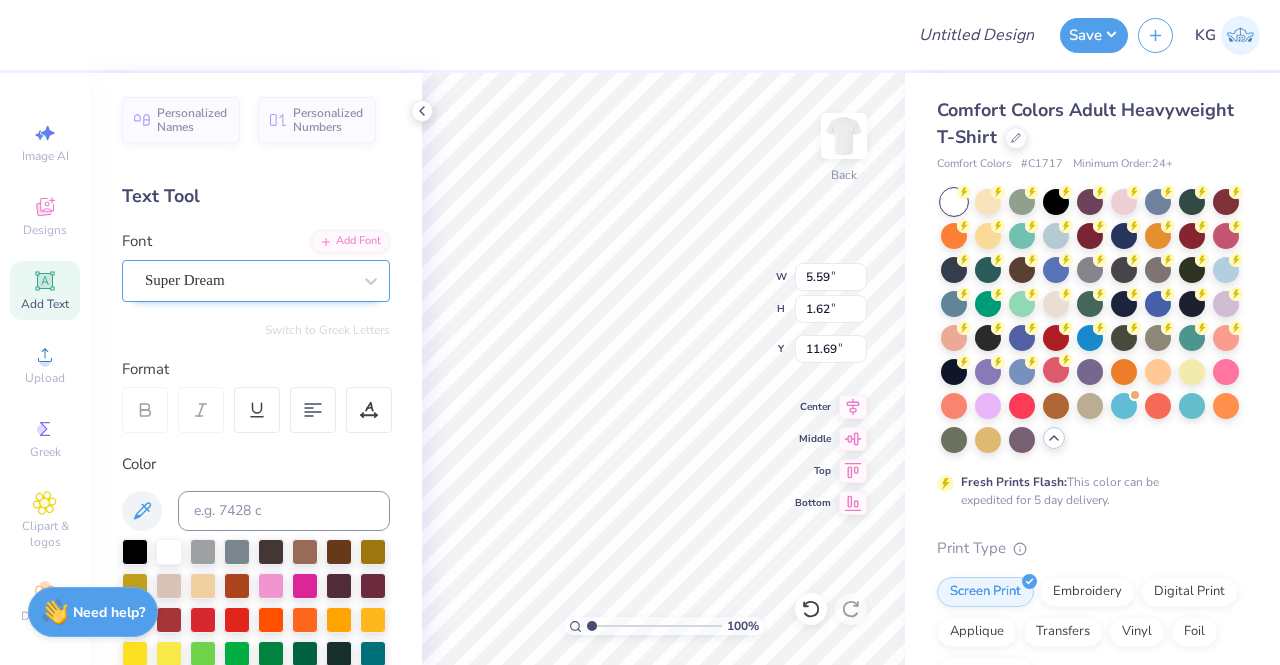 click at bounding box center [248, 280] 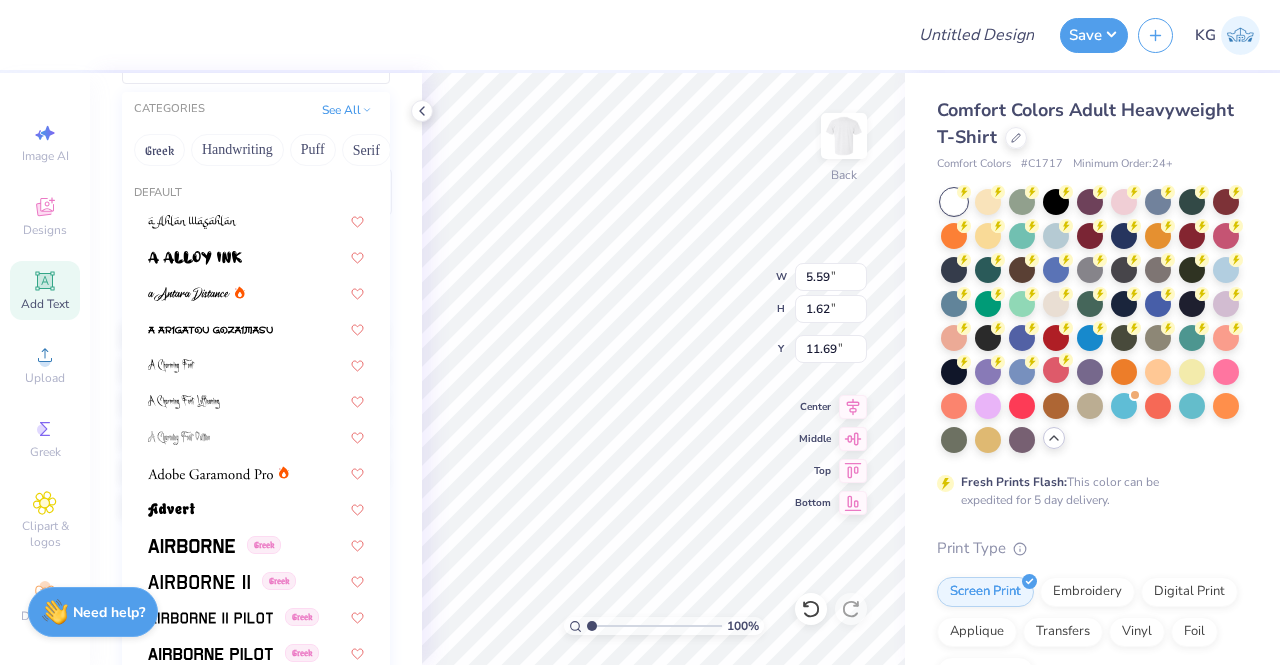 scroll, scrollTop: 220, scrollLeft: 0, axis: vertical 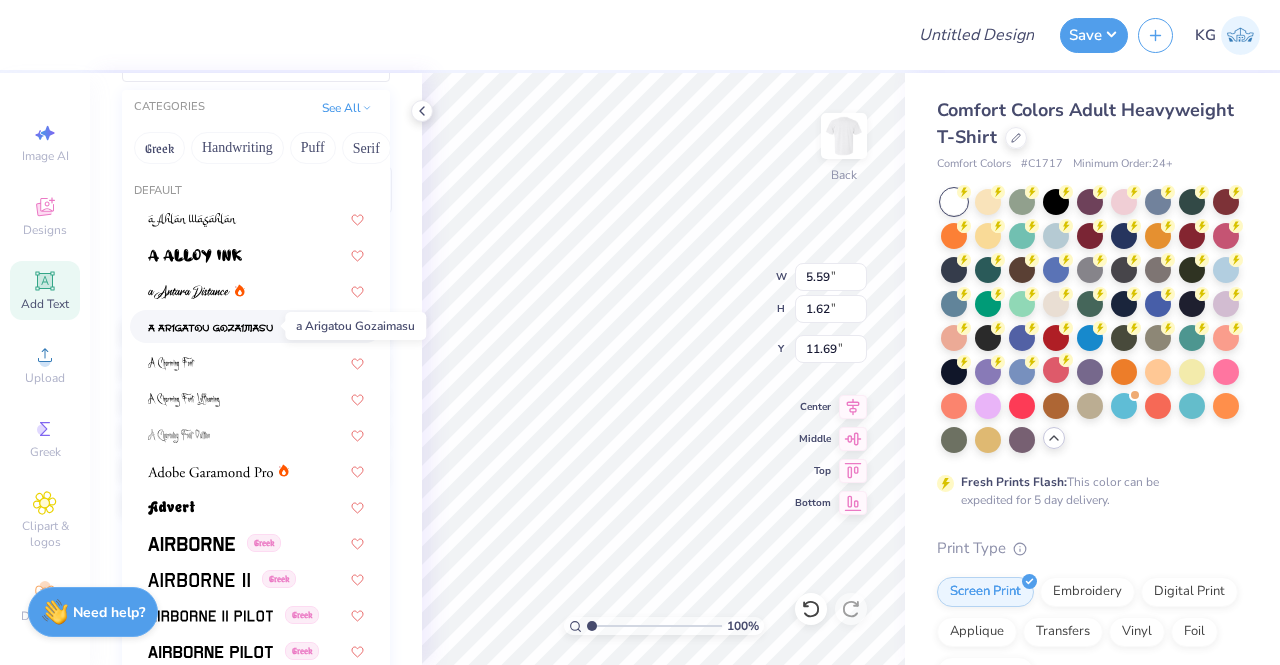 click at bounding box center (210, 328) 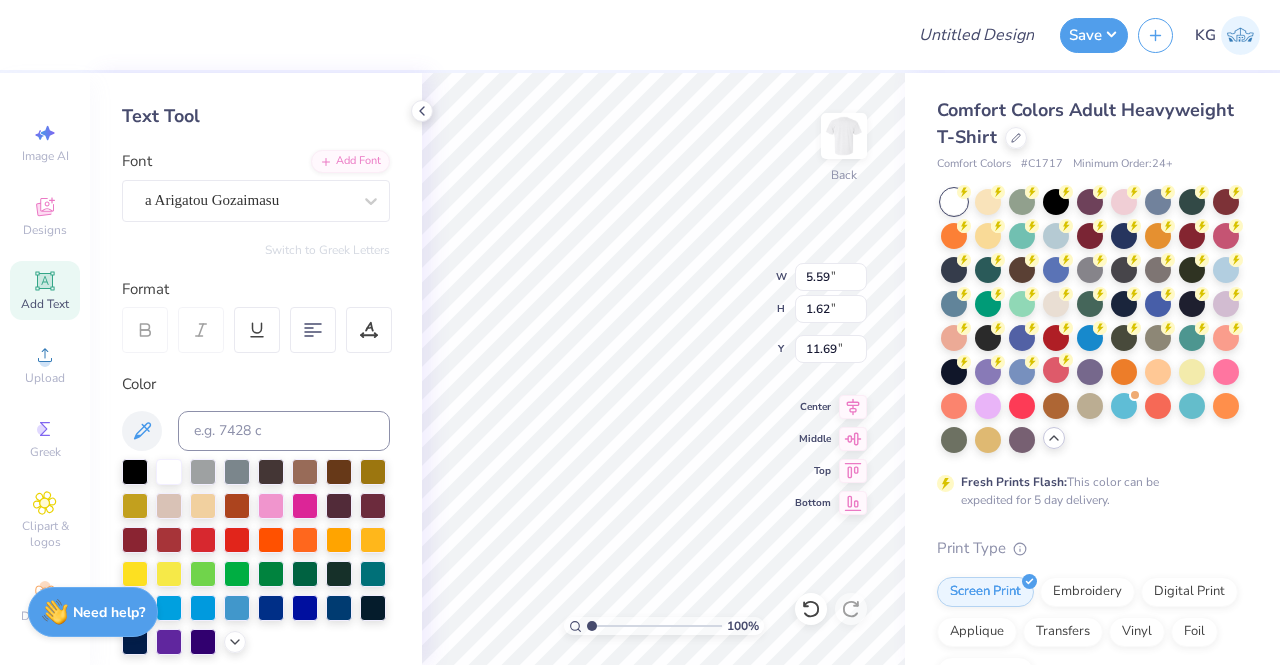 scroll, scrollTop: 78, scrollLeft: 0, axis: vertical 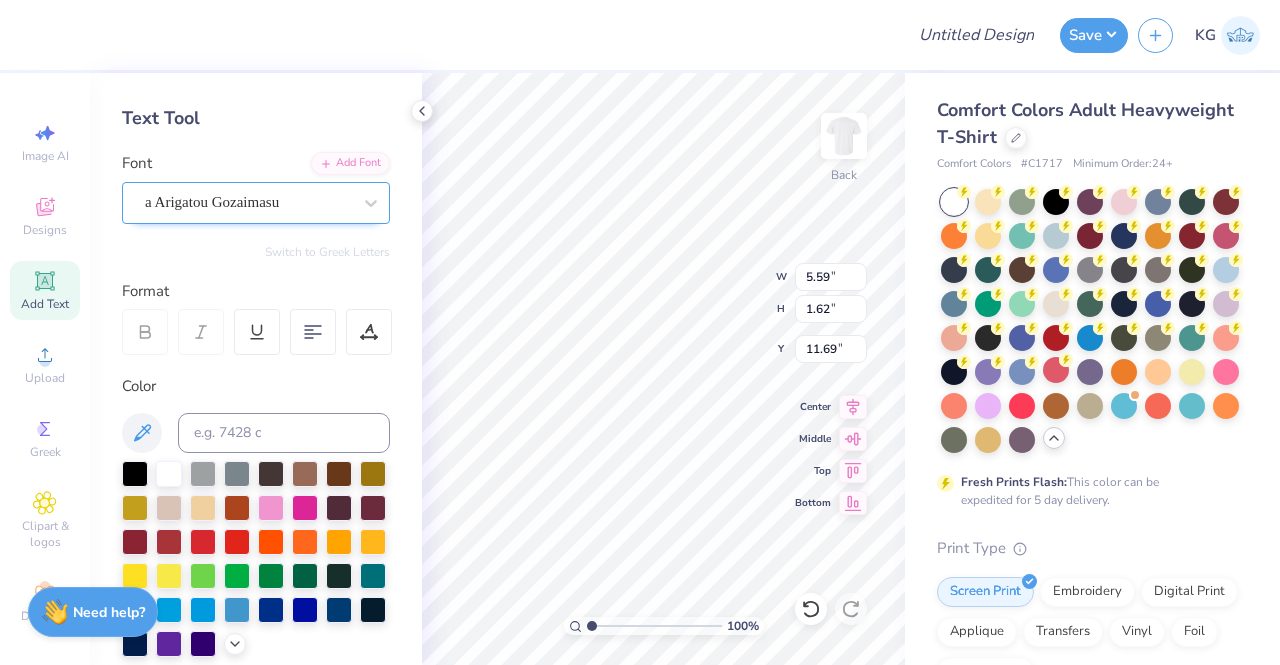 click on "a Arigatou Gozaimasu" at bounding box center [256, 203] 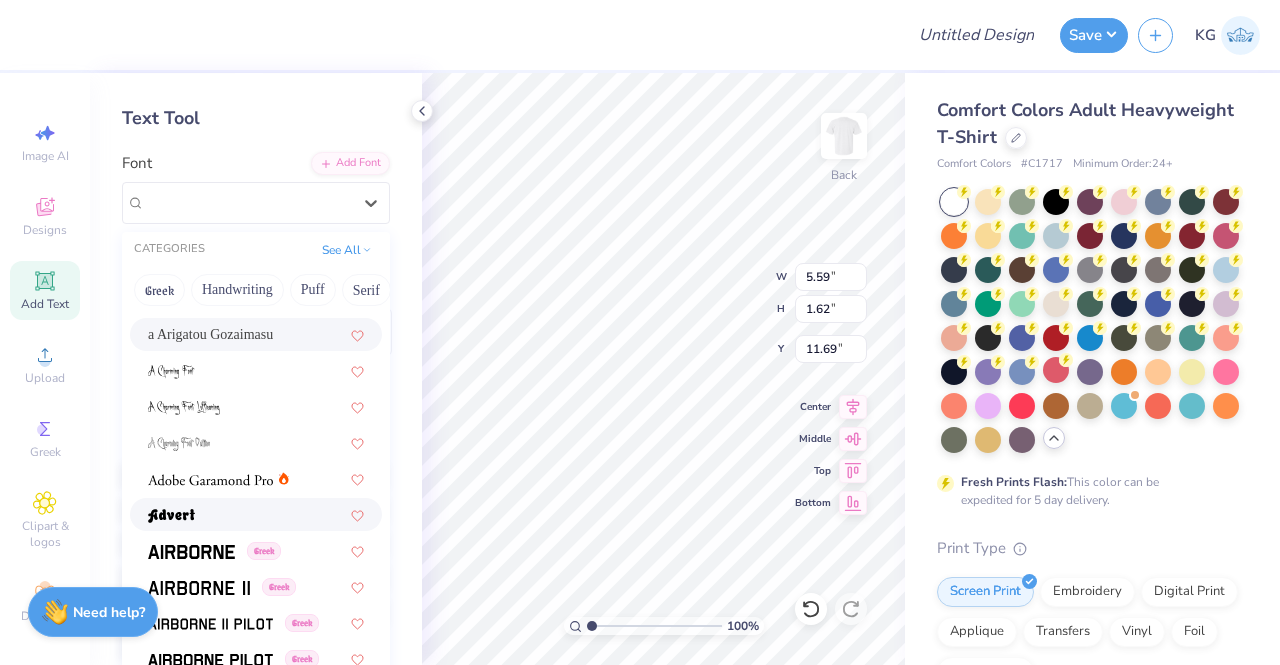 scroll, scrollTop: 173, scrollLeft: 0, axis: vertical 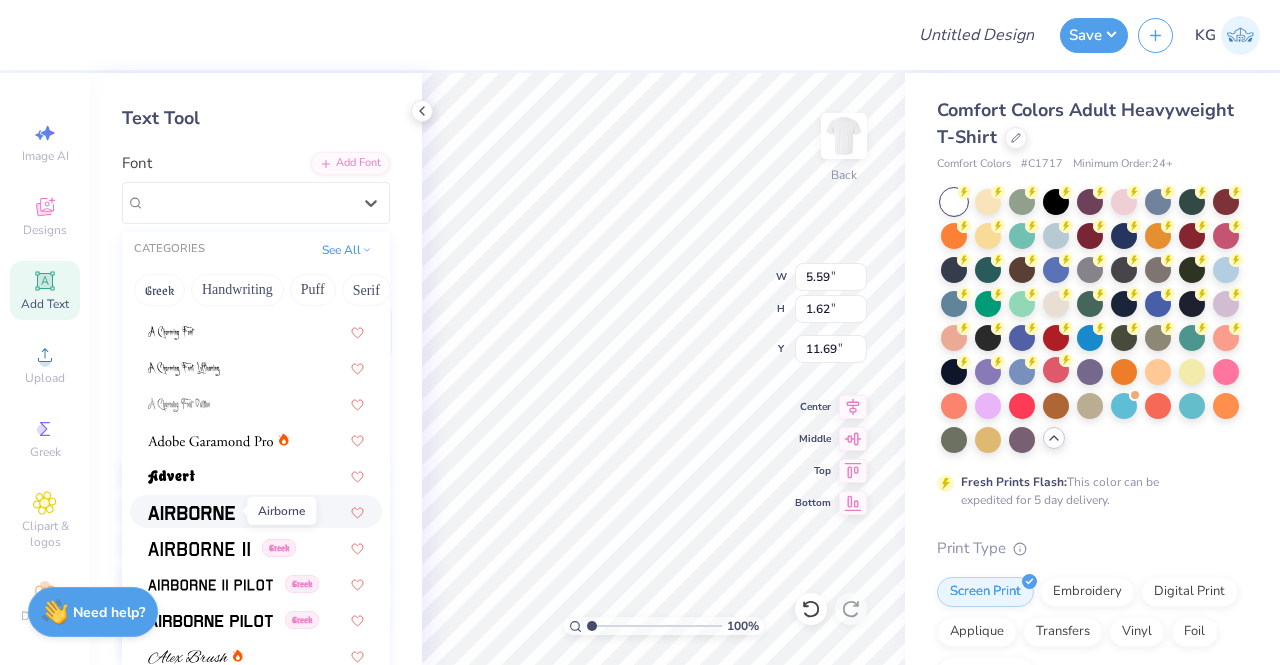 click at bounding box center [191, 513] 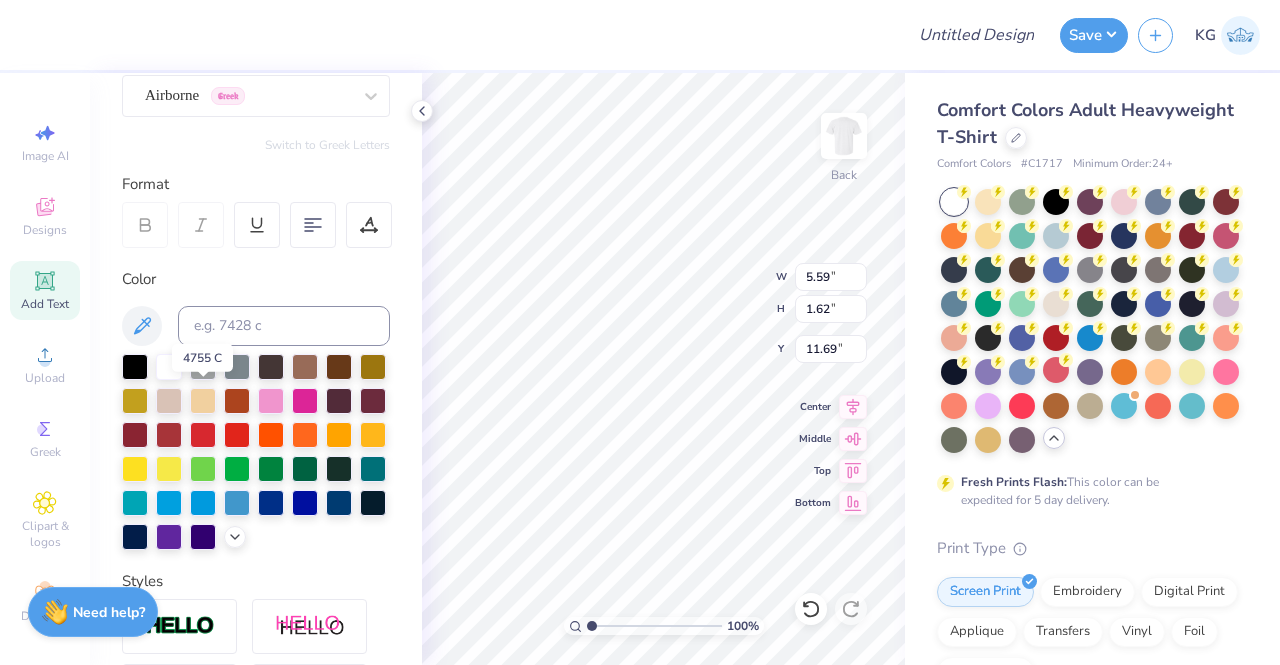 scroll, scrollTop: 186, scrollLeft: 0, axis: vertical 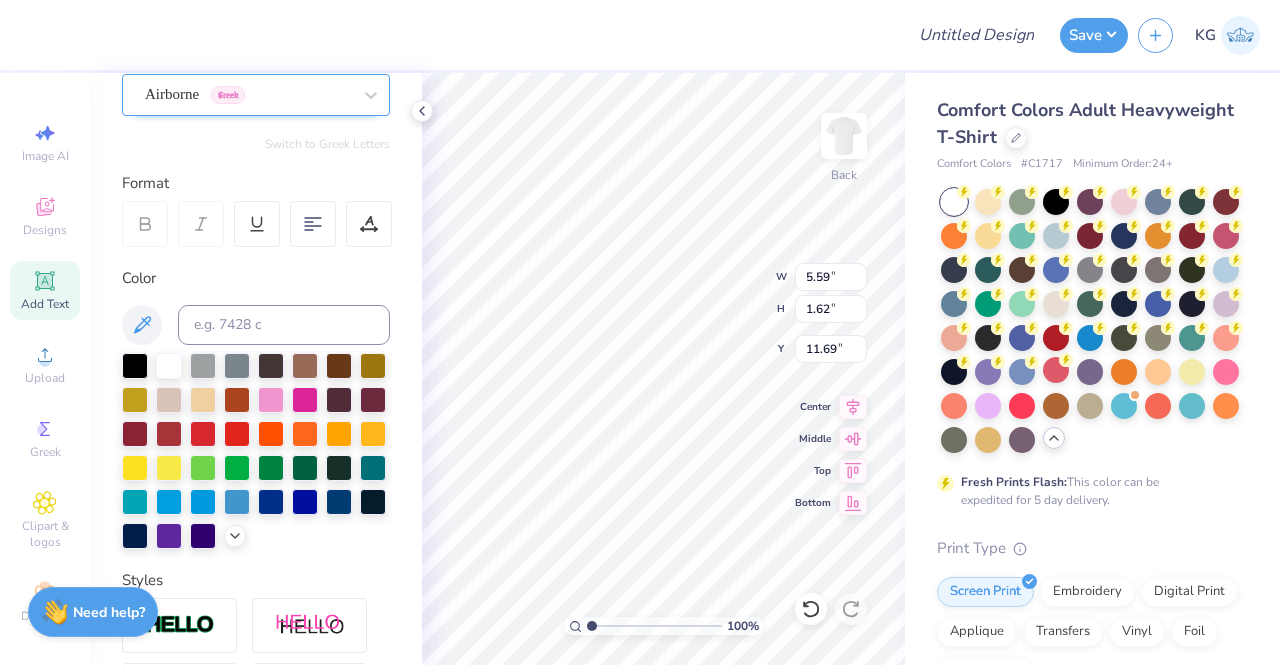 click on "Airborne Greek" at bounding box center [248, 94] 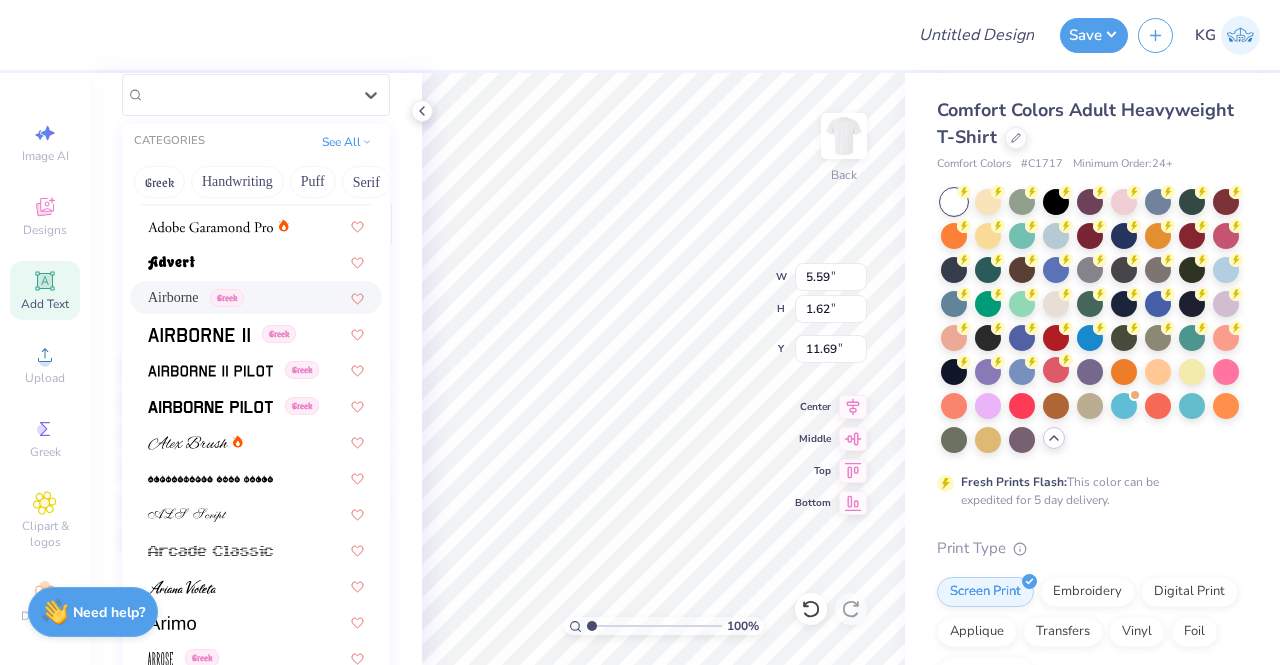 scroll, scrollTop: 280, scrollLeft: 0, axis: vertical 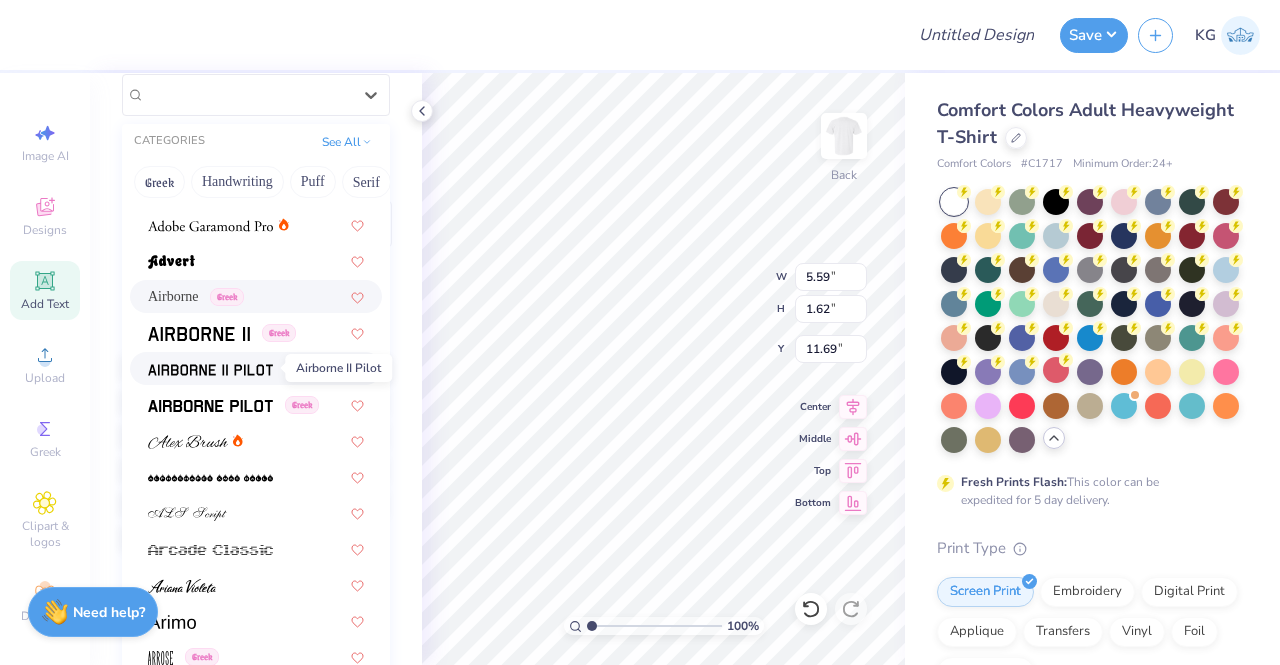 click at bounding box center (210, 370) 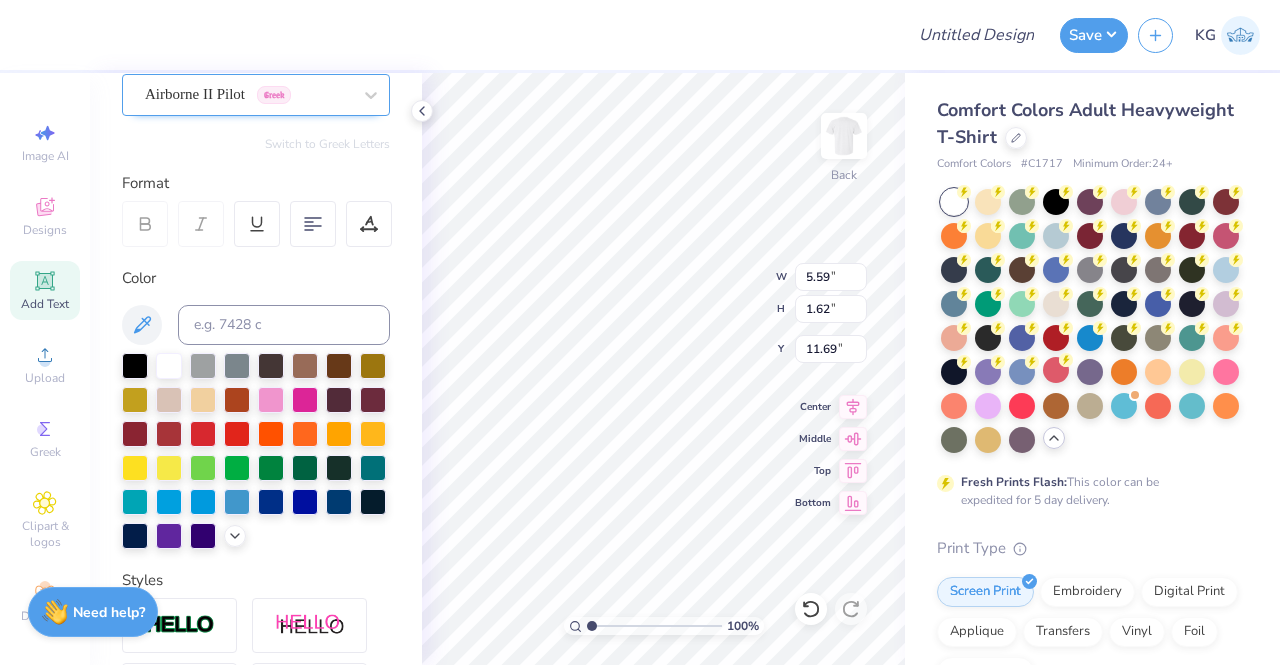 click on "Airborne II Pilot Greek" at bounding box center [248, 94] 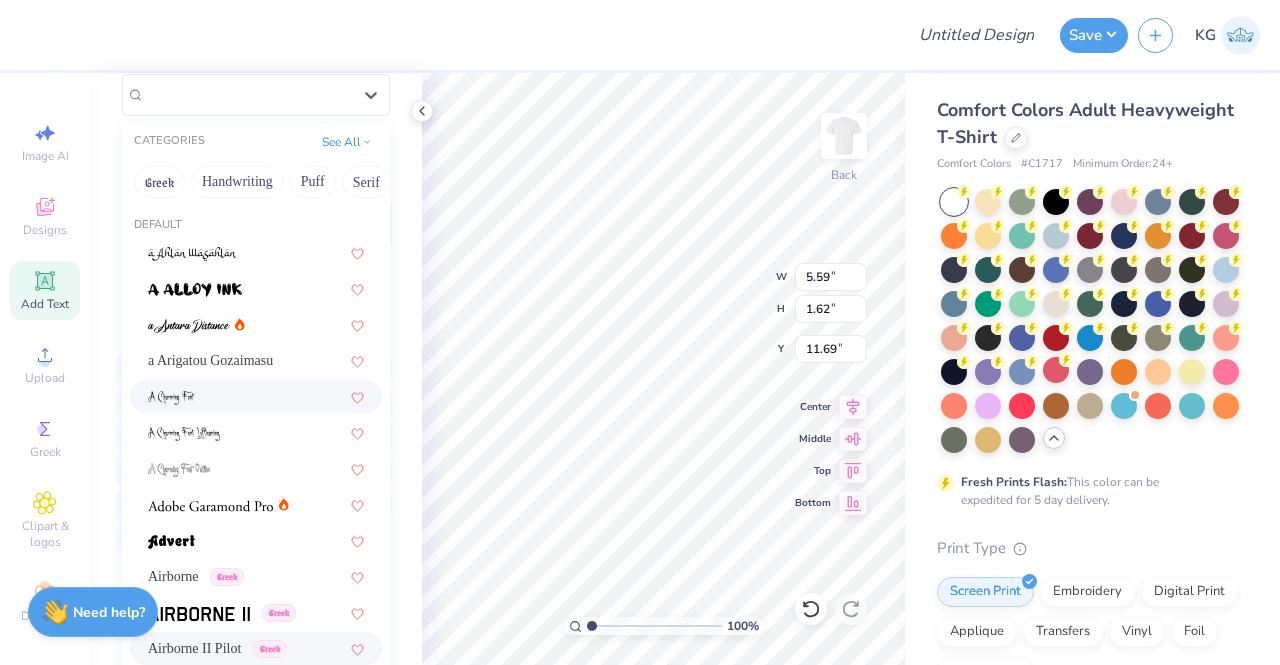 scroll, scrollTop: 225, scrollLeft: 0, axis: vertical 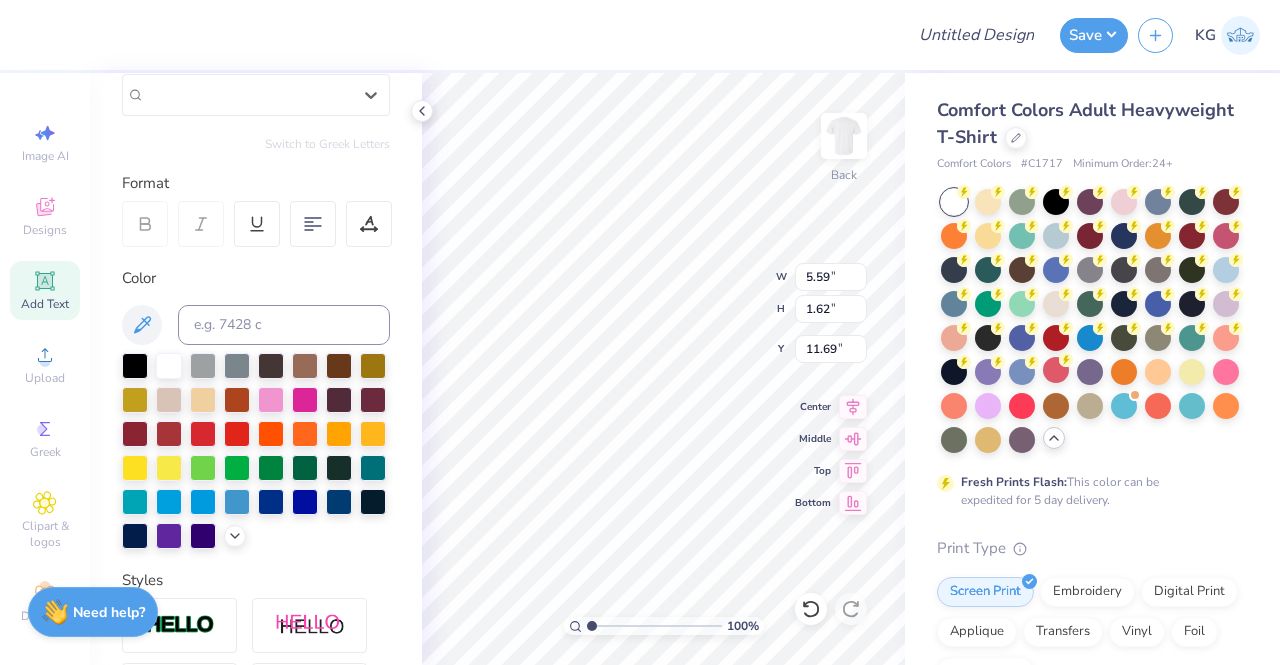 click on "Personalized Names Personalized Numbers Text Tool Add Font Font option Airborne II Pilot, selected. Select is focused ,type to refine list, press Down to open the menu, Airborne II Pilot Greek Switch to Greek Letters Format Color Styles Text Shape" at bounding box center [256, 369] 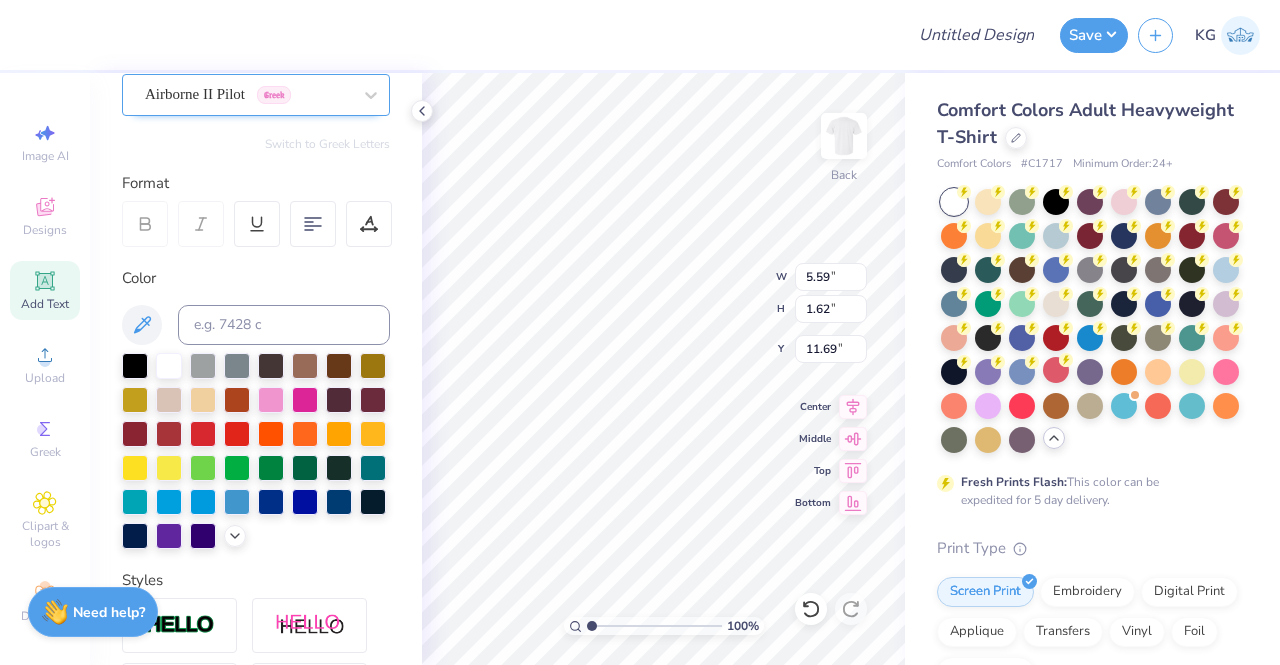 click on "Airborne II Pilot Greek" at bounding box center (248, 94) 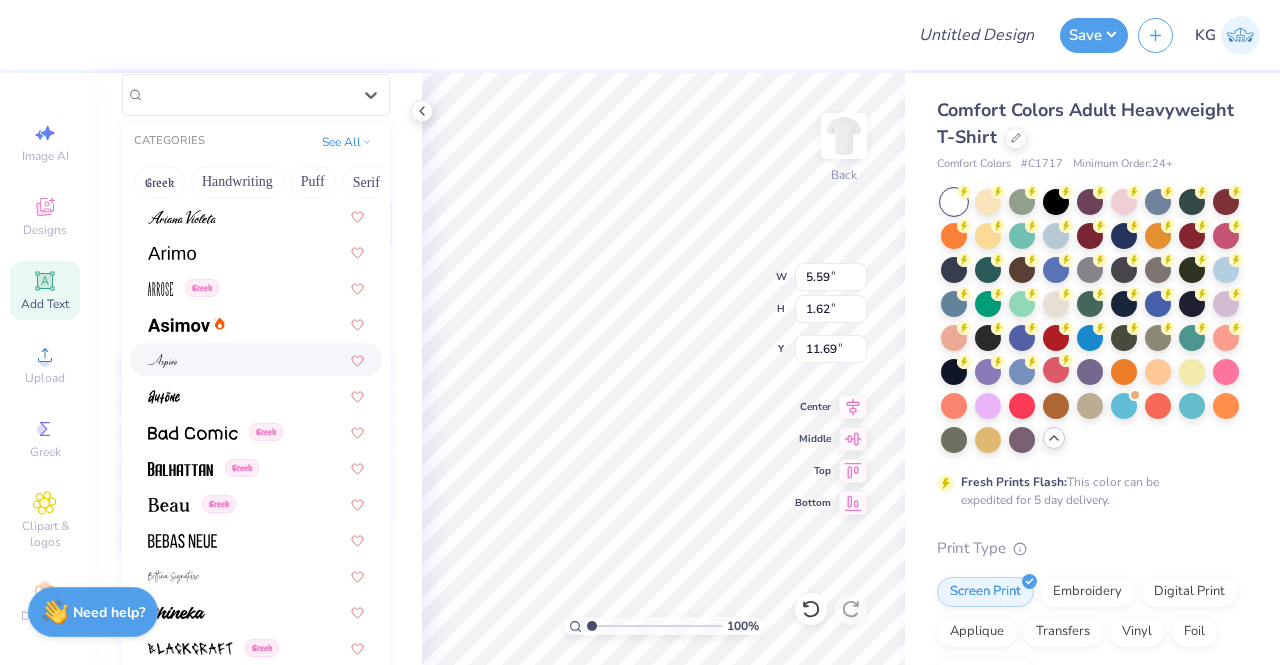 scroll, scrollTop: 652, scrollLeft: 0, axis: vertical 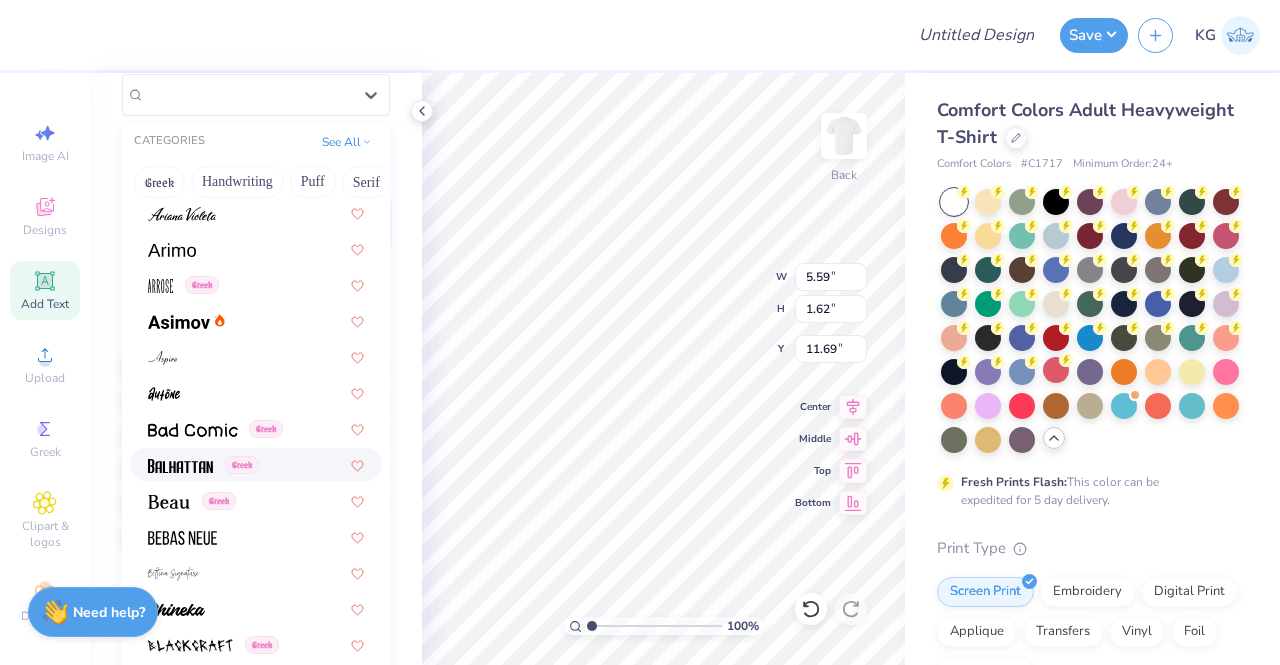 click on "Greek" at bounding box center [256, 464] 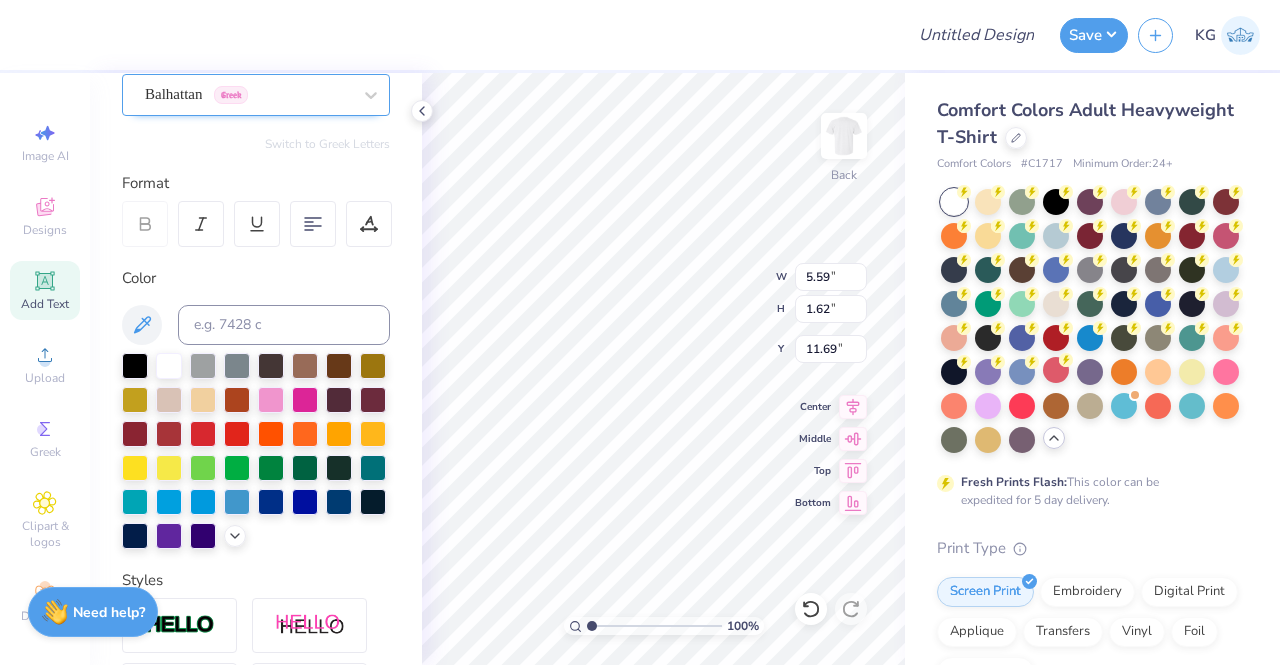 click on "Balhattan Greek" at bounding box center [248, 94] 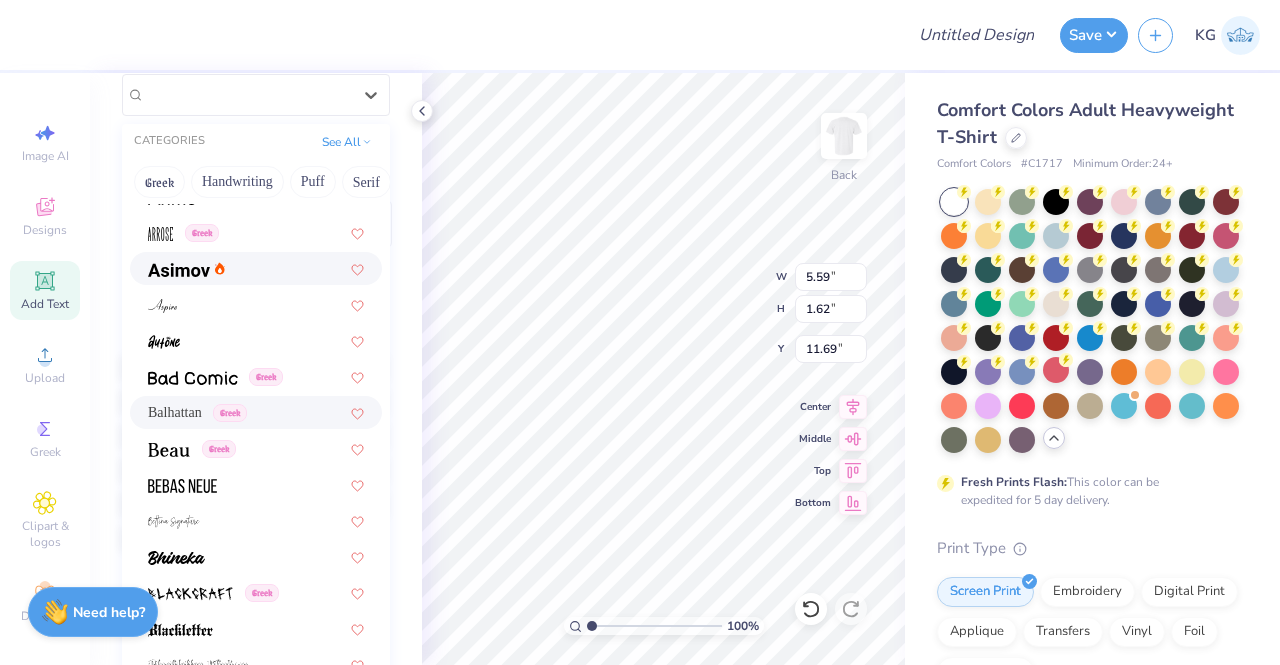 scroll, scrollTop: 707, scrollLeft: 0, axis: vertical 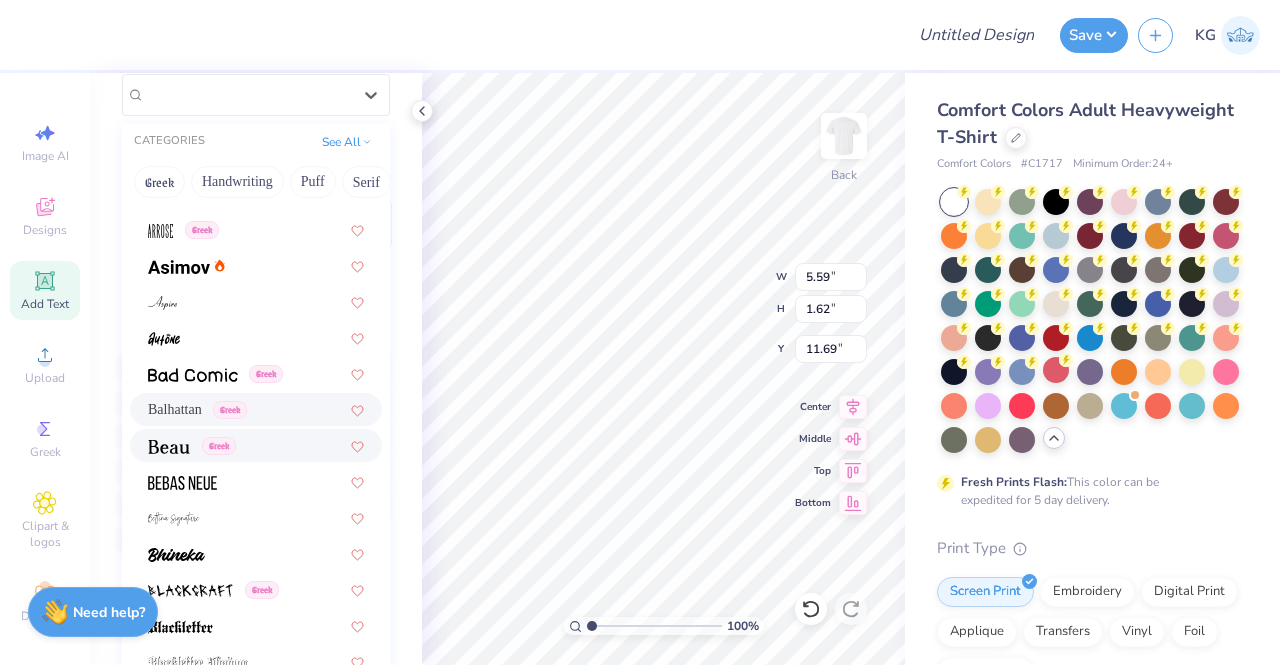 click on "Greek" at bounding box center [256, 445] 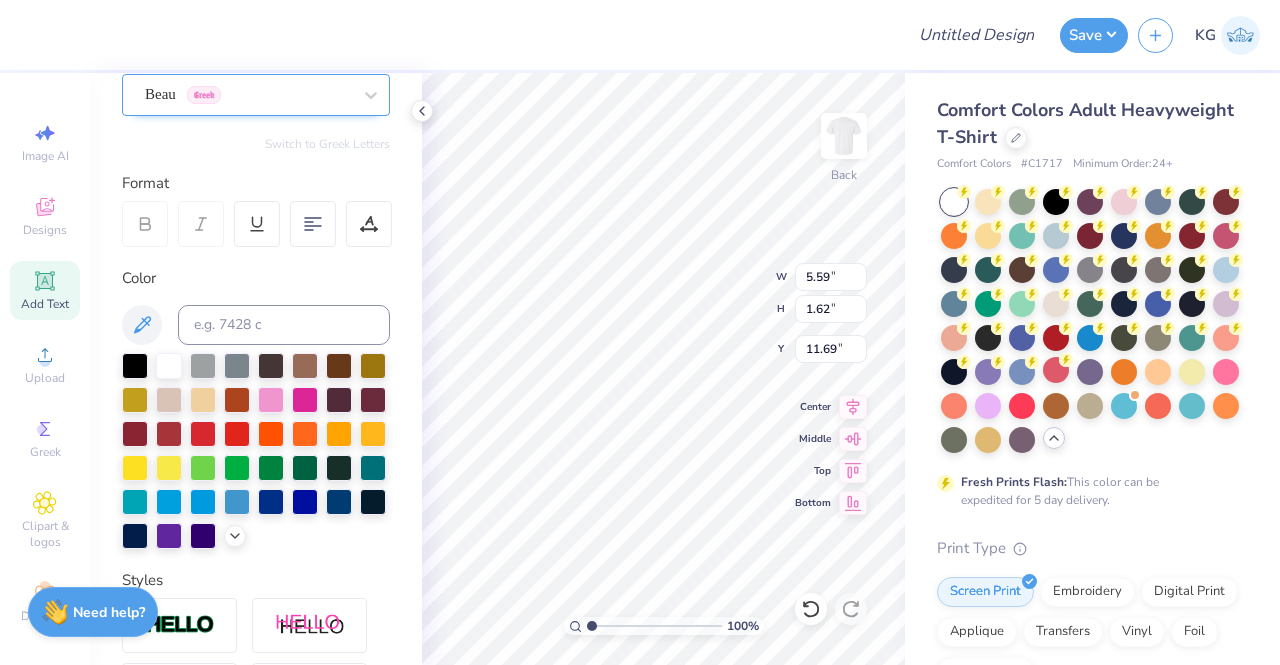 click on "Beau Greek" at bounding box center (248, 94) 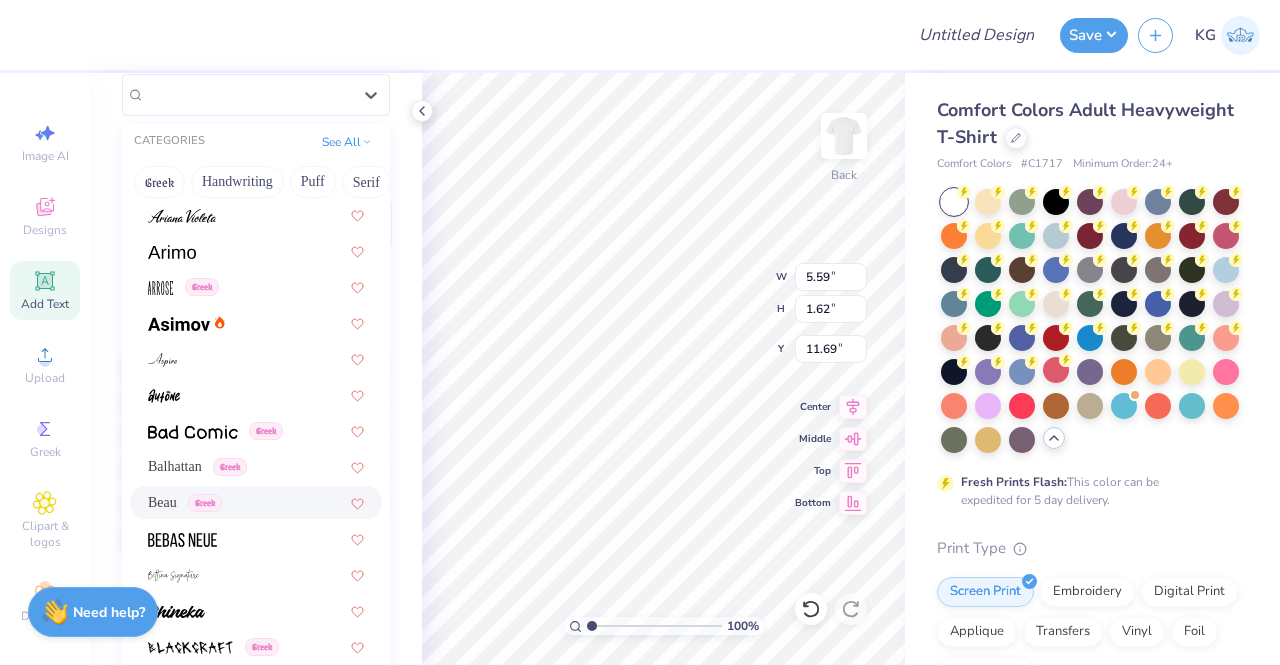 scroll, scrollTop: 652, scrollLeft: 0, axis: vertical 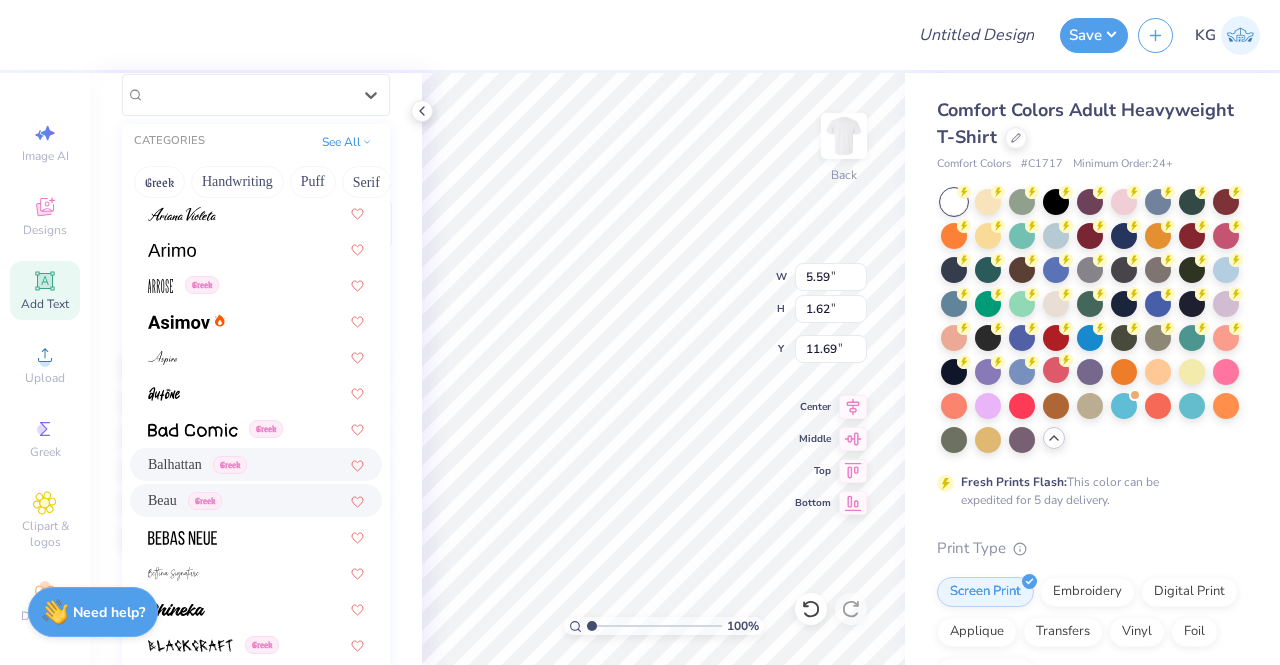 click on "Balhattan Greek" at bounding box center (256, 464) 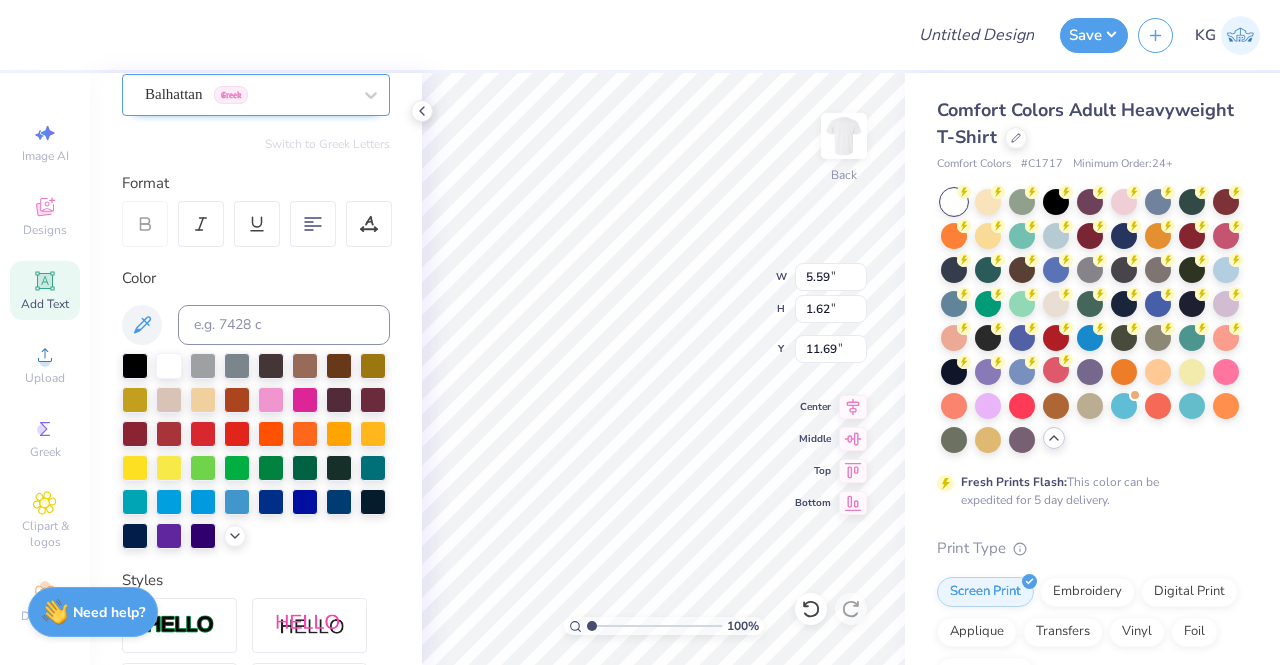 click on "Balhattan Greek" at bounding box center [248, 94] 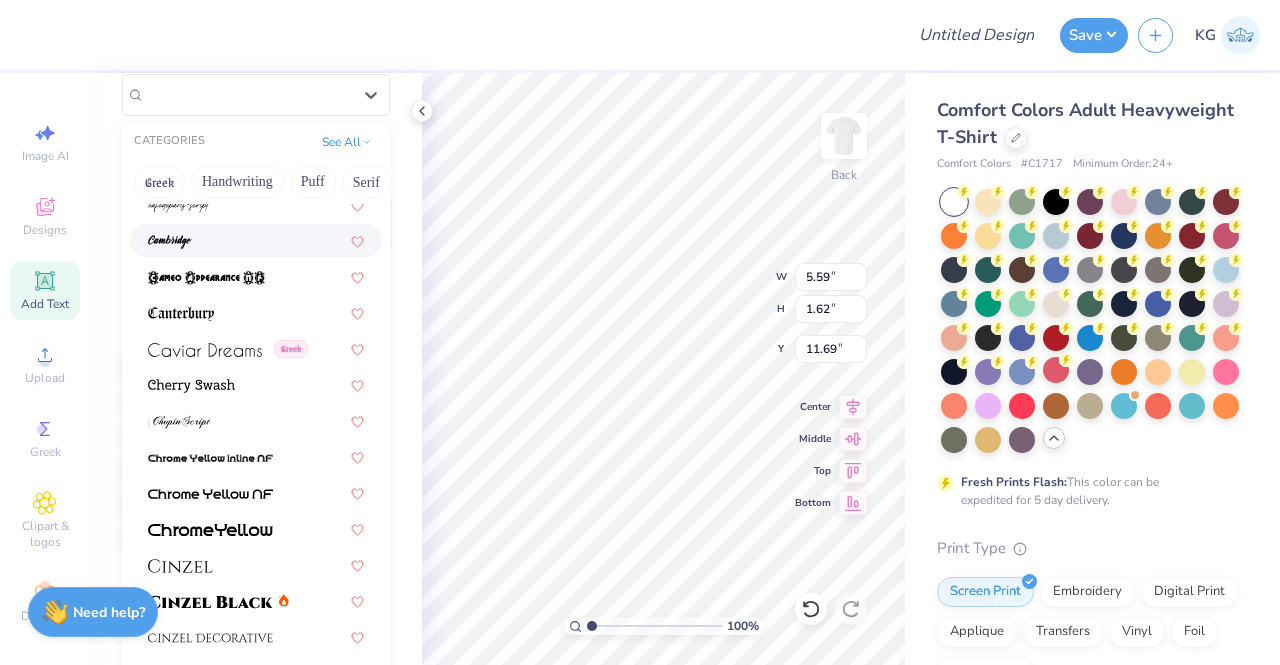 scroll, scrollTop: 2035, scrollLeft: 0, axis: vertical 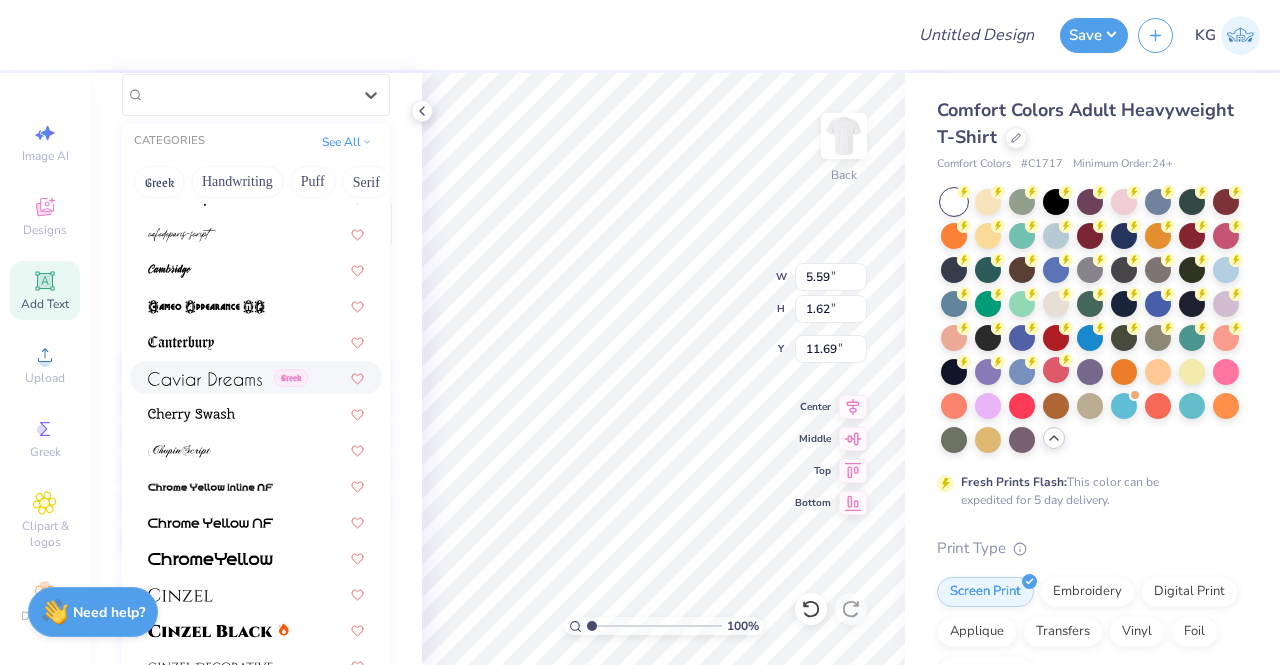 click at bounding box center [205, 379] 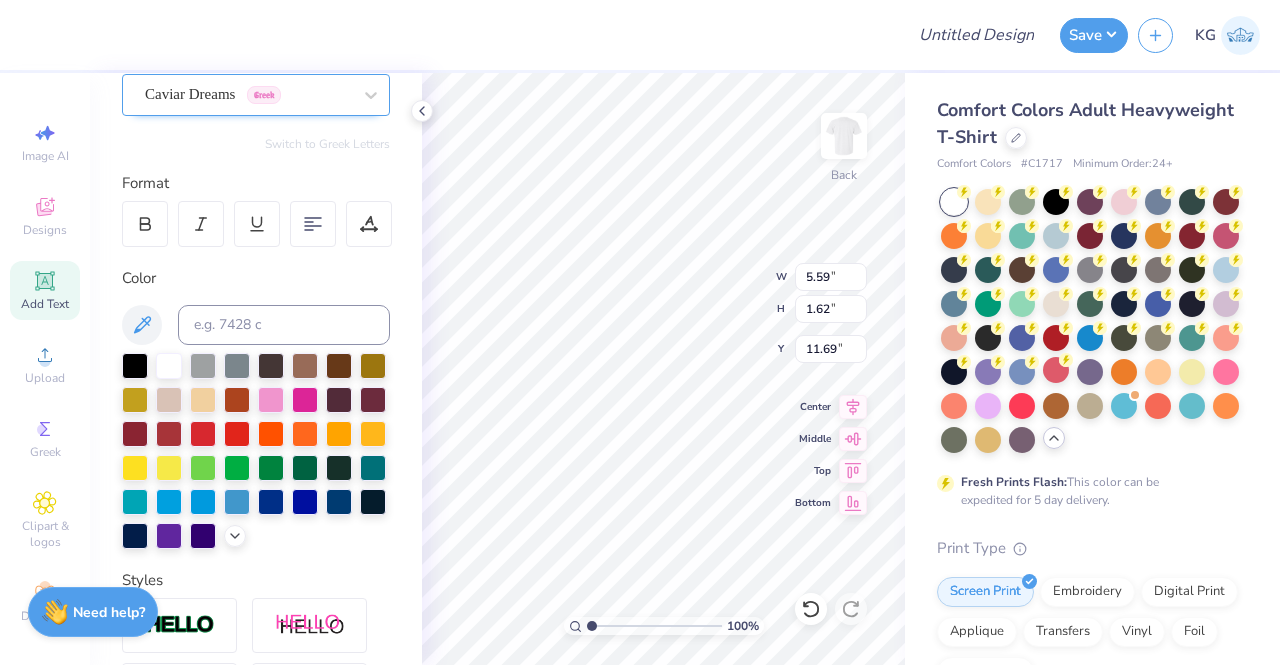 click on "Caviar Dreams Greek" at bounding box center (248, 94) 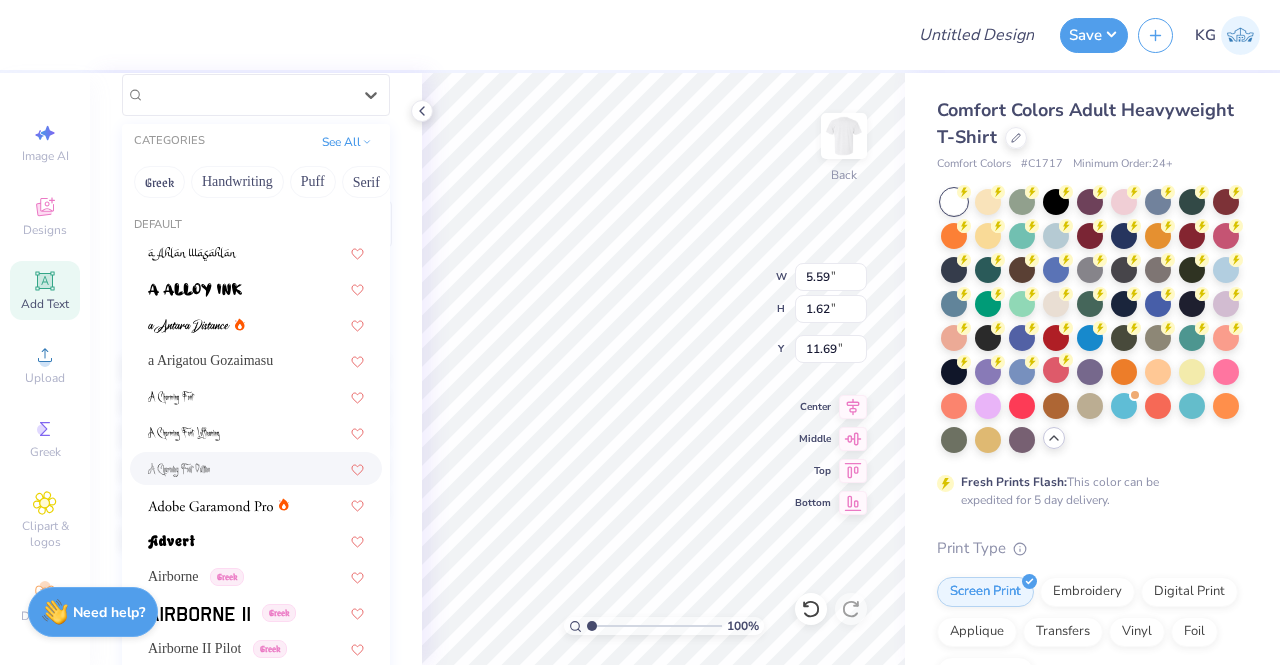 scroll, scrollTop: 0, scrollLeft: 0, axis: both 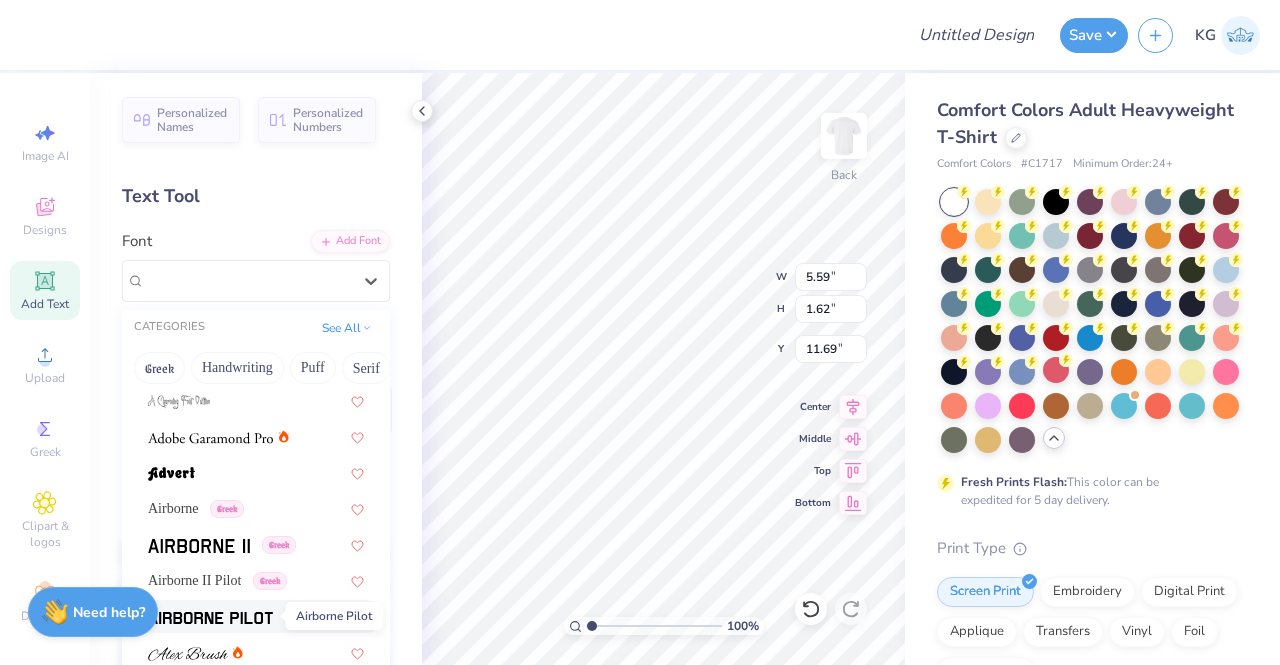 click at bounding box center [210, 618] 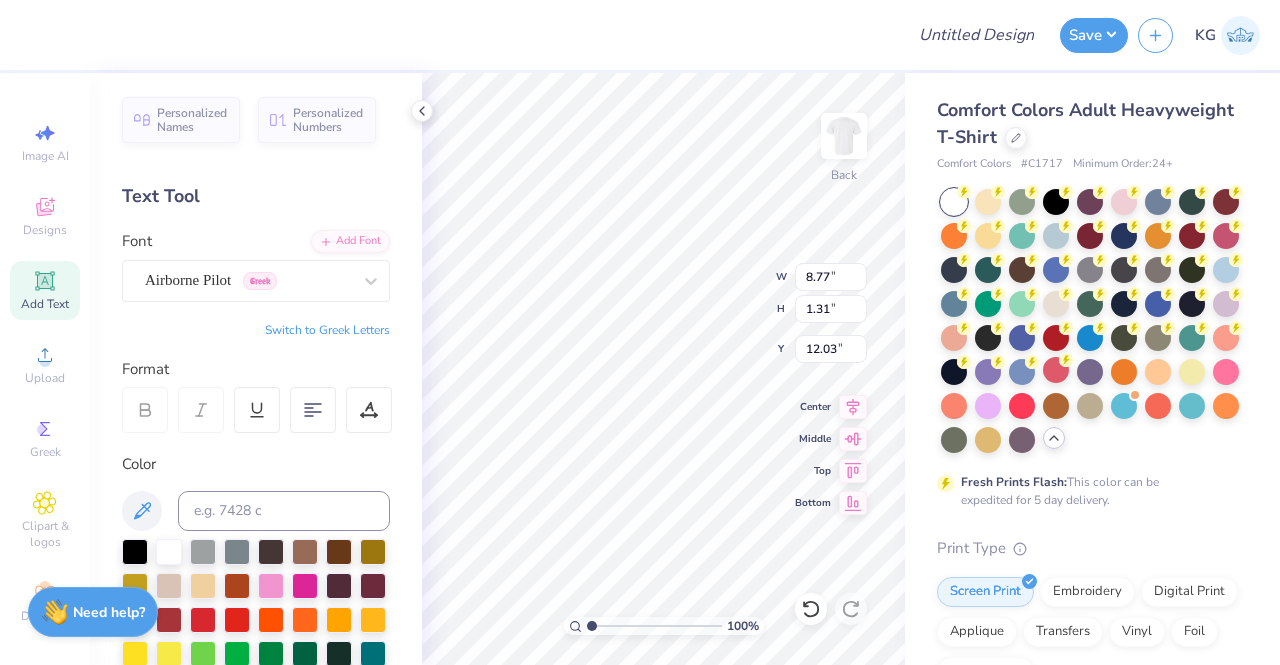 type on "8.77" 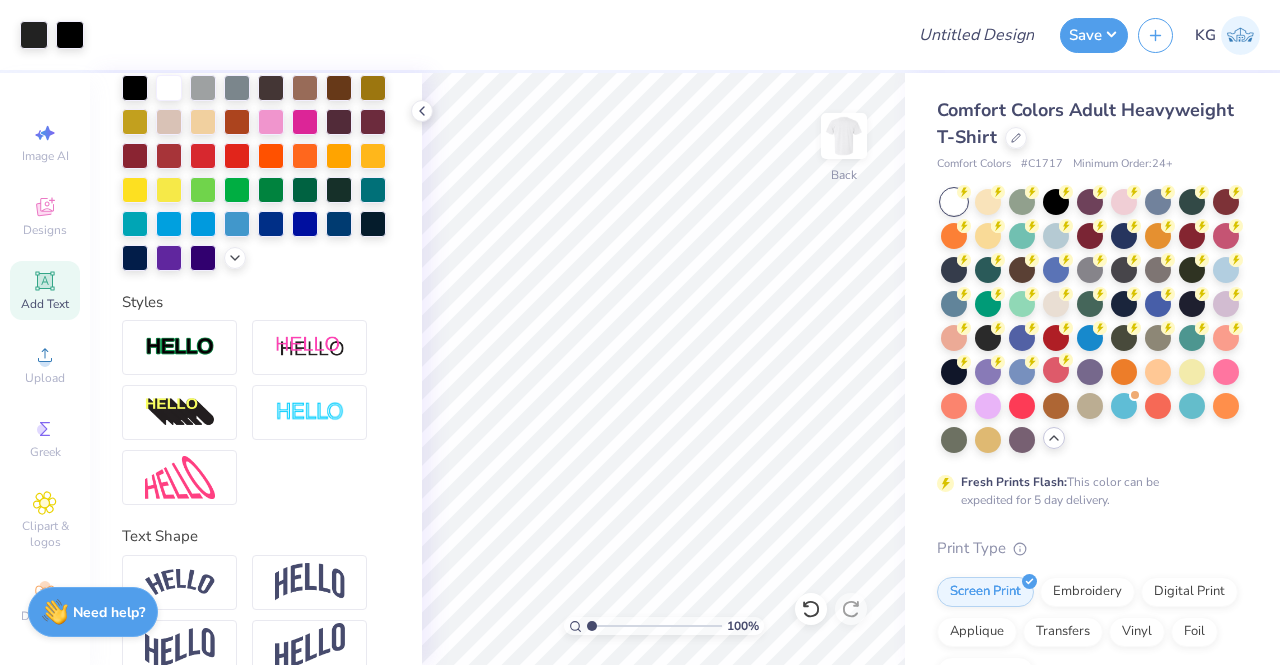 scroll, scrollTop: 530, scrollLeft: 0, axis: vertical 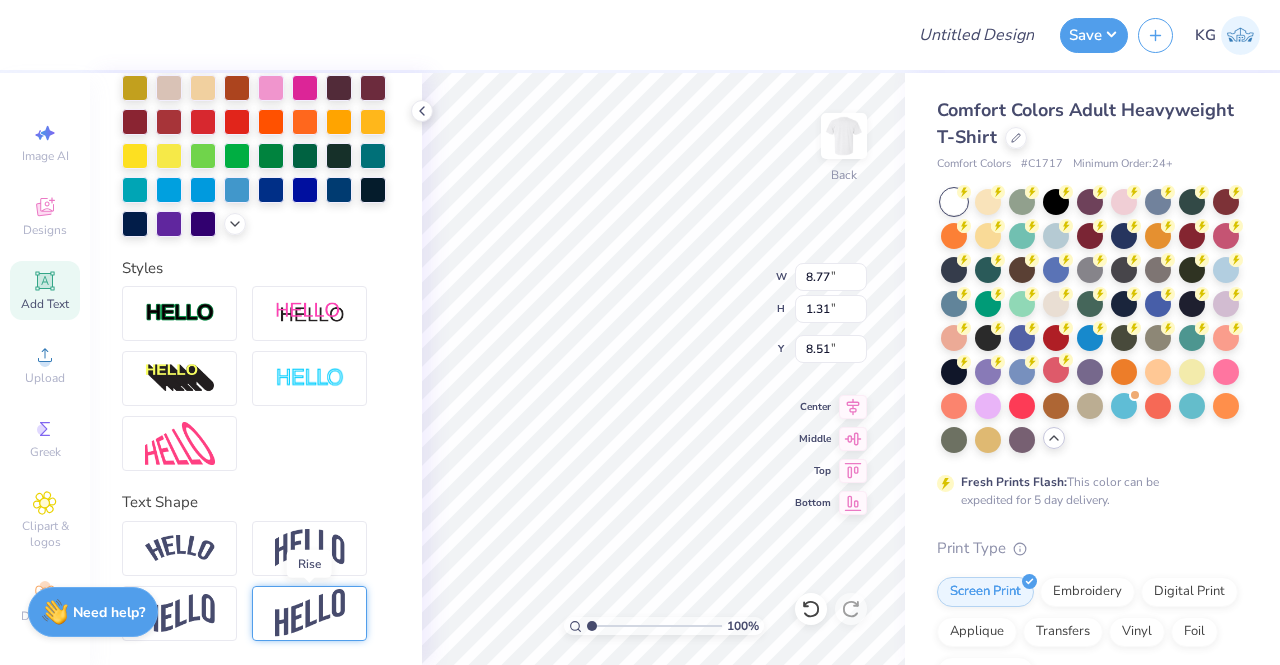 click at bounding box center (310, 613) 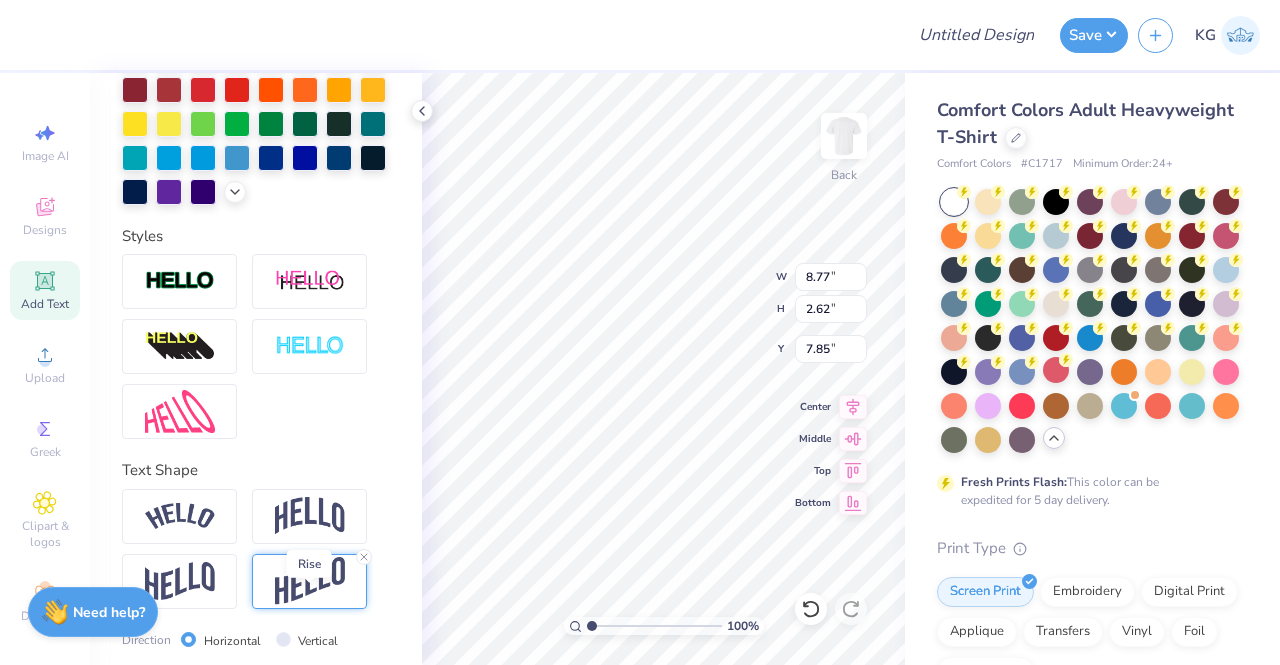 type on "2.62" 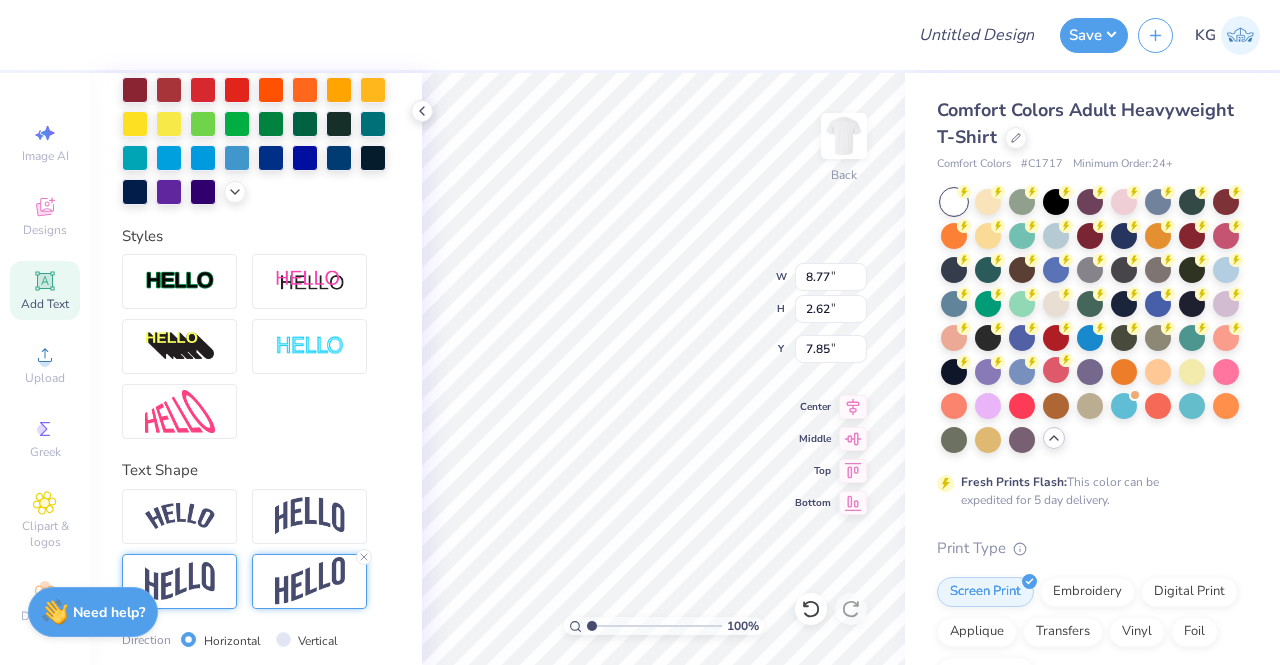 click at bounding box center (180, 581) 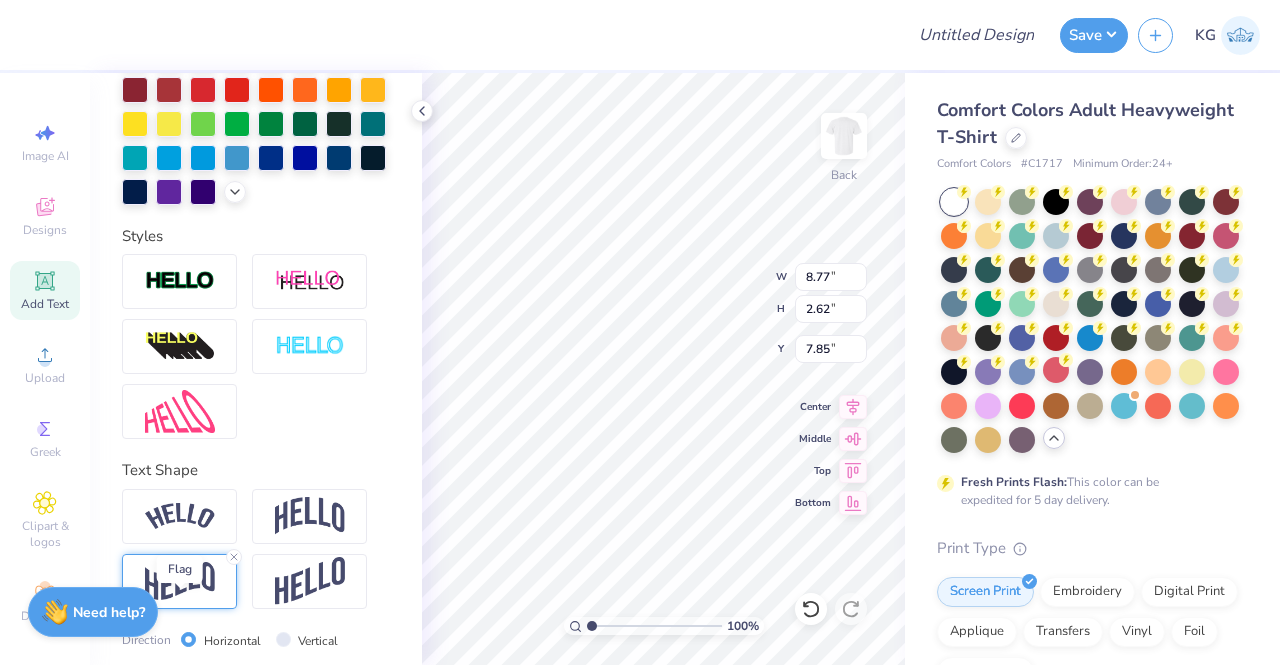 type on "1.97" 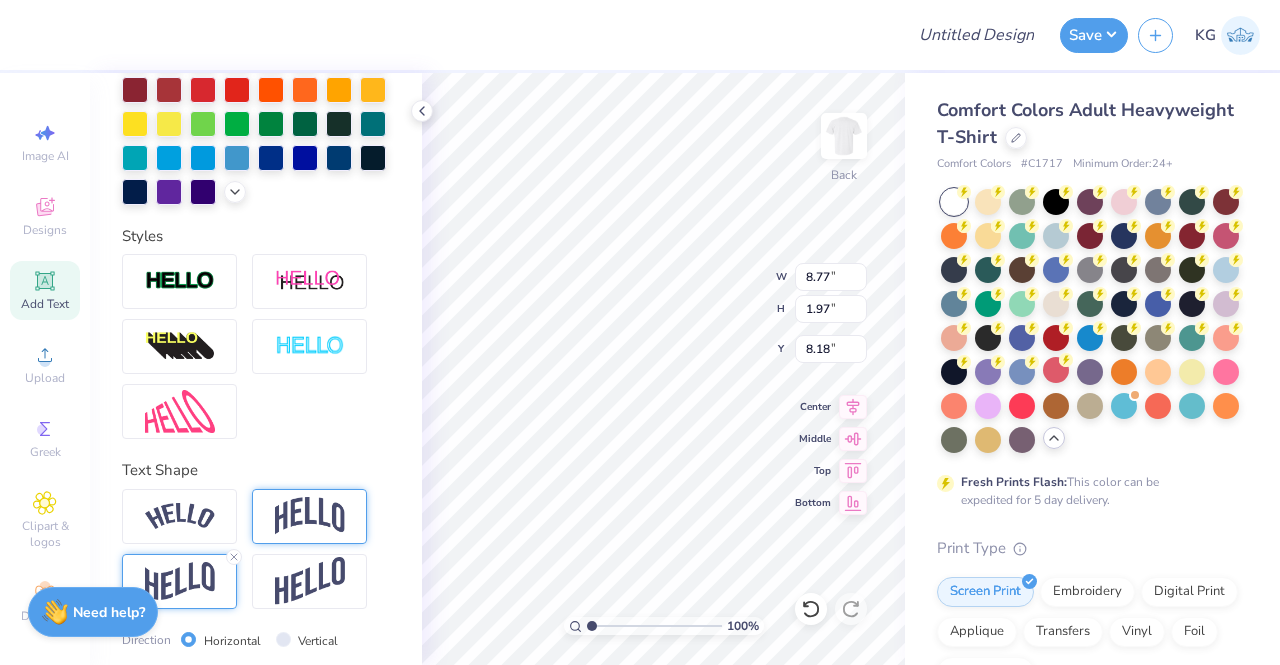 click at bounding box center (309, 516) 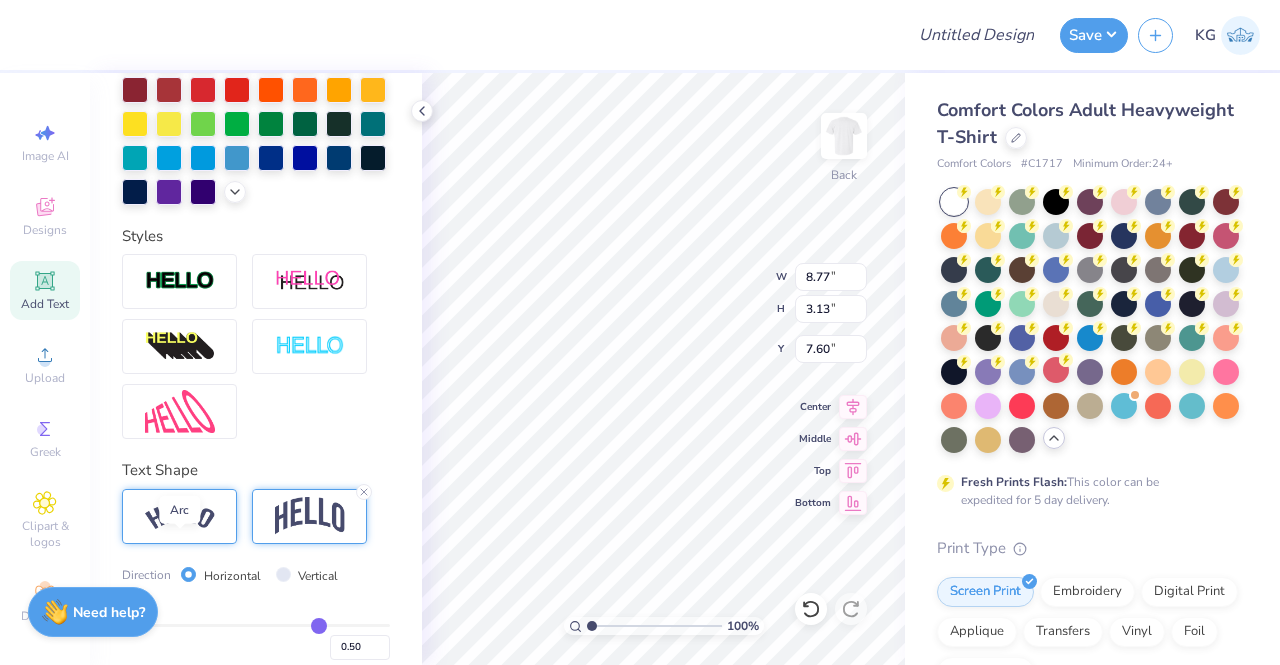 click at bounding box center [180, 516] 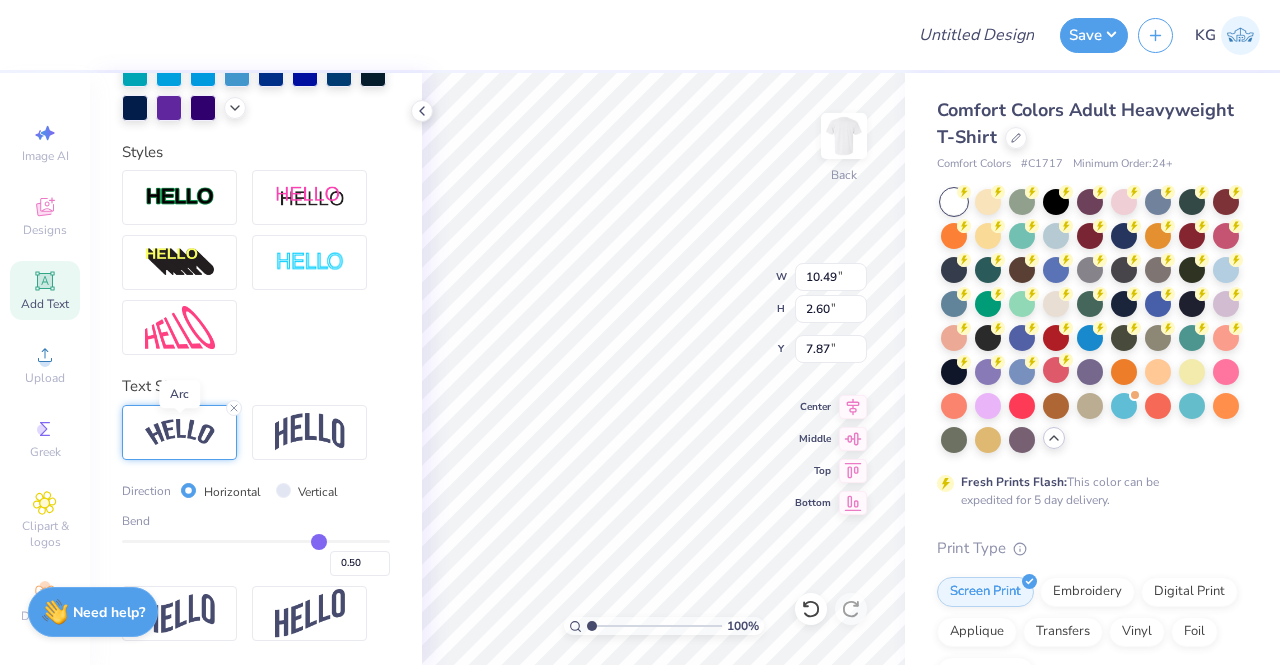 scroll, scrollTop: 646, scrollLeft: 0, axis: vertical 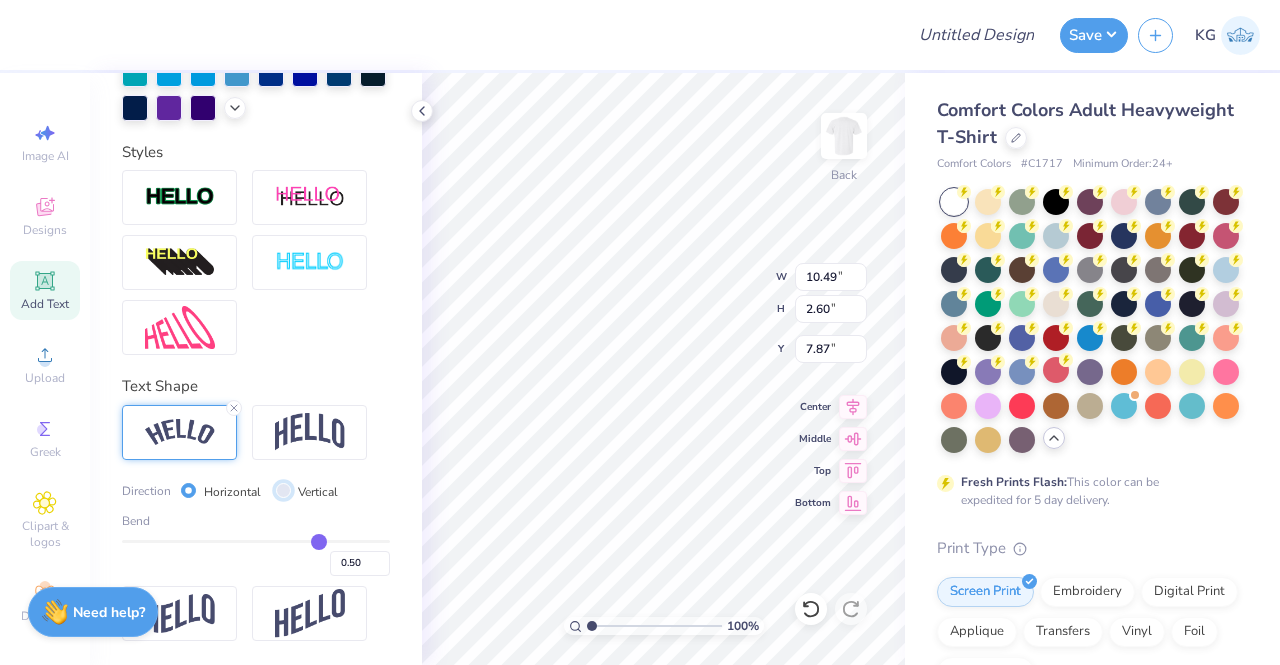click on "Vertical" at bounding box center (283, 490) 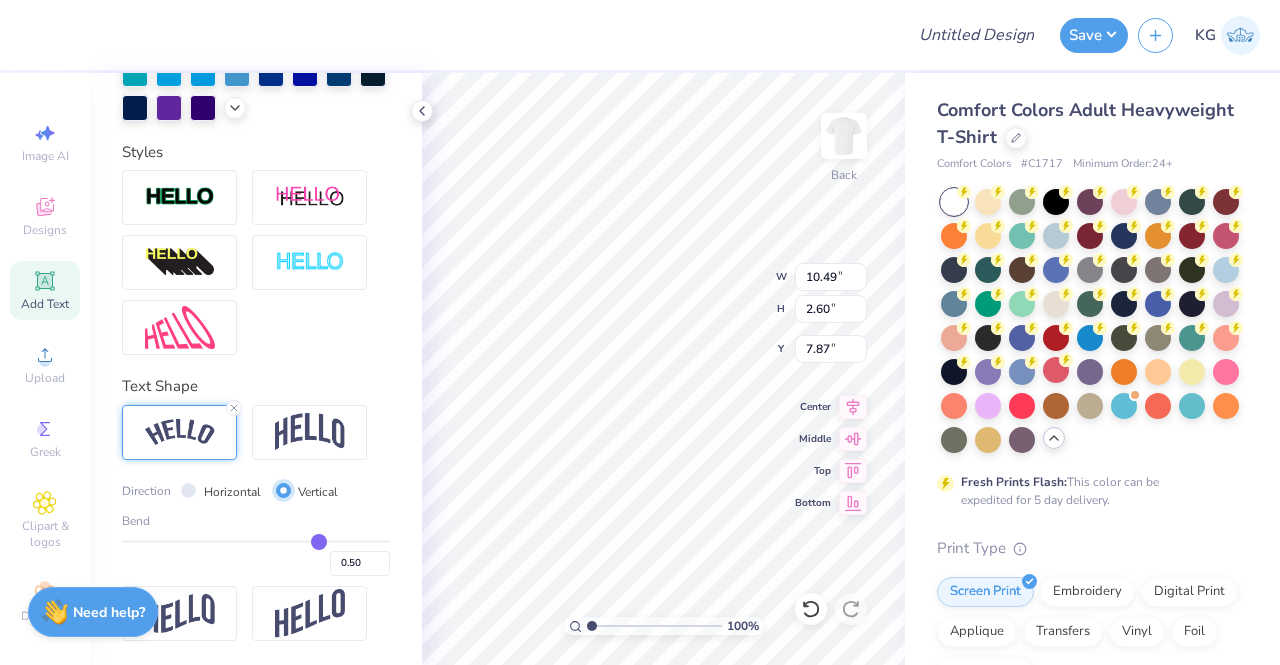 type on "8.87" 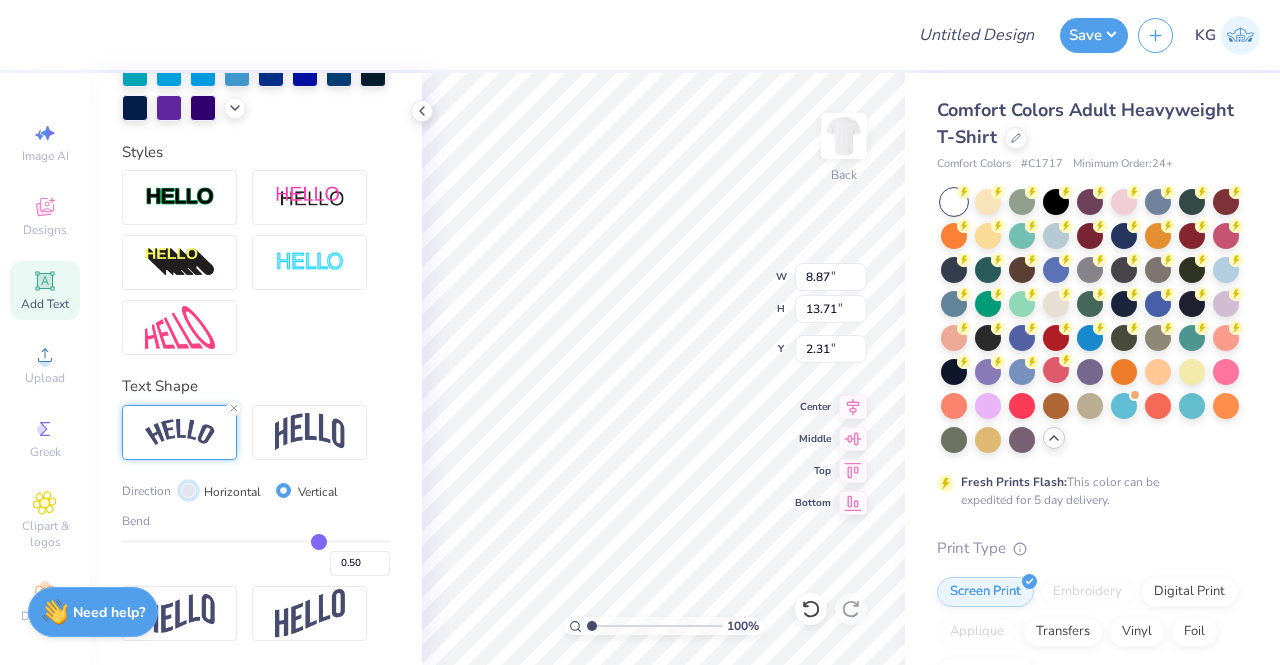 click on "Horizontal" at bounding box center [188, 490] 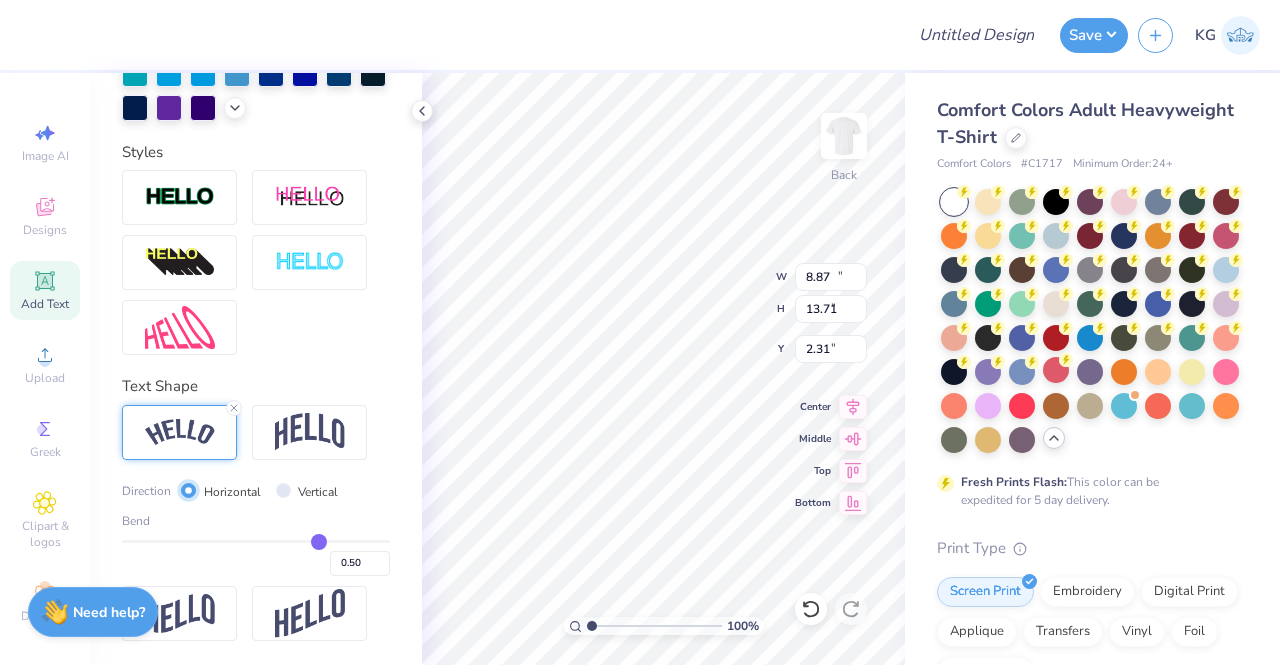 type on "10.49" 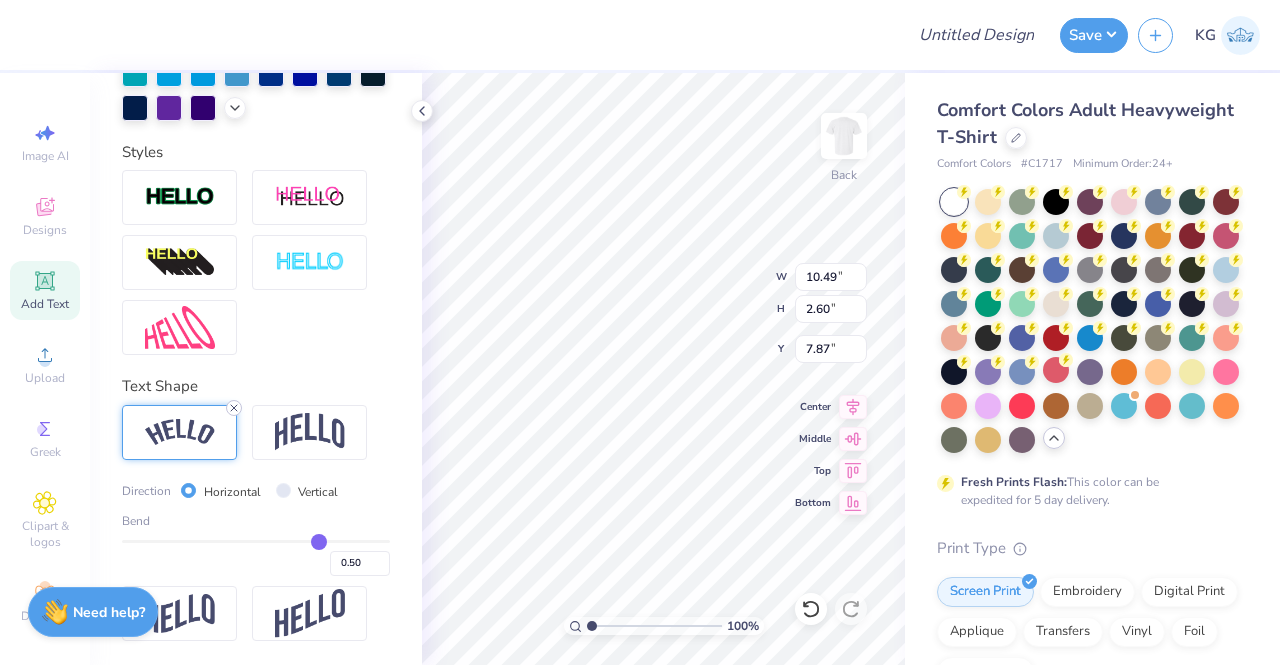 click 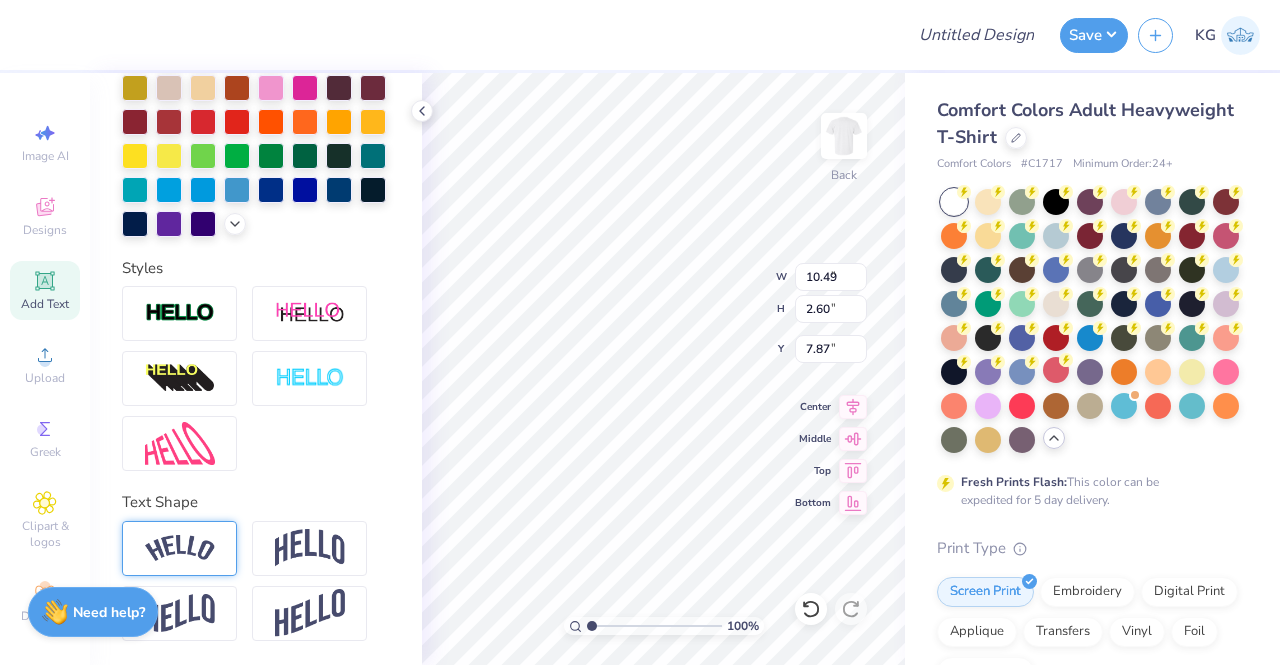 type on "8.77" 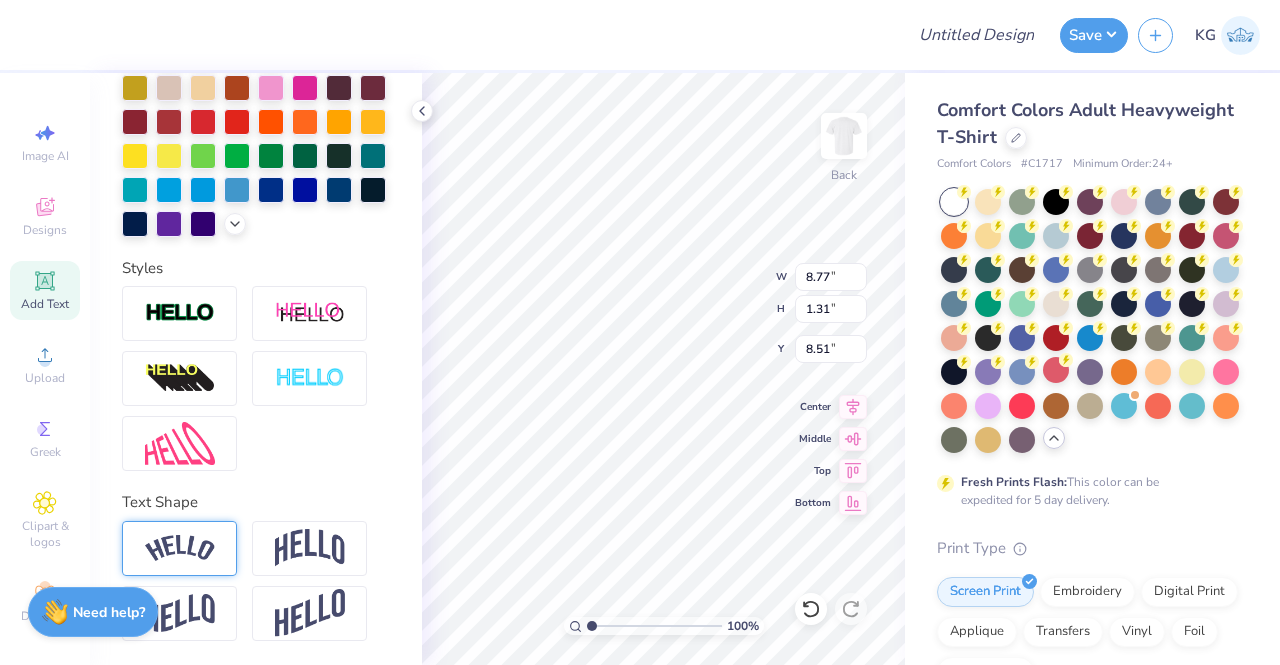 scroll, scrollTop: 530, scrollLeft: 0, axis: vertical 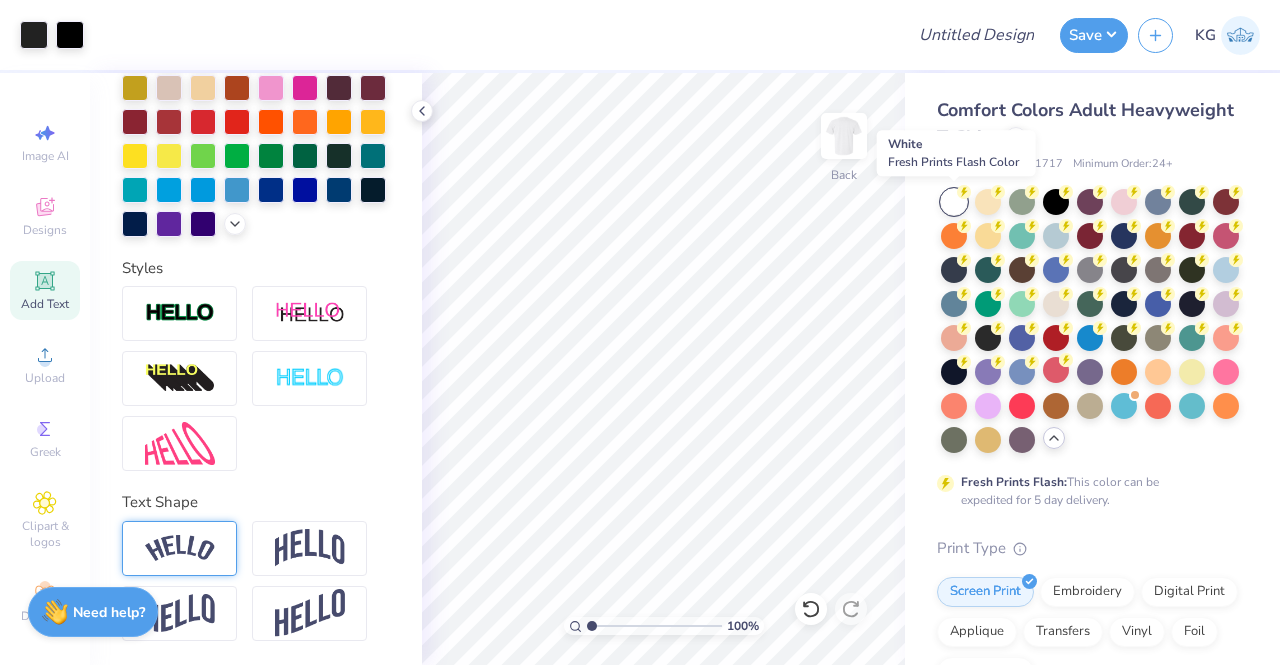 click at bounding box center (954, 202) 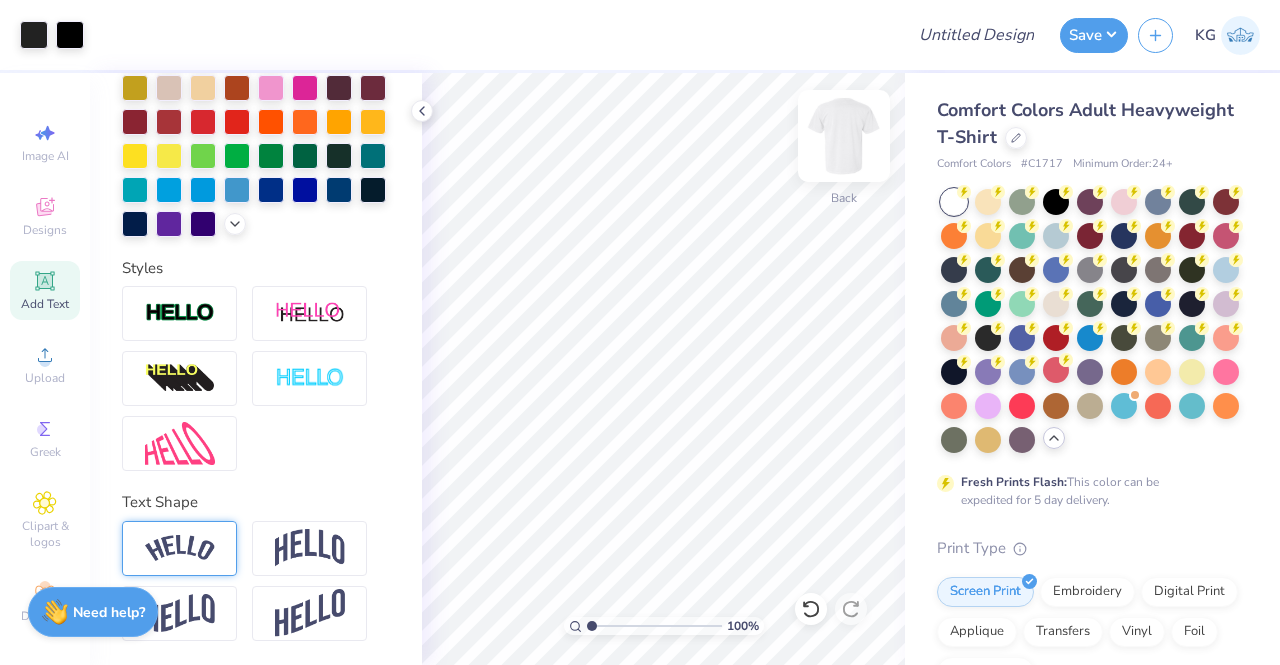 click at bounding box center [844, 136] 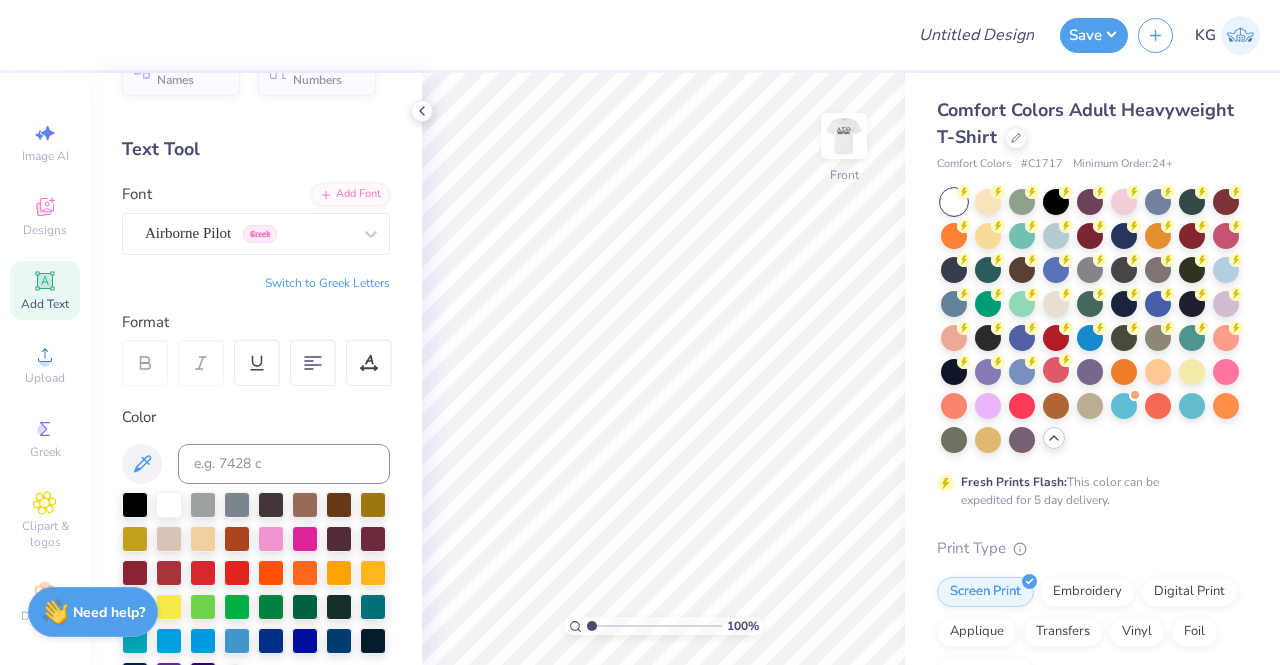 scroll, scrollTop: 0, scrollLeft: 0, axis: both 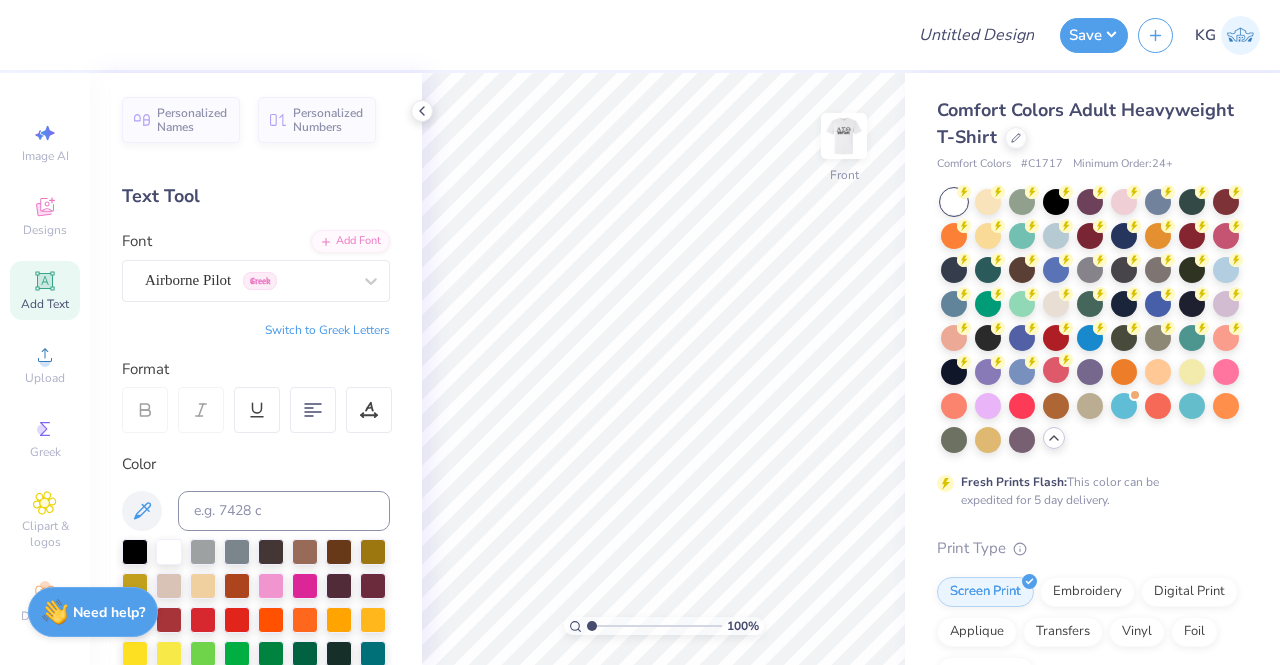 click on "Add Text" at bounding box center (45, 290) 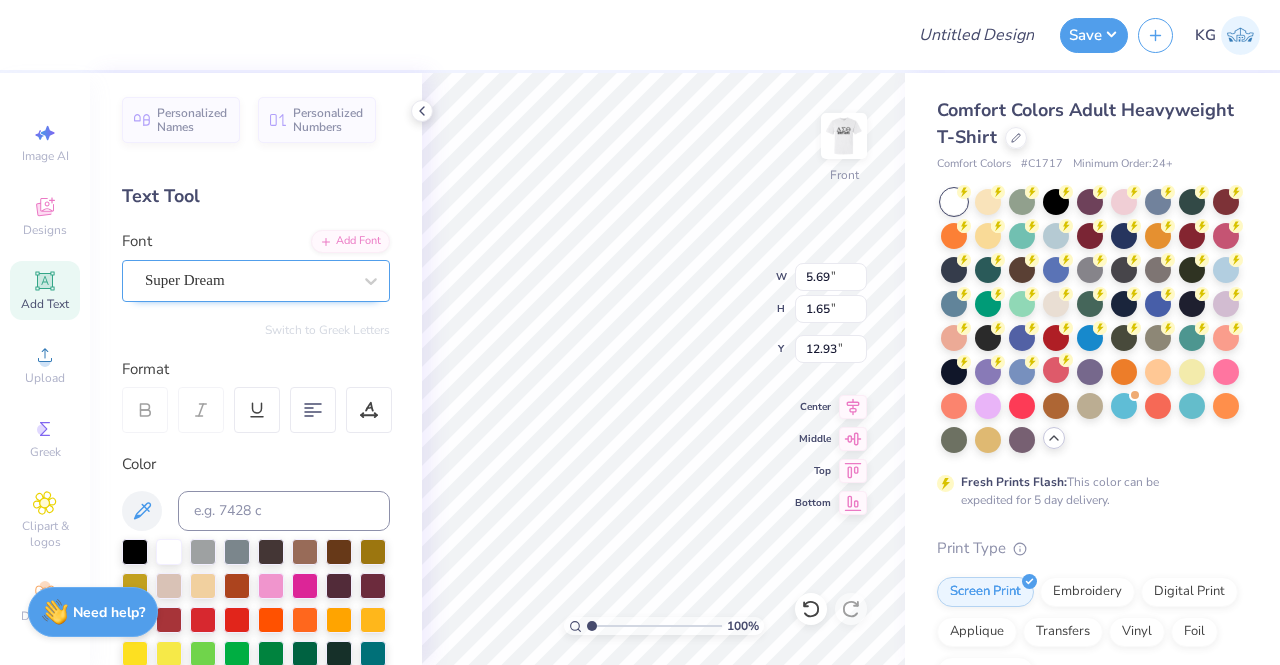 scroll, scrollTop: 16, scrollLeft: 2, axis: both 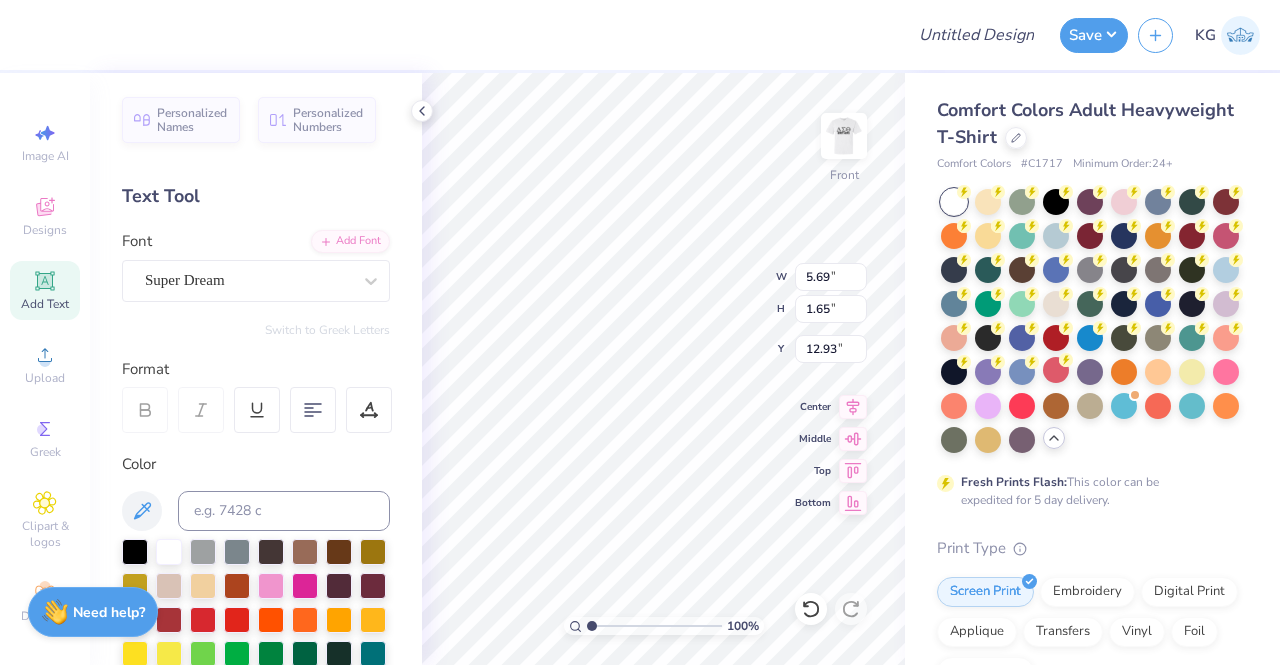 type on "DST" 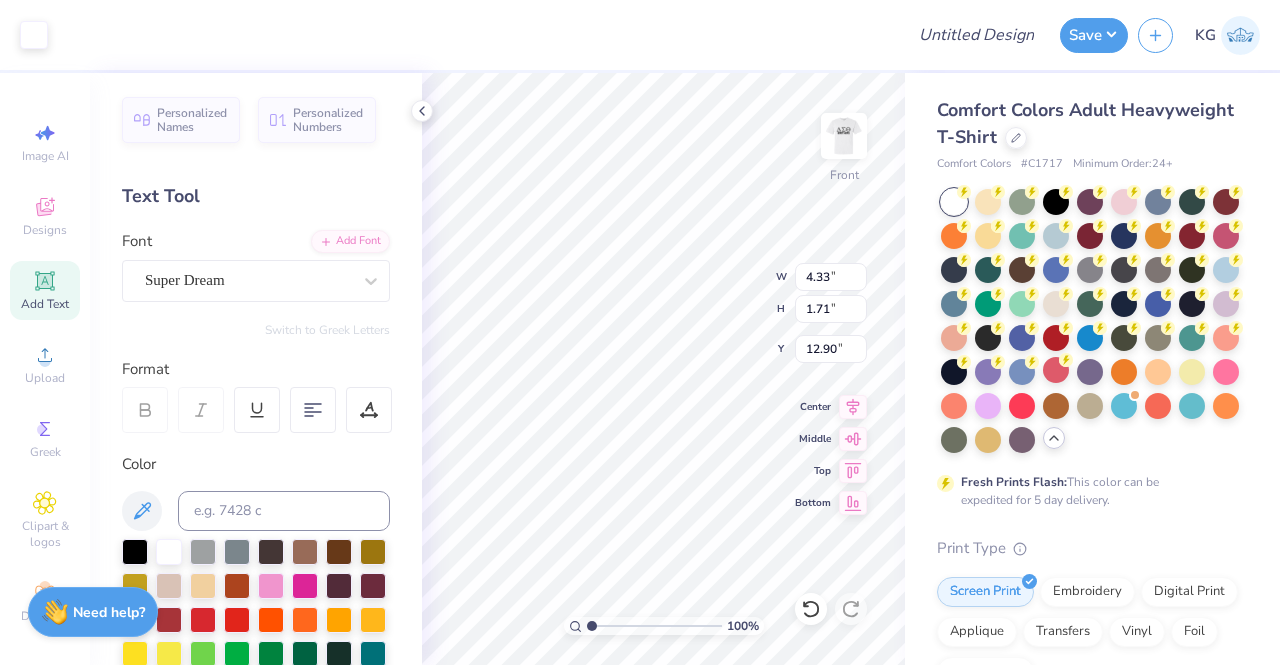 scroll, scrollTop: 16, scrollLeft: 2, axis: both 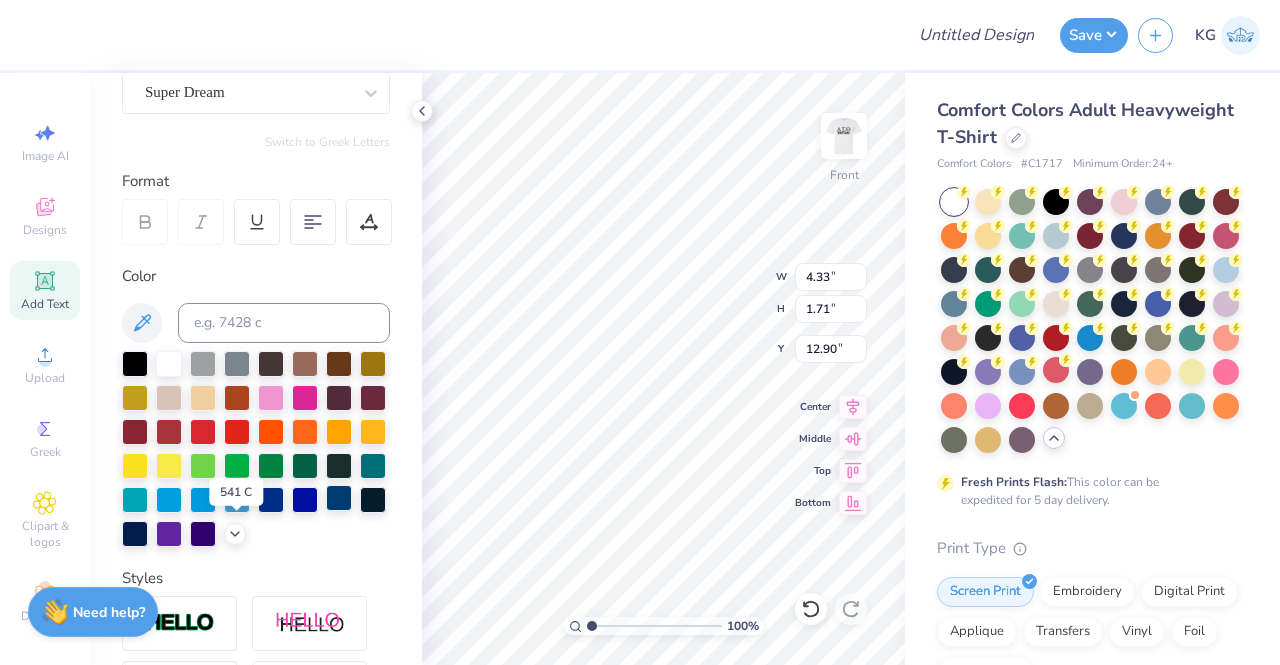 type on "DST Charity Bash
[CITY]
[DD]-[MM]-[YYYY]" 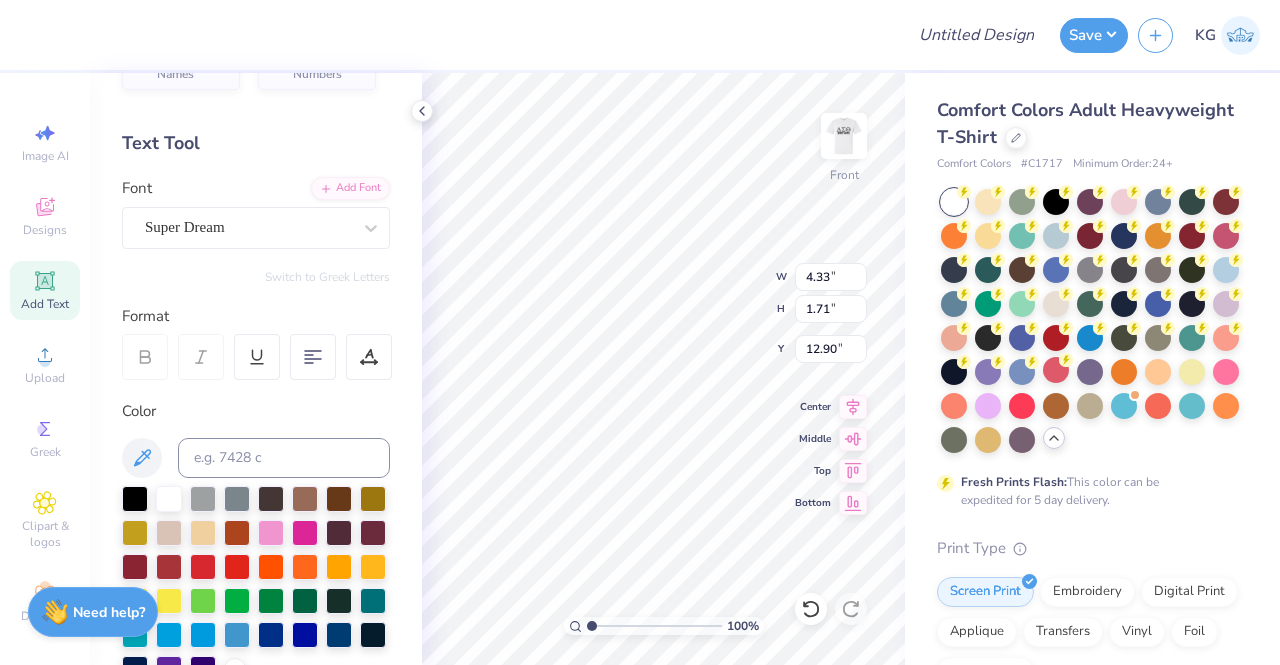 scroll, scrollTop: 47, scrollLeft: 0, axis: vertical 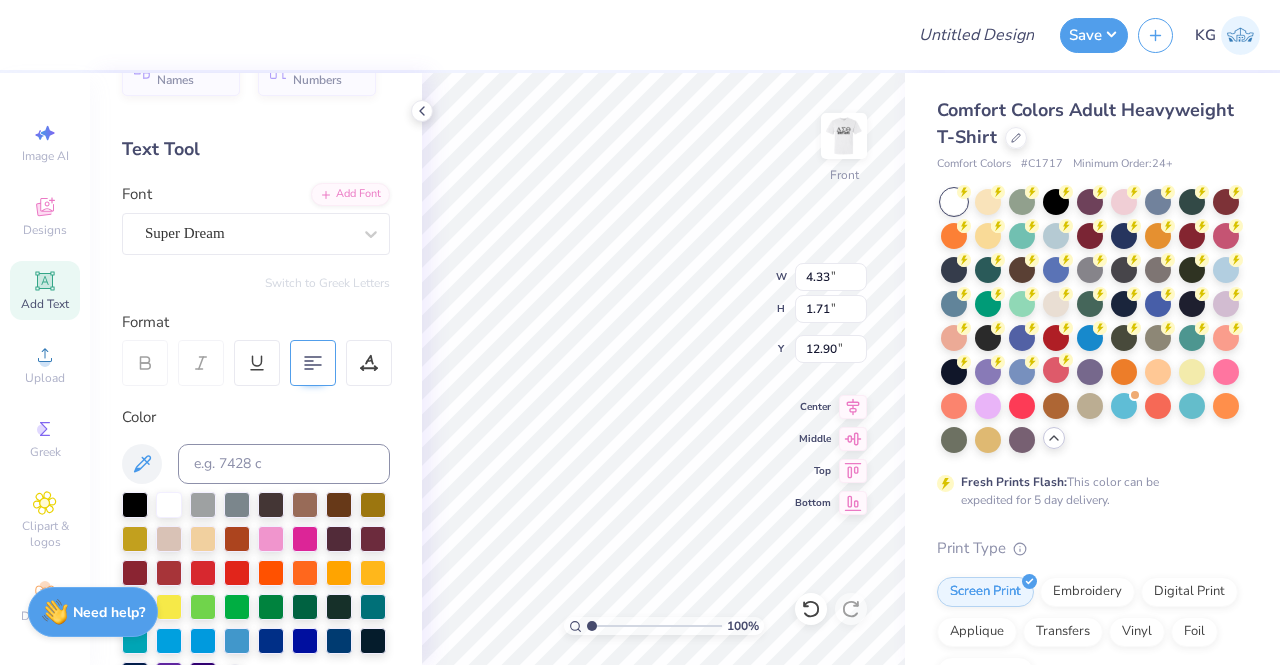 click at bounding box center [313, 363] 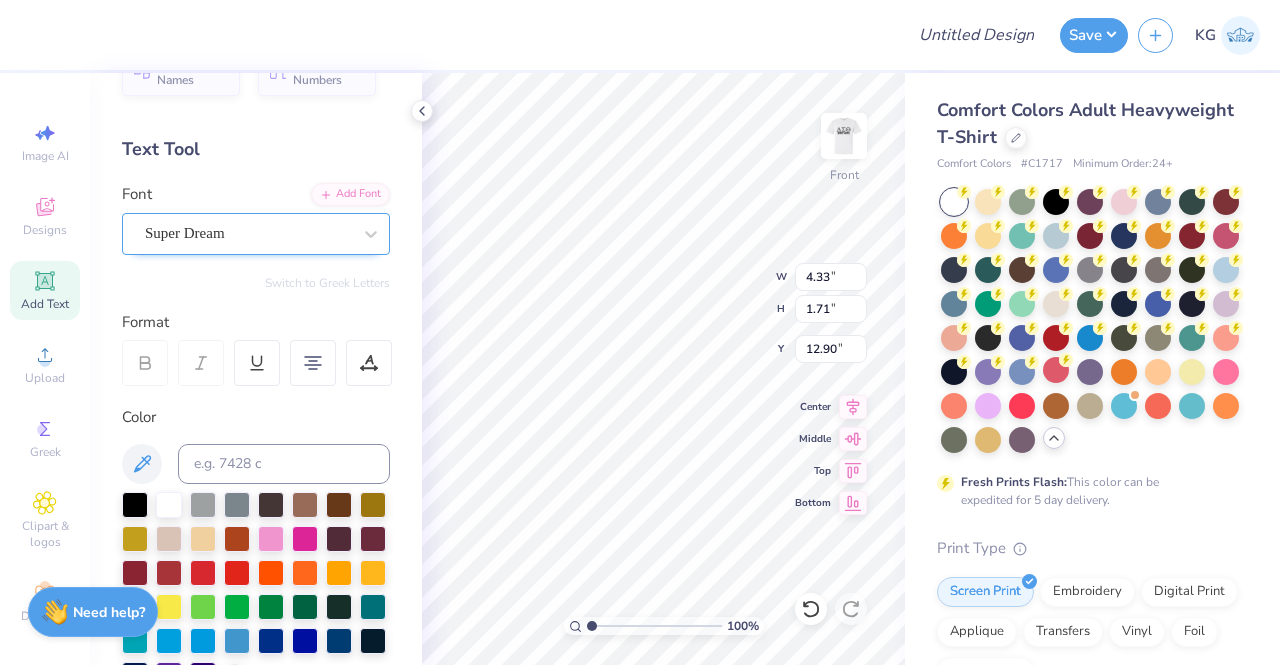 click on "Super Dream" at bounding box center [248, 233] 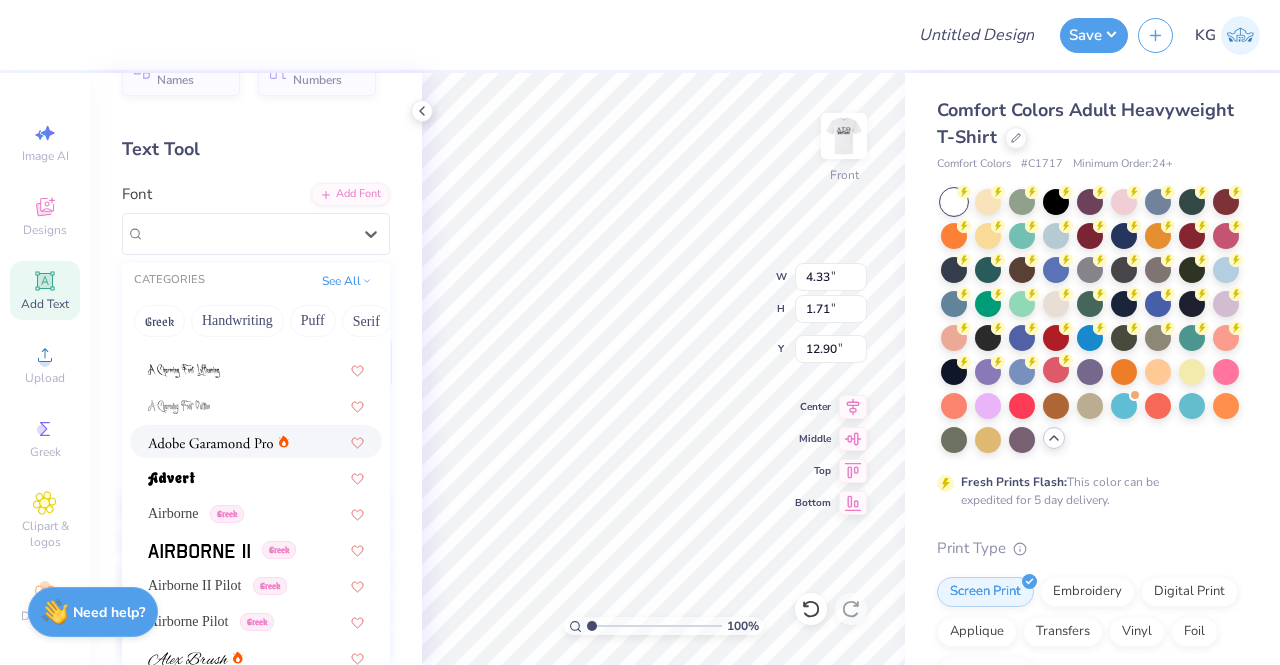 scroll, scrollTop: 269, scrollLeft: 0, axis: vertical 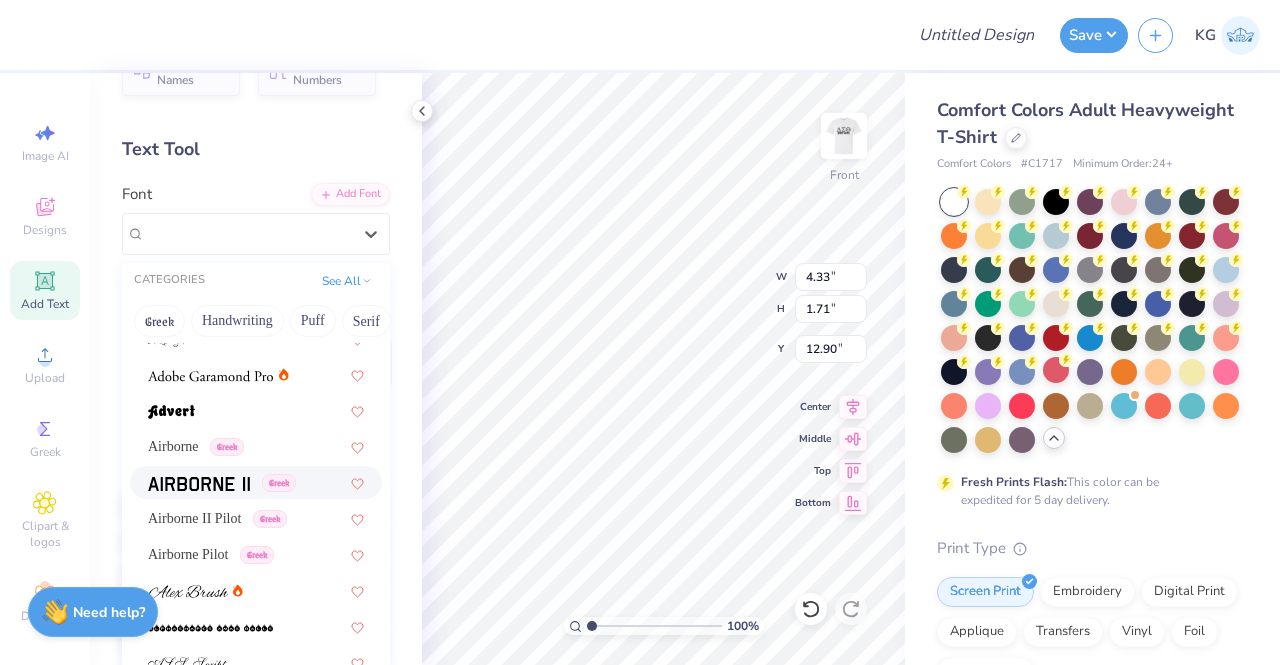 click at bounding box center [199, 484] 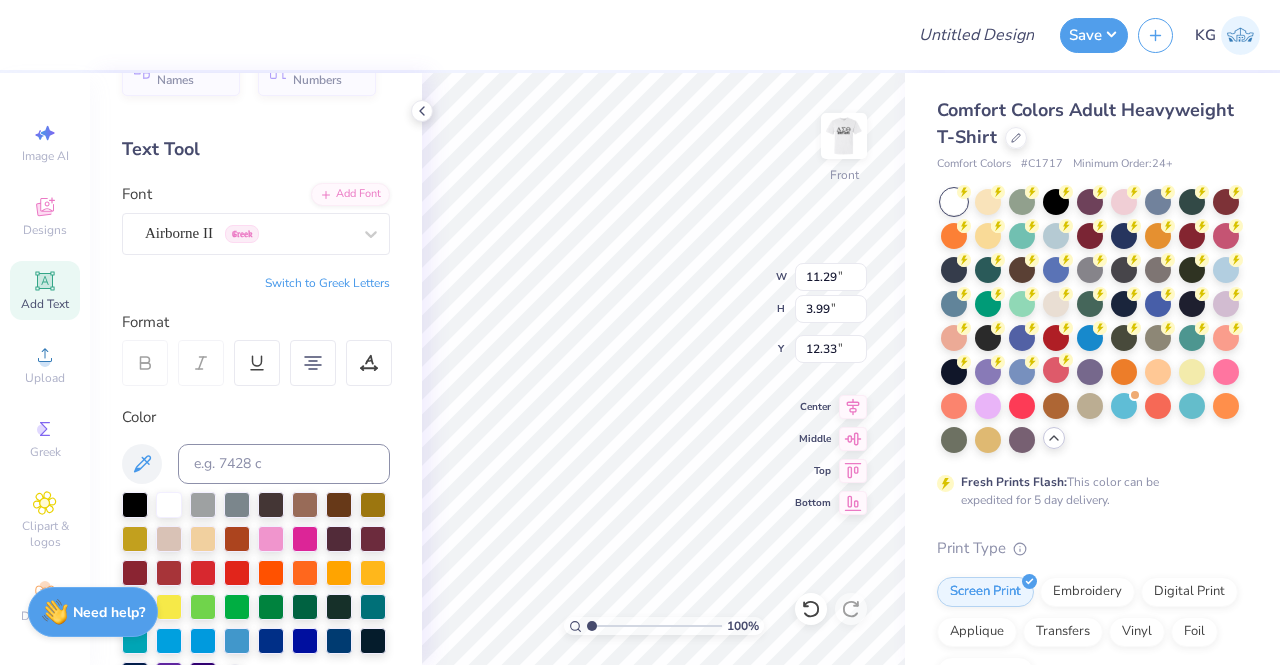 type on "11.29" 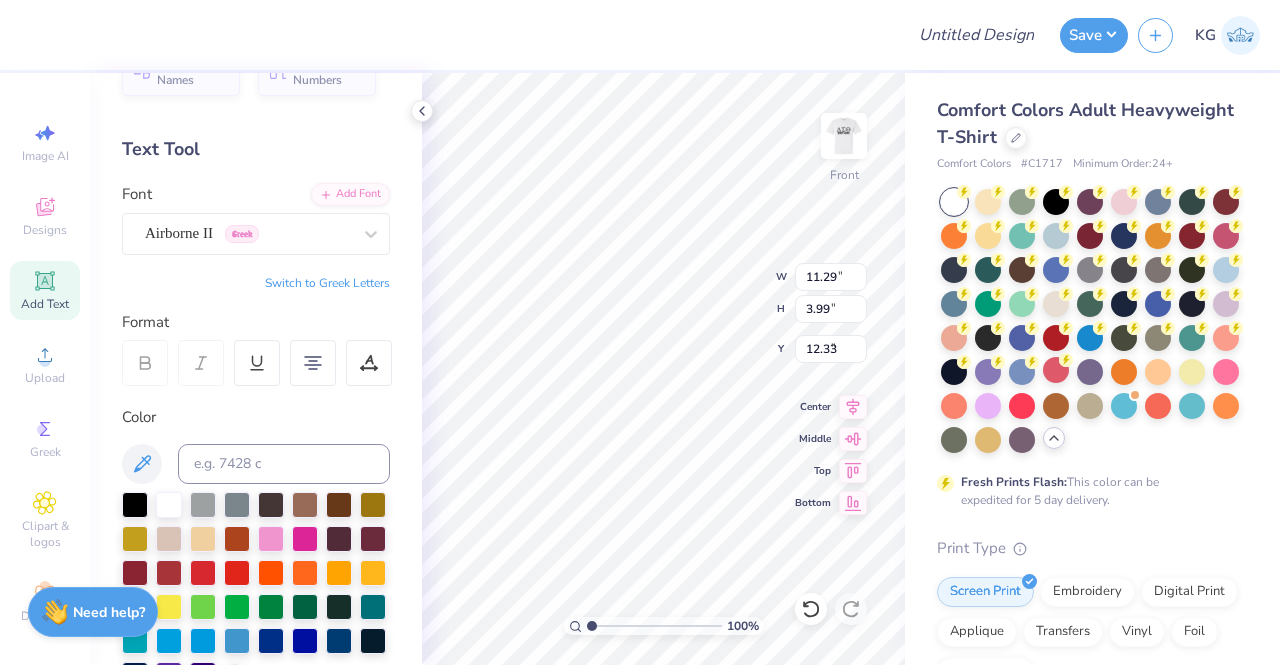 type on "8.74" 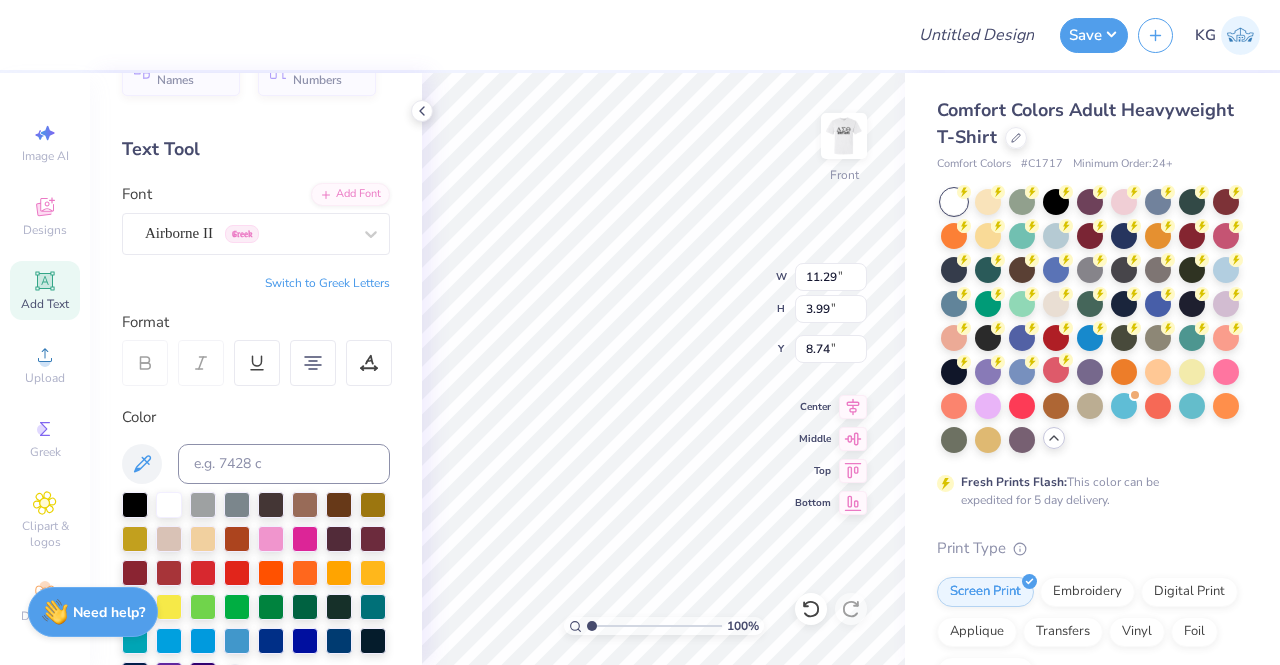 scroll, scrollTop: 16, scrollLeft: 2, axis: both 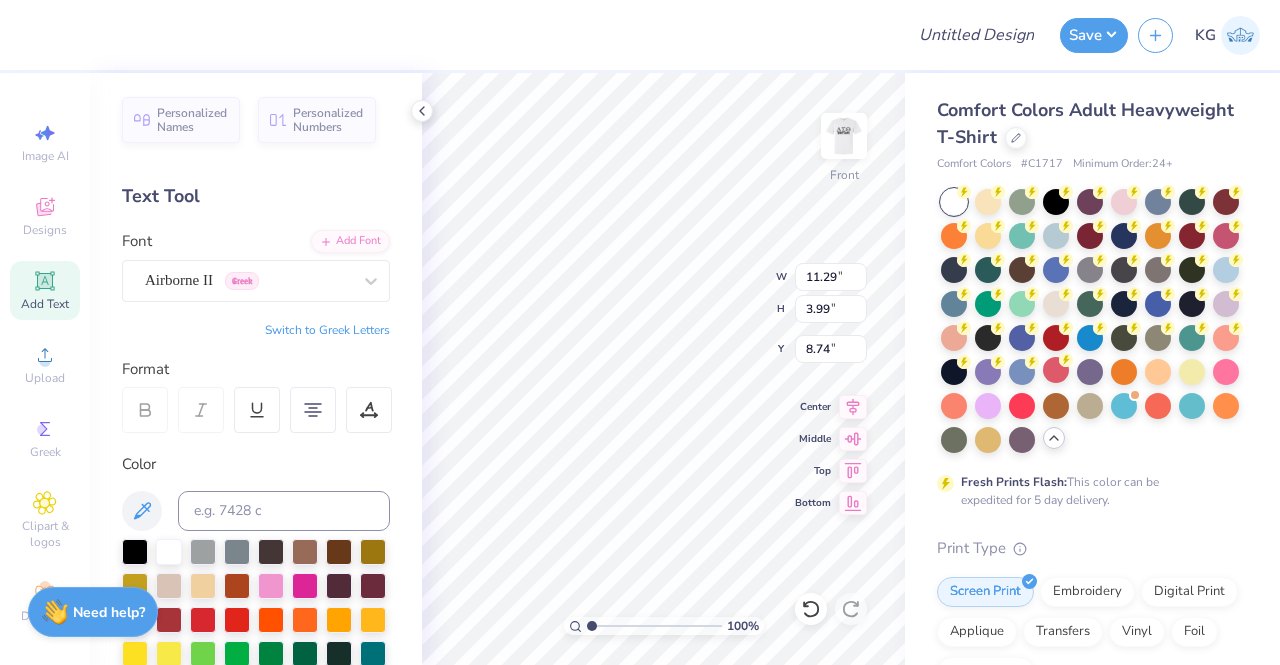 click on "Switch to Greek Letters" at bounding box center (327, 330) 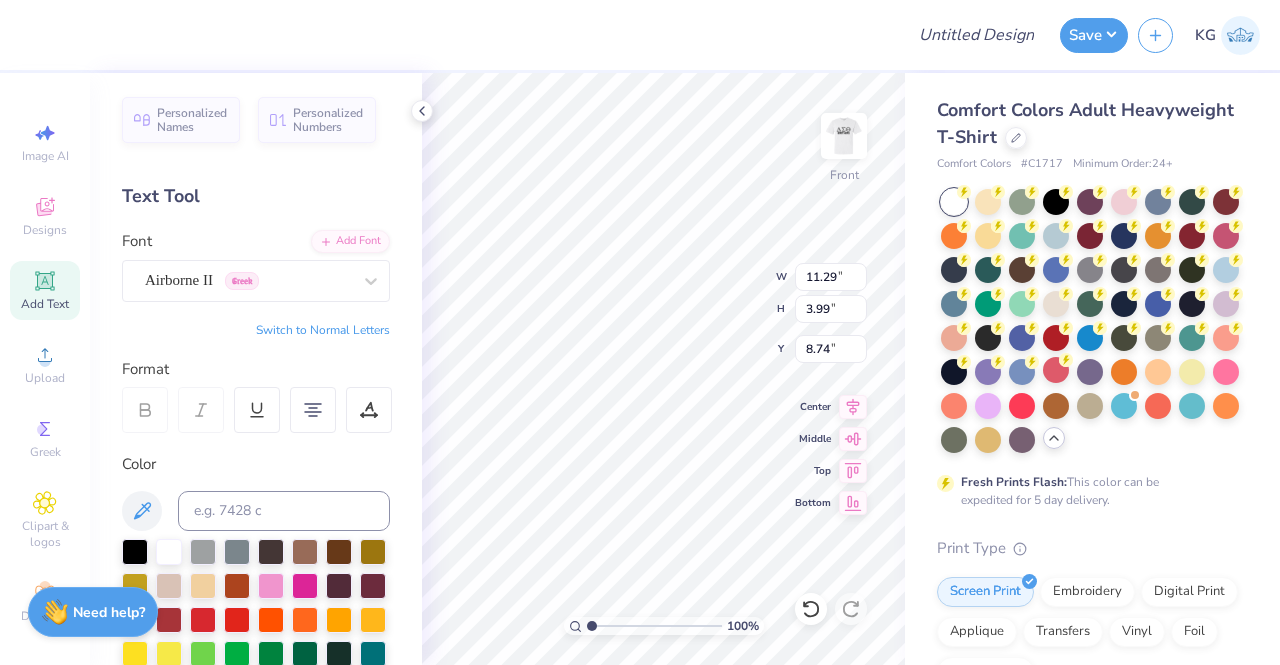 click on "Switch to Normal Letters" at bounding box center (323, 330) 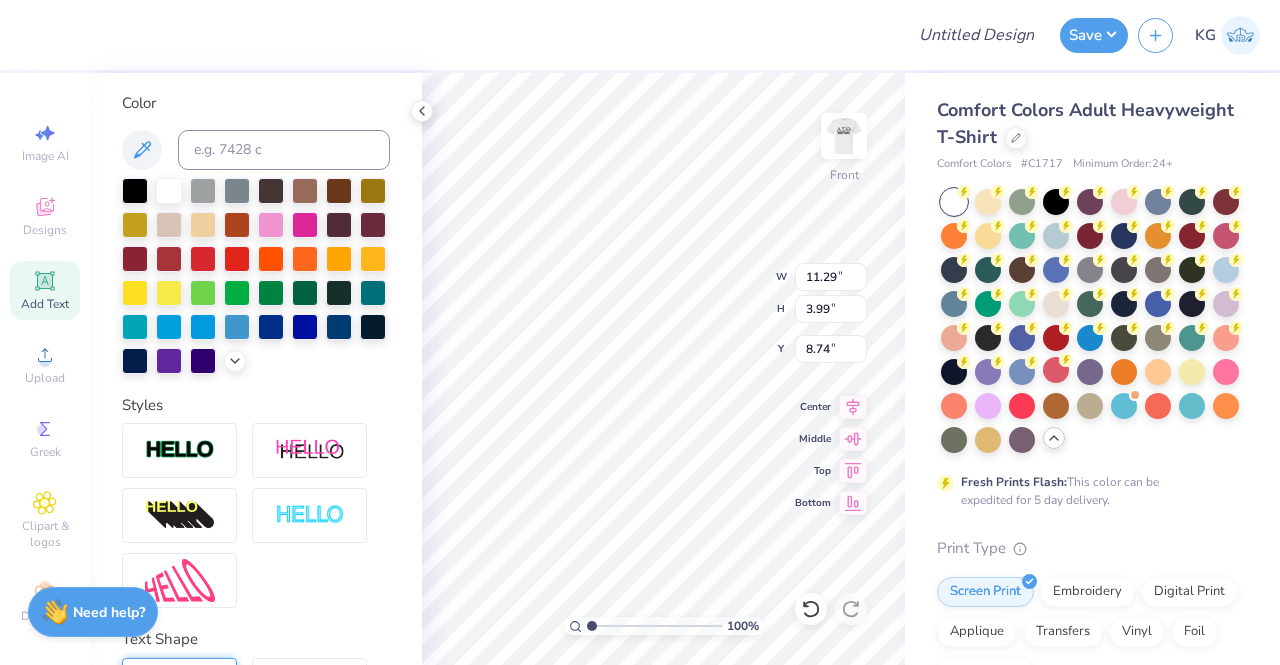 scroll, scrollTop: 362, scrollLeft: 0, axis: vertical 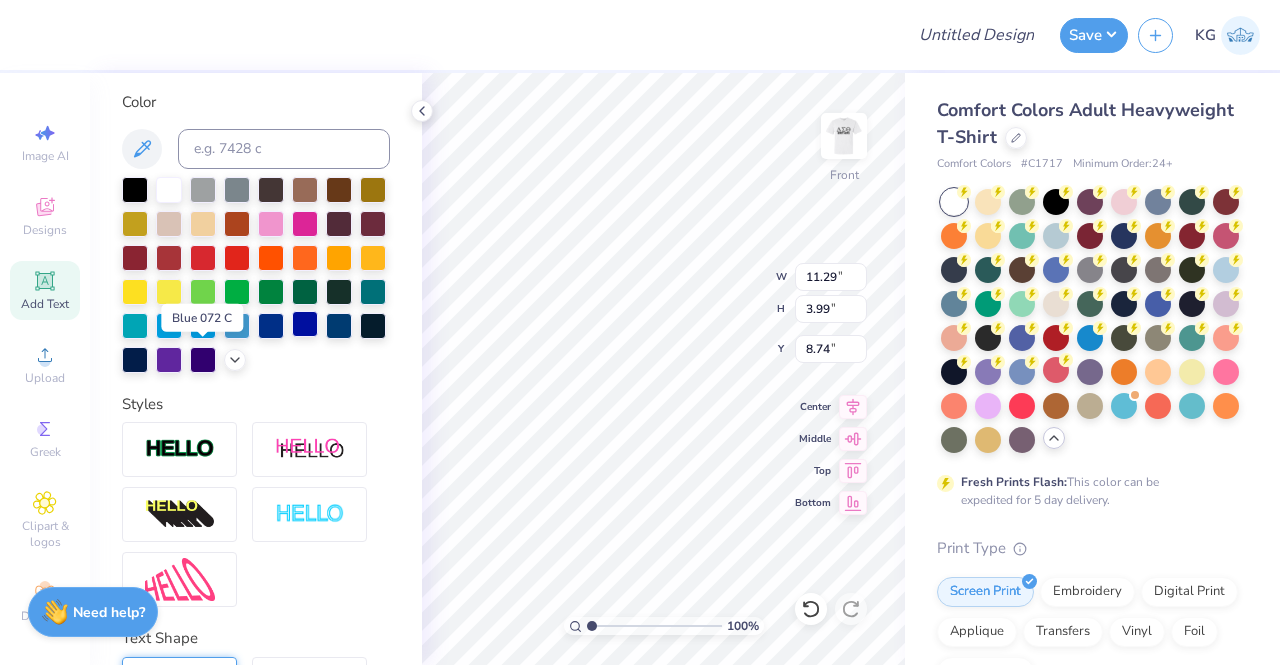 click at bounding box center (305, 324) 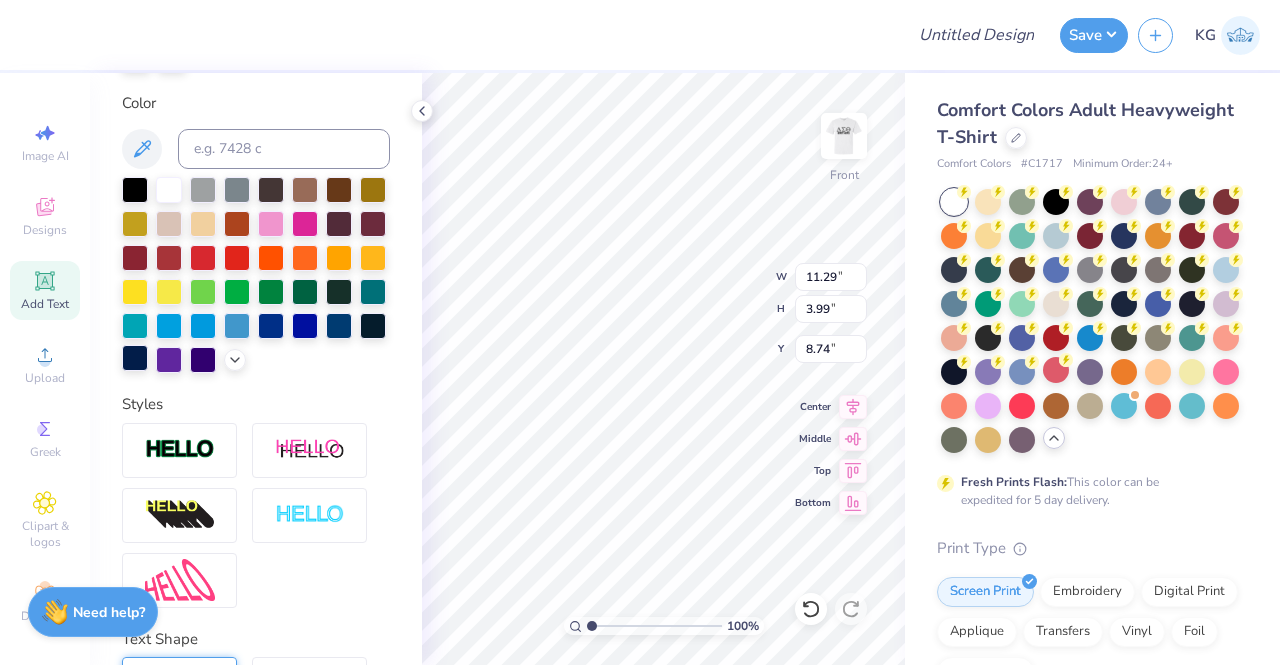 click at bounding box center (135, 358) 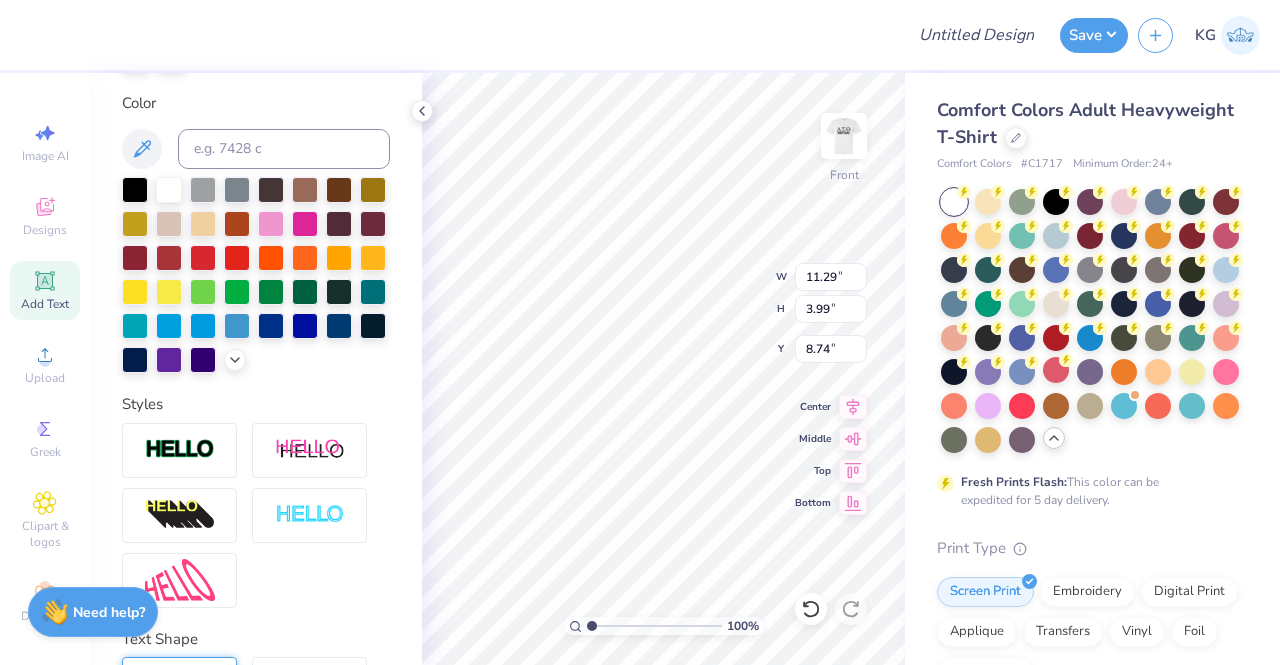scroll, scrollTop: 16, scrollLeft: 9, axis: both 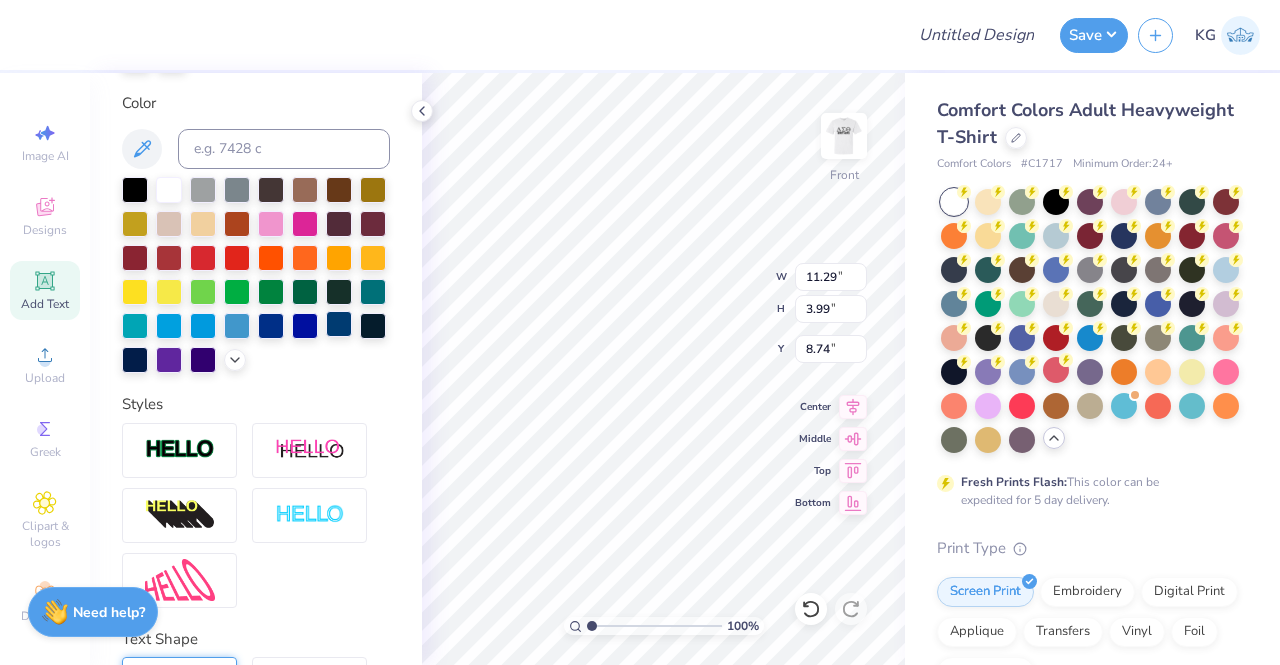 click at bounding box center [339, 324] 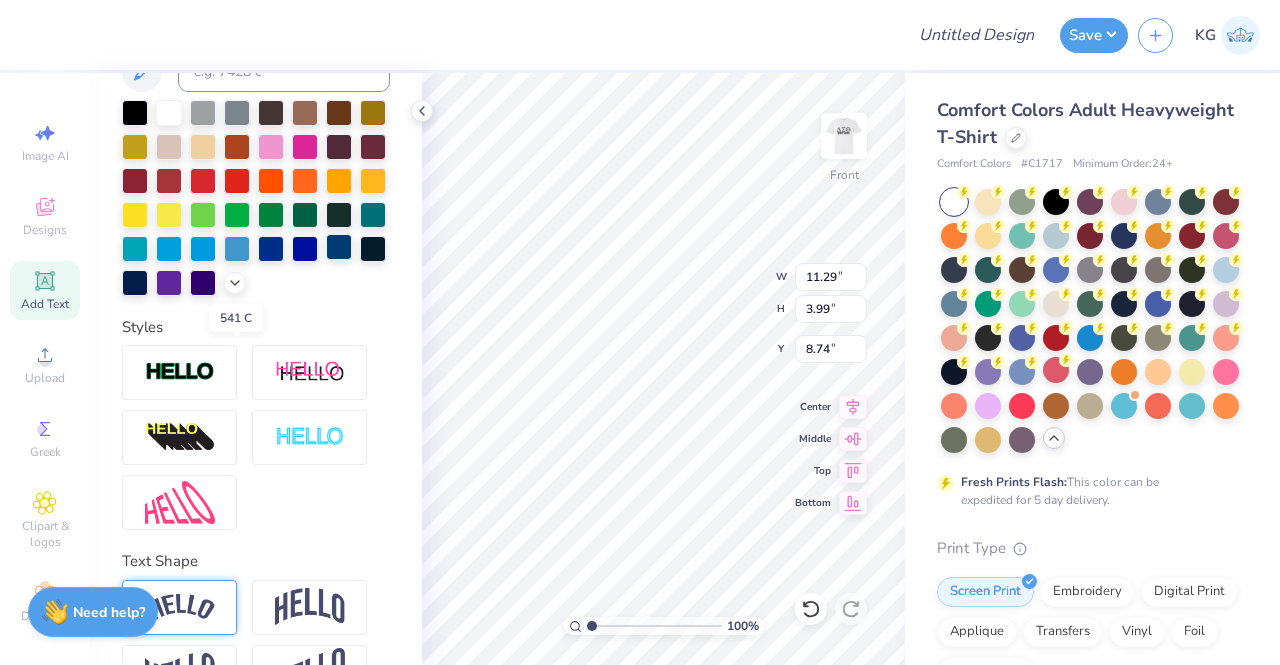 scroll, scrollTop: 362, scrollLeft: 0, axis: vertical 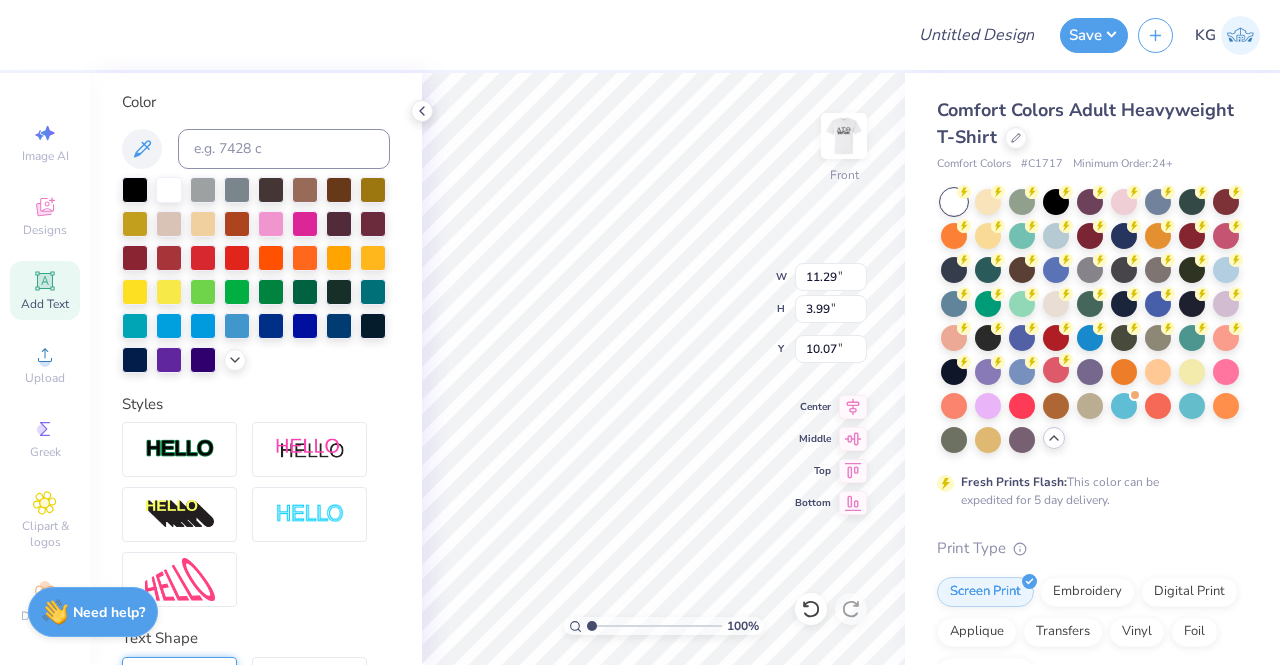 type on "10.07" 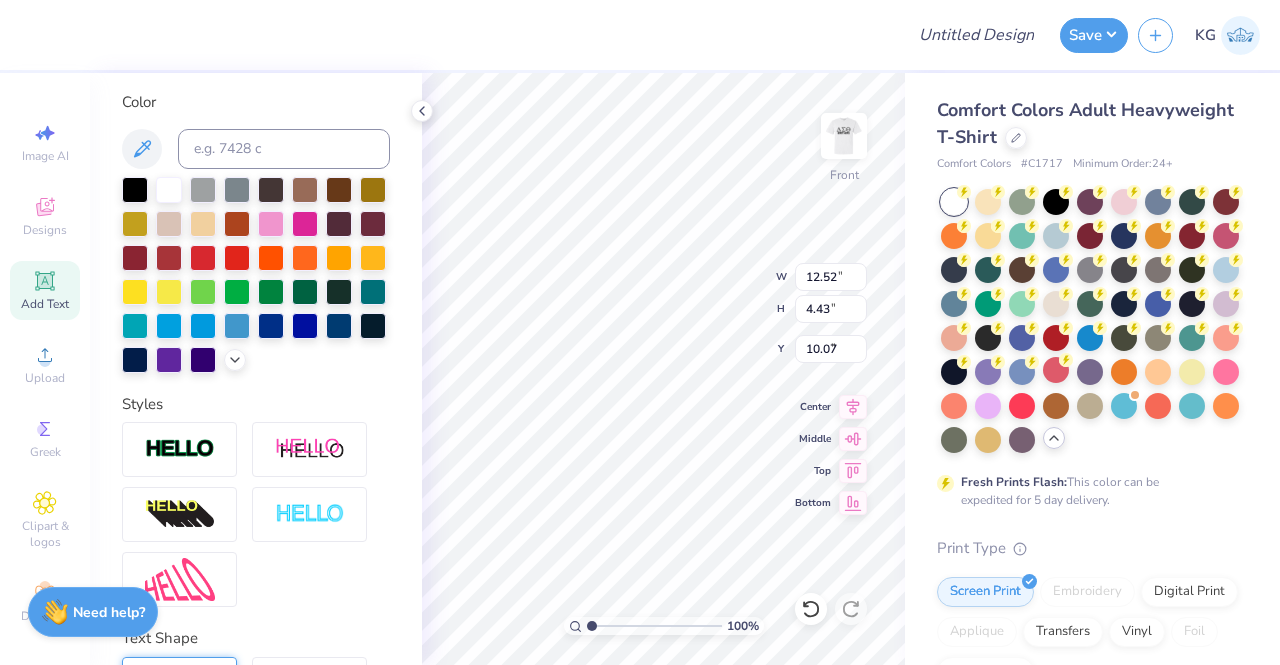 type on "12.52" 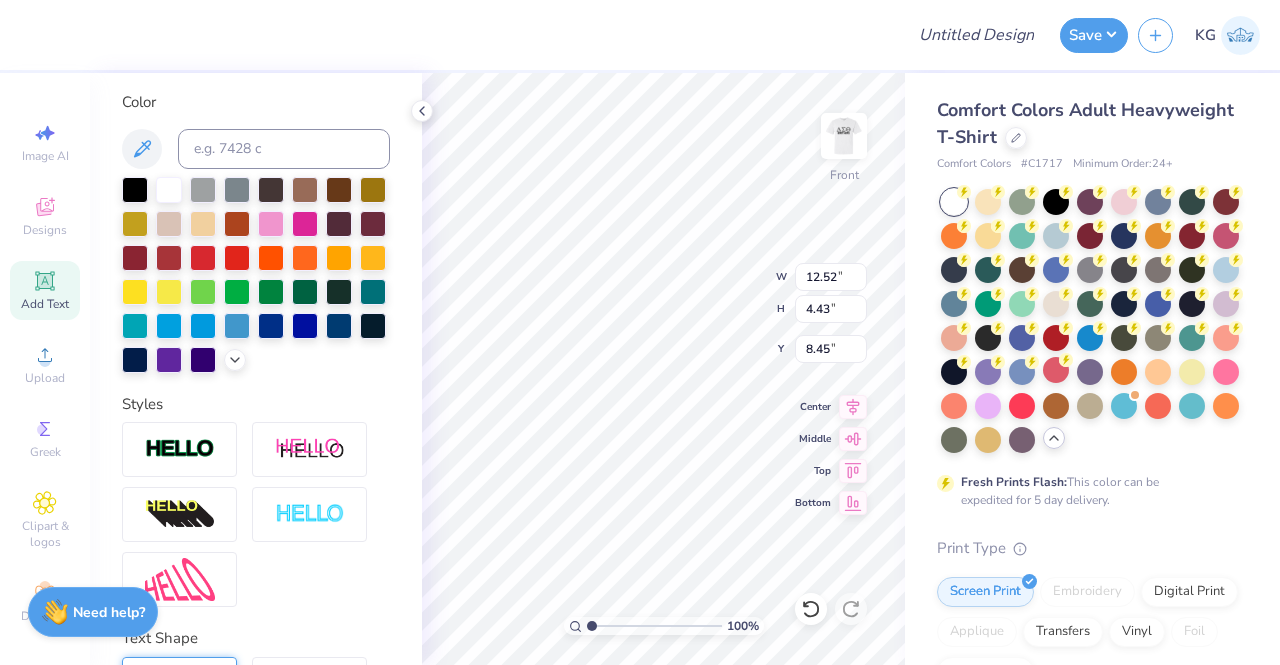 type on "7.37" 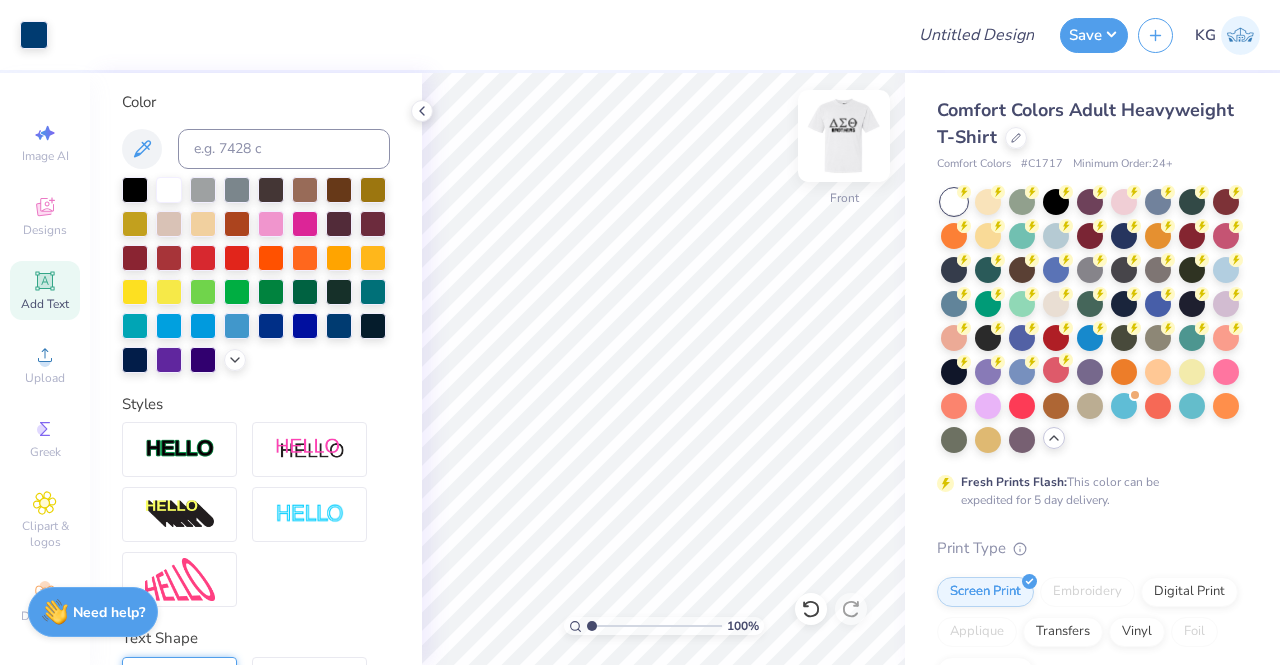 click at bounding box center (844, 136) 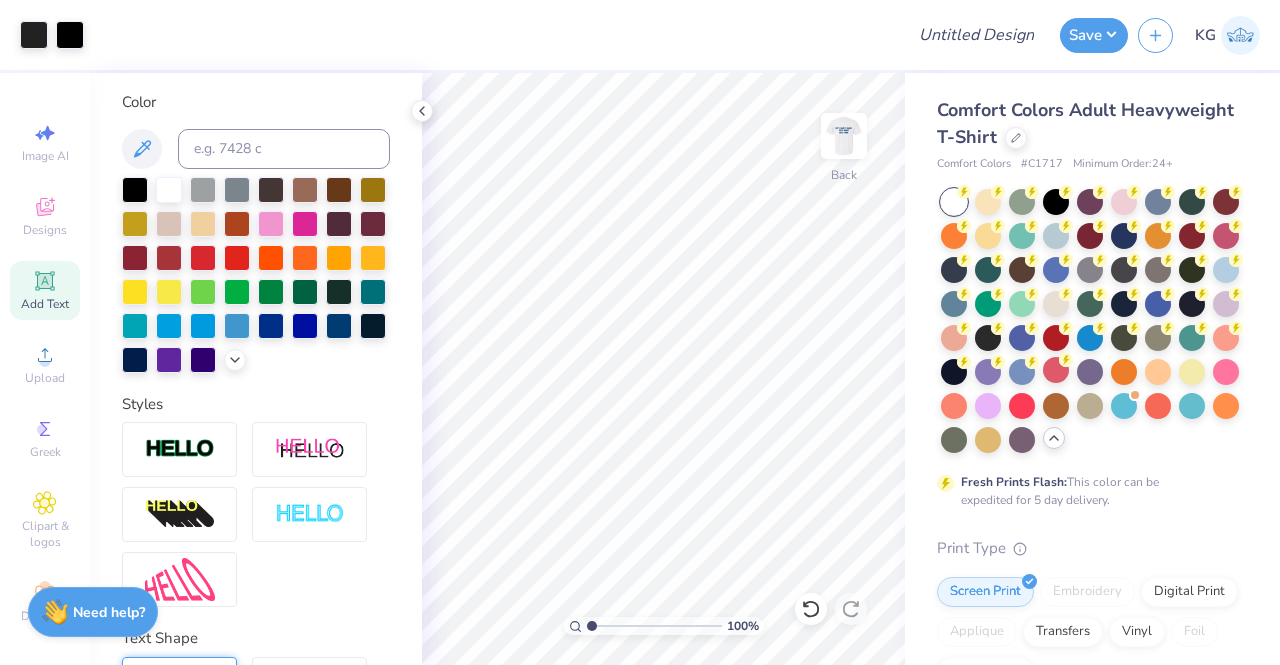 click at bounding box center [844, 136] 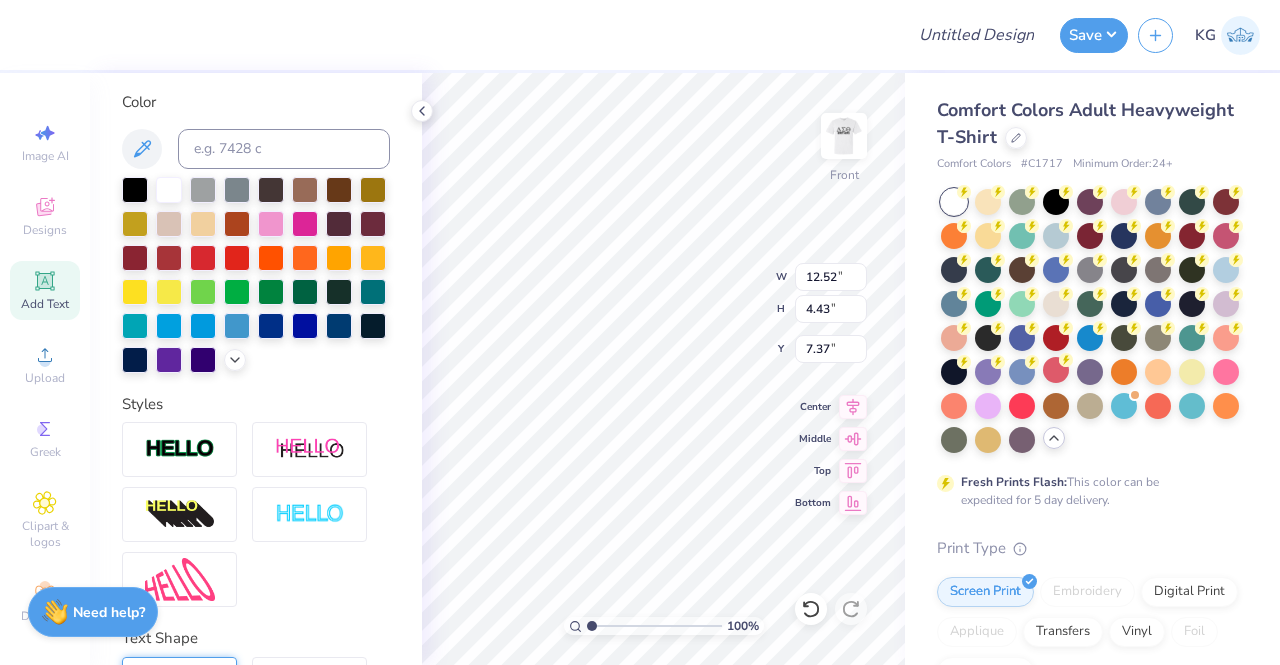 scroll, scrollTop: 18, scrollLeft: 5, axis: both 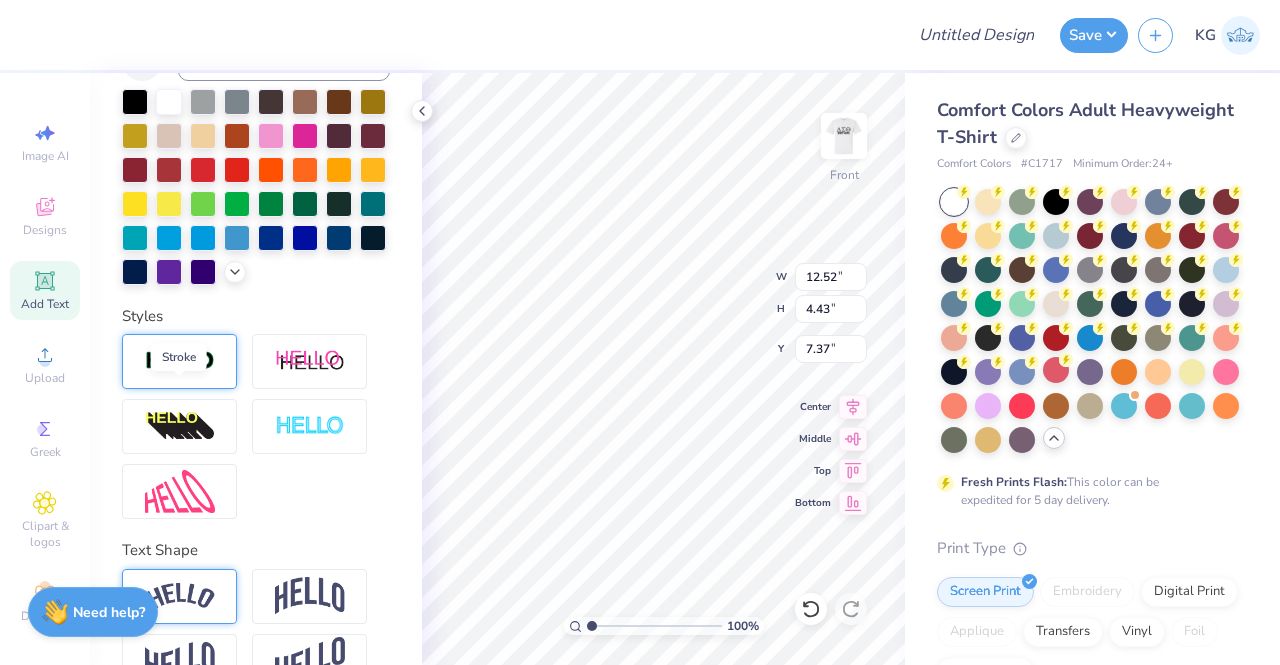 click at bounding box center (180, 361) 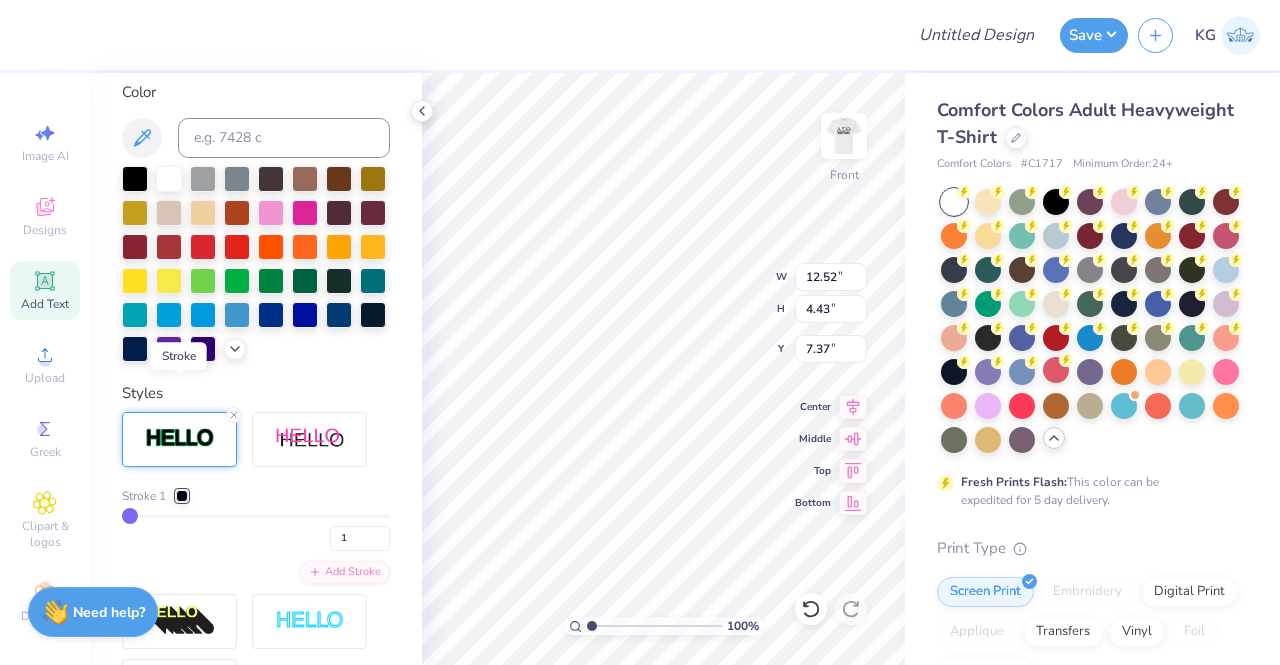 scroll, scrollTop: 528, scrollLeft: 0, axis: vertical 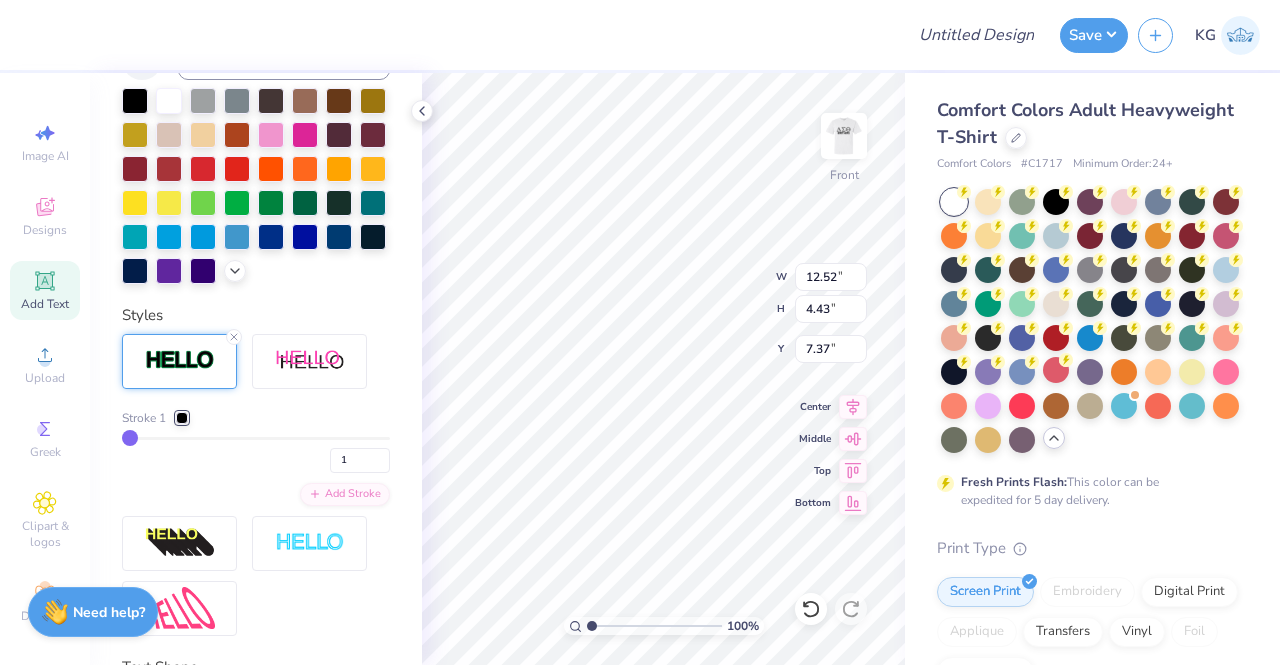 type on "6" 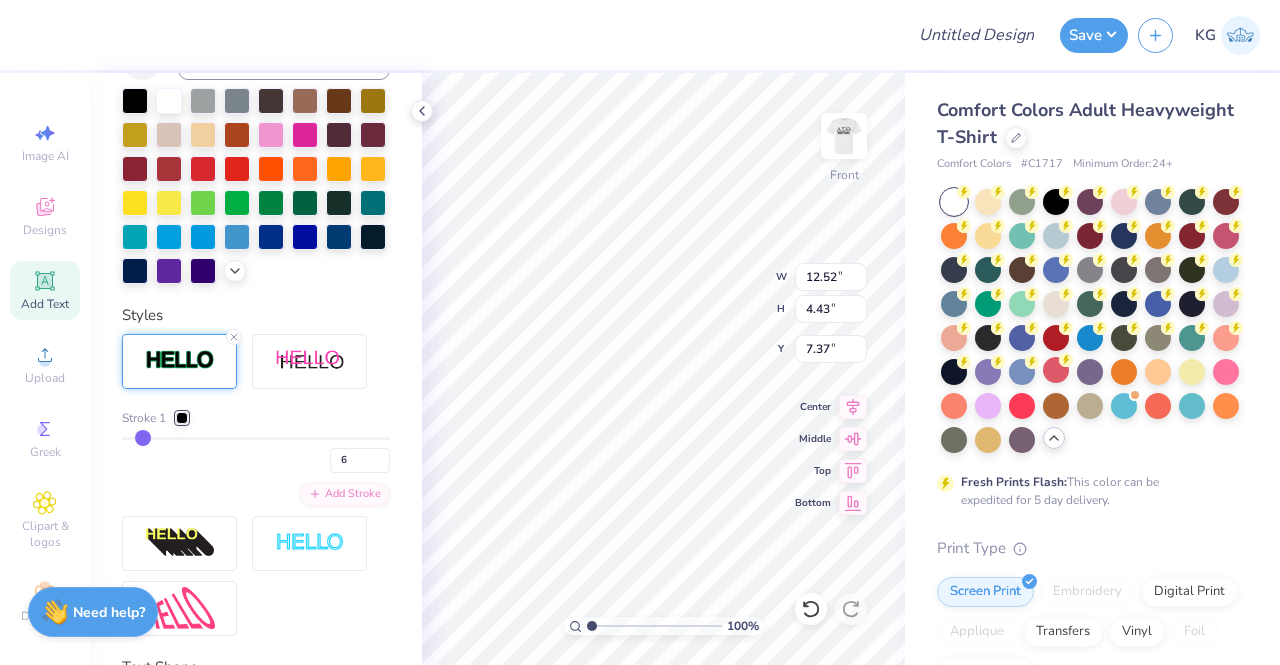 type on "9" 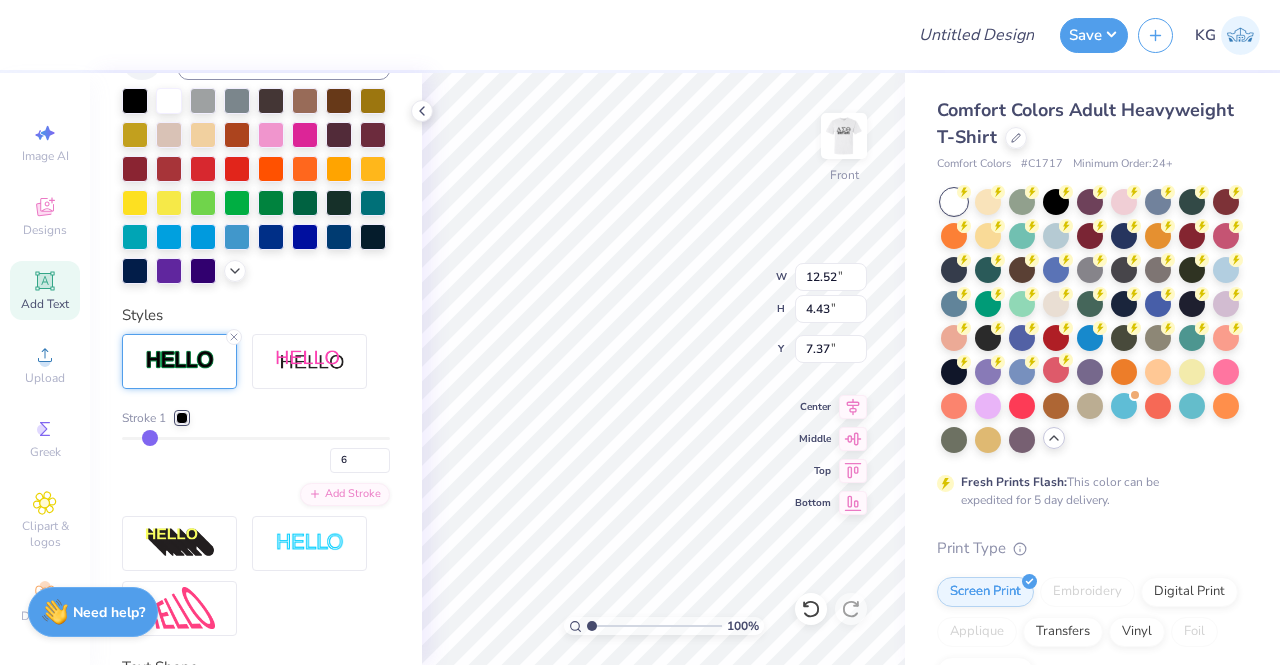 type on "9" 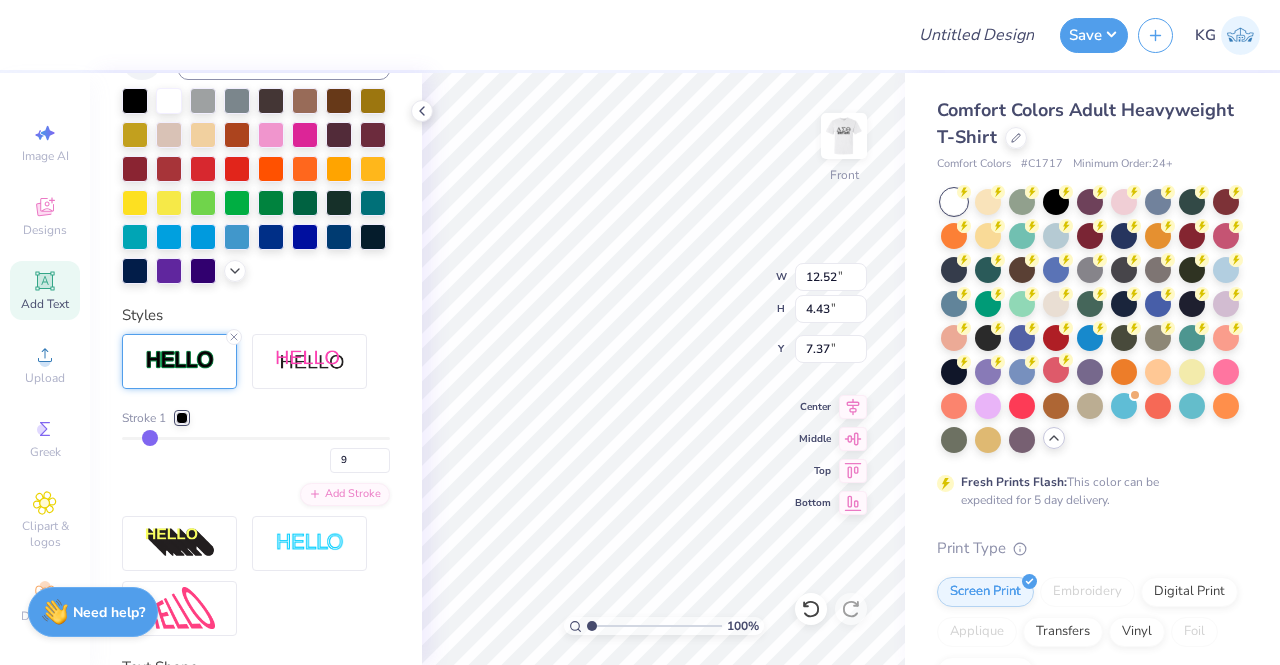 type on "12" 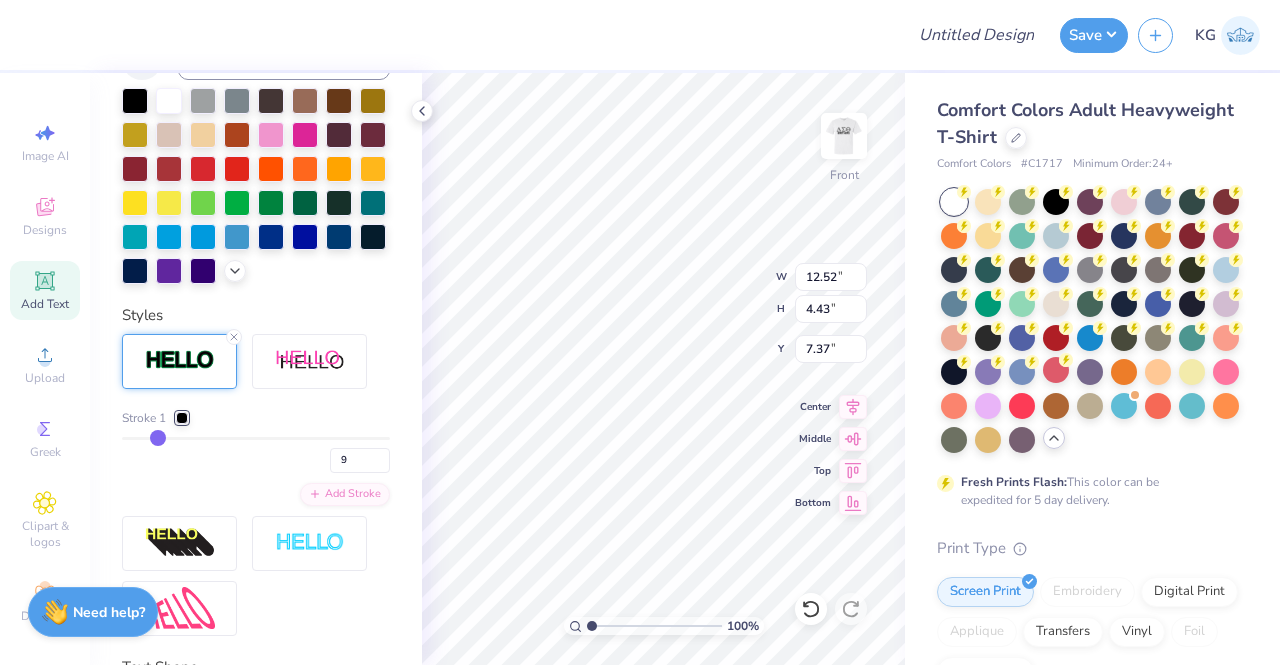 type on "12" 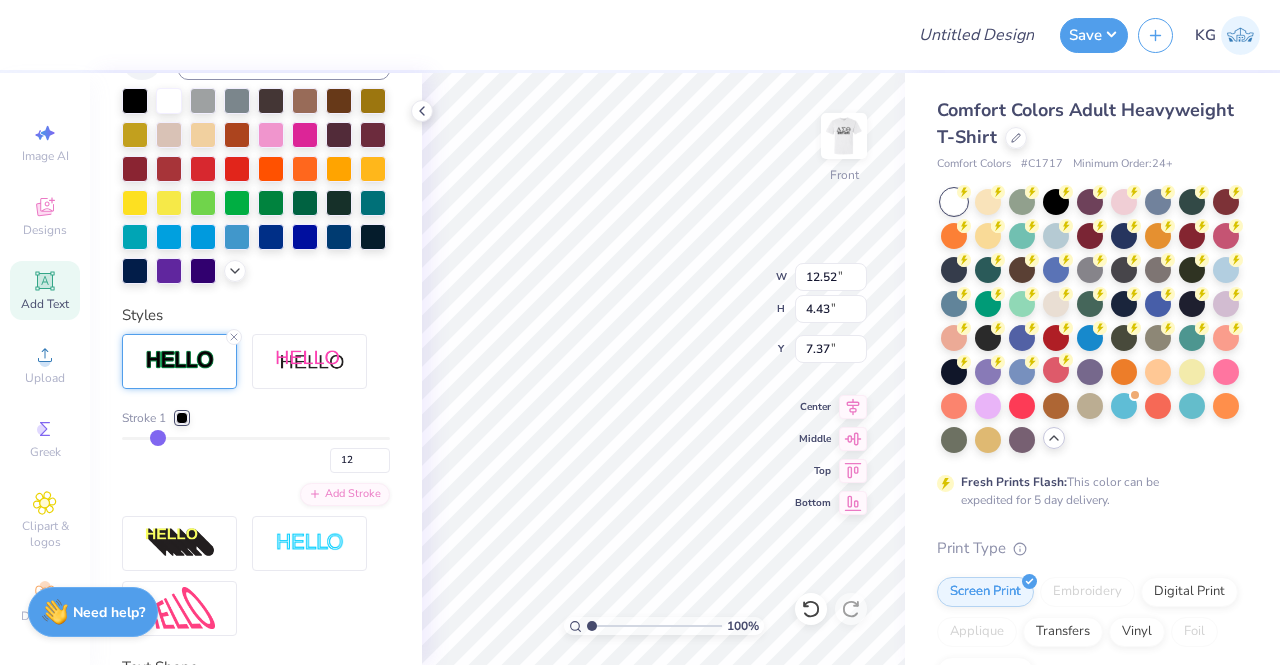type on "16" 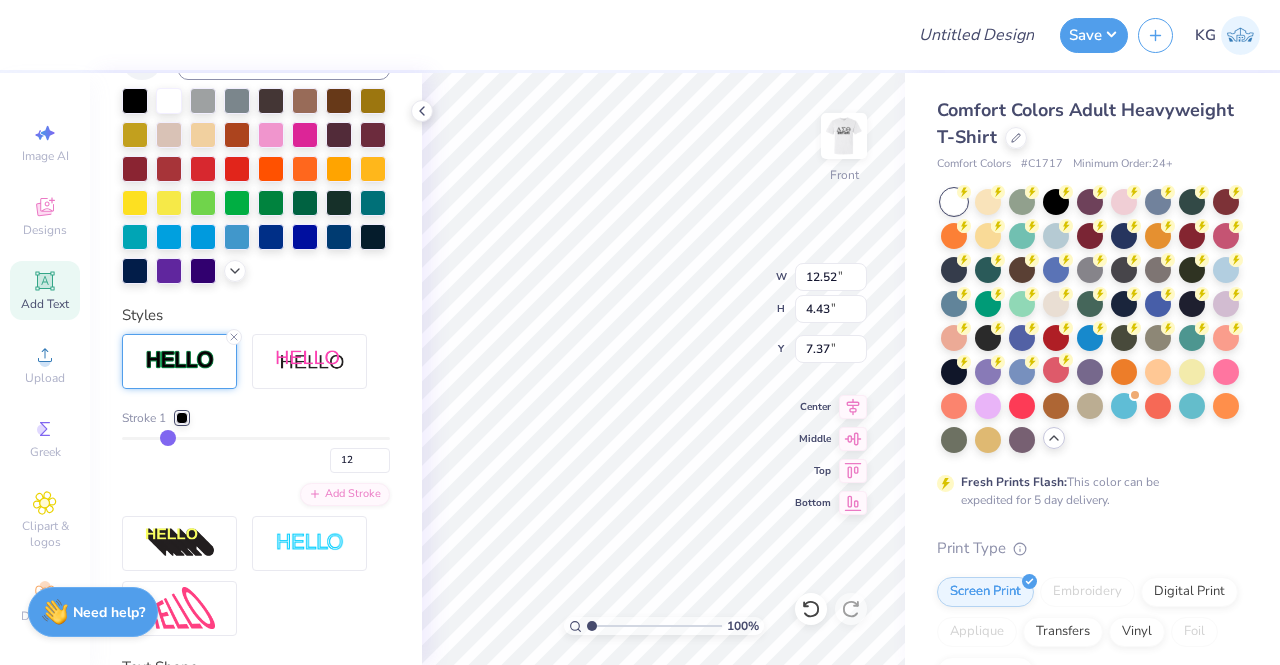 type on "16" 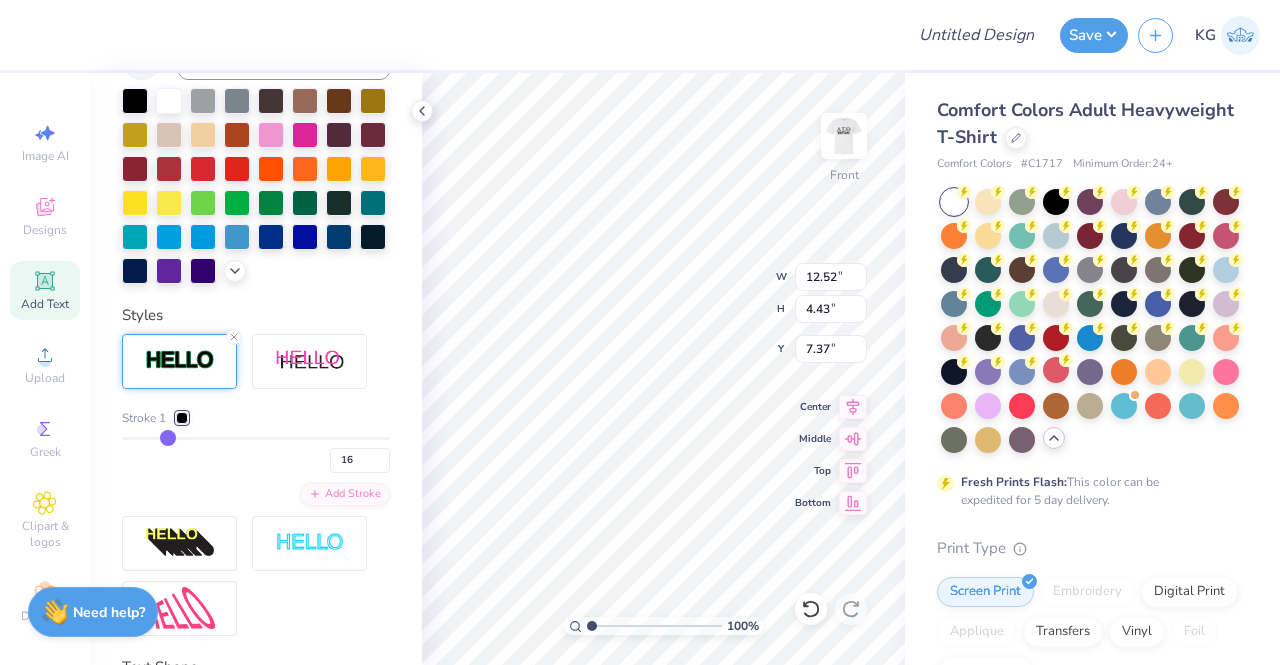 type on "19" 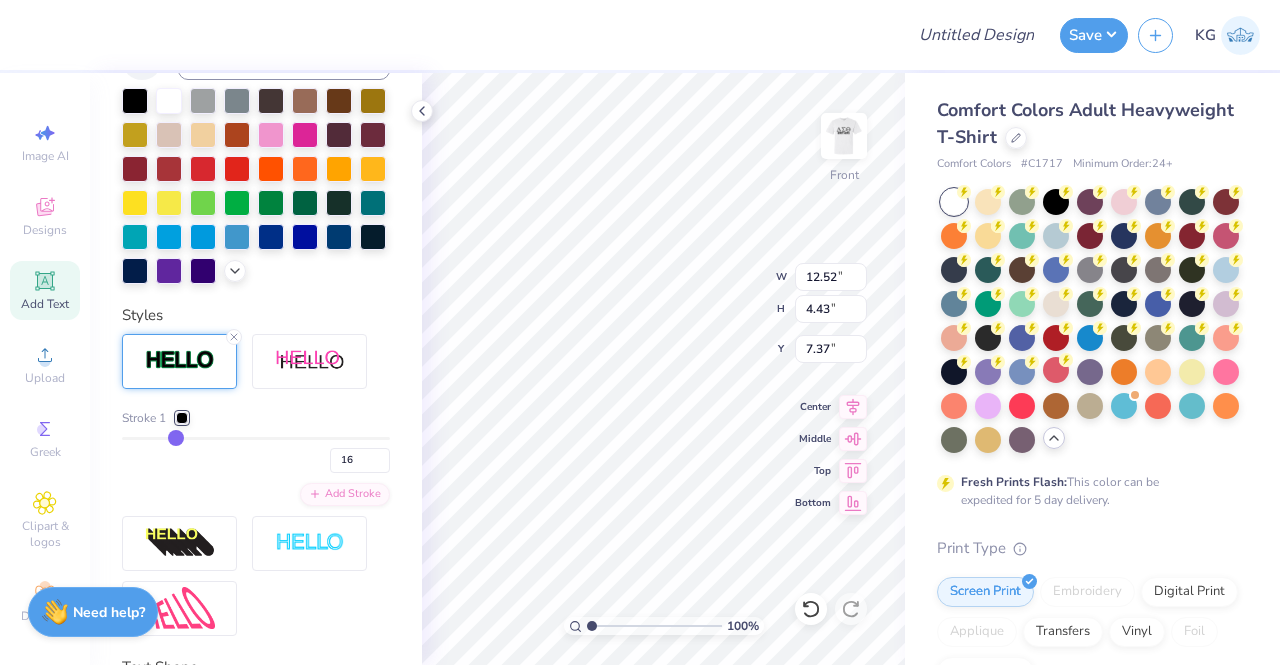 type on "19" 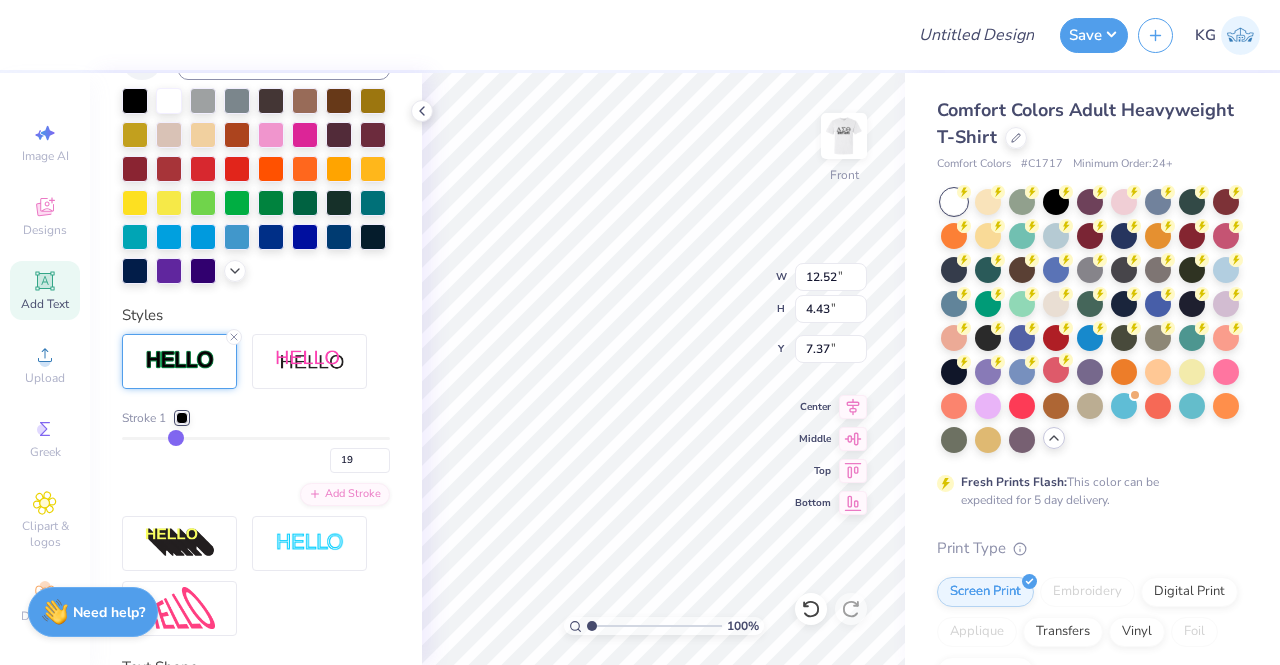 type on "22" 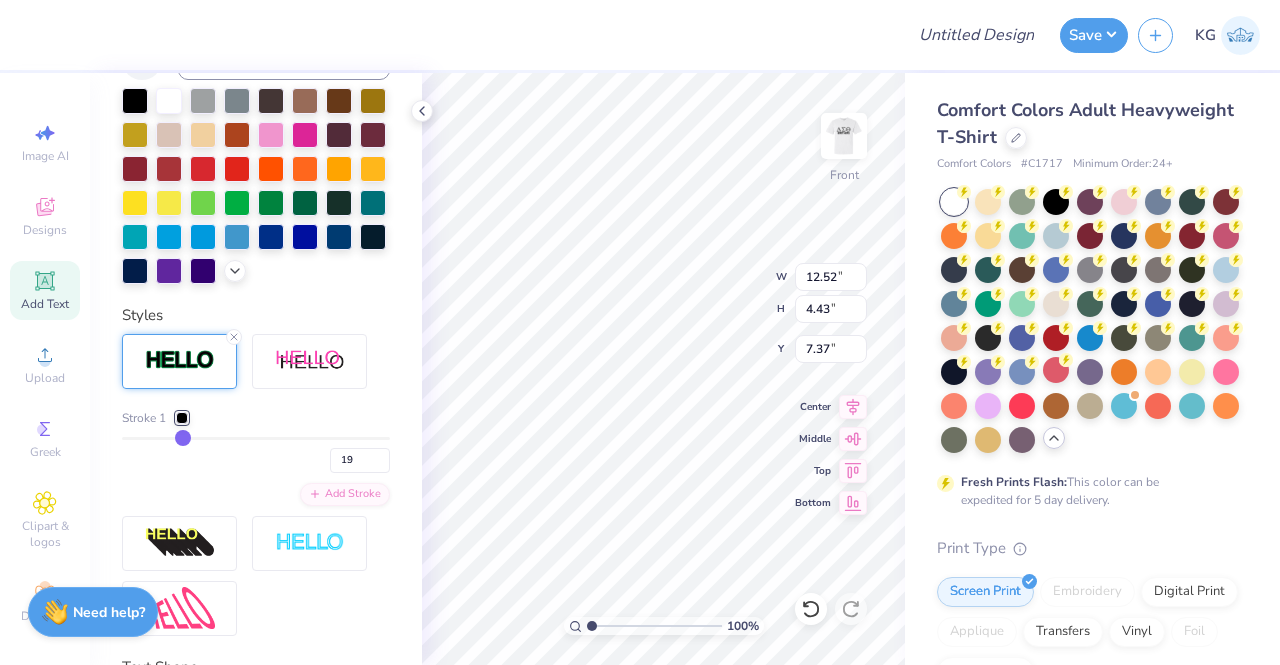 type on "22" 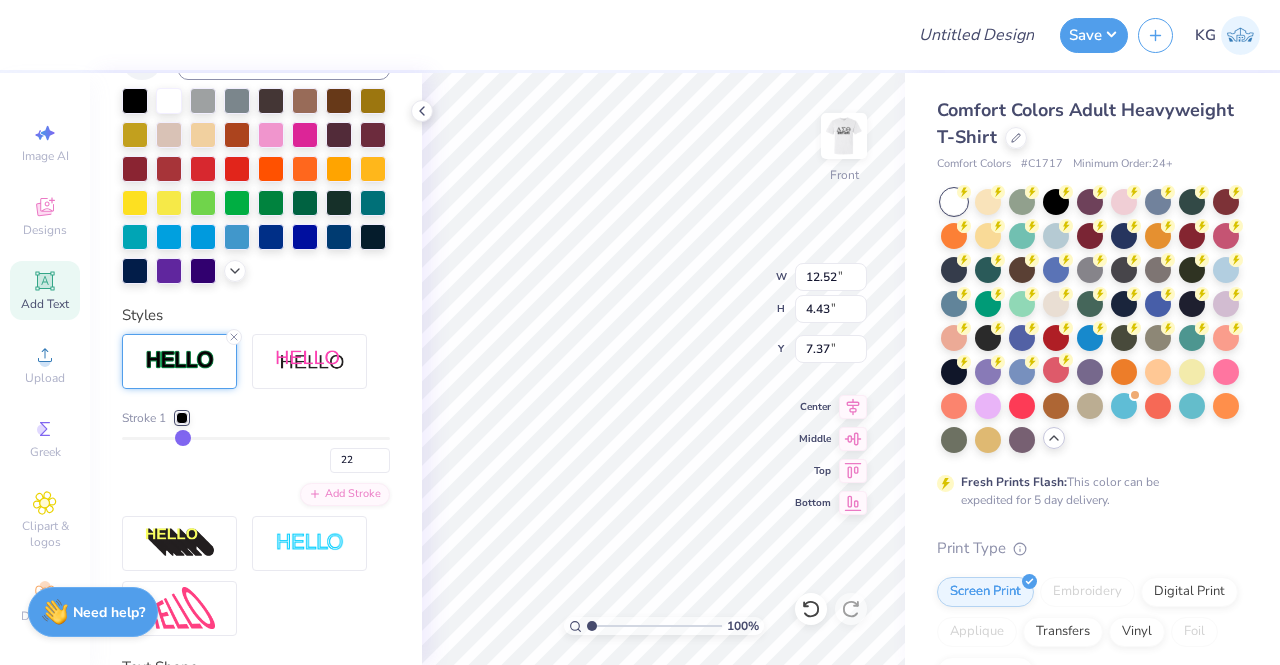 type on "23" 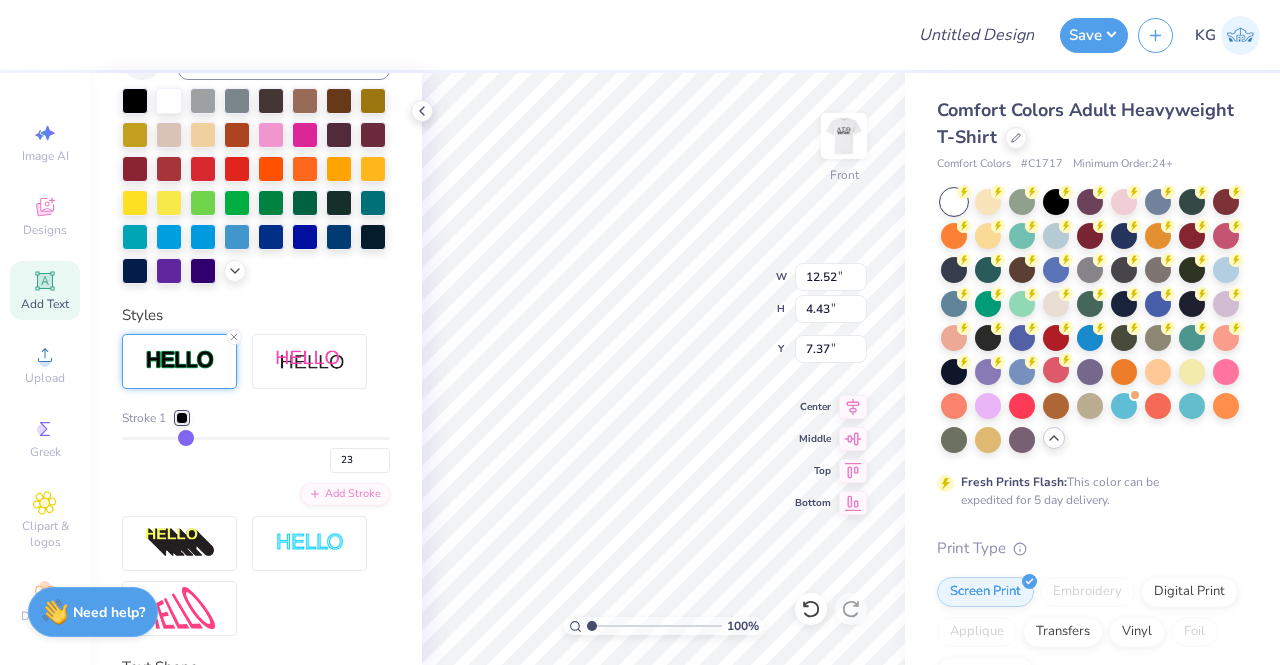type on "24" 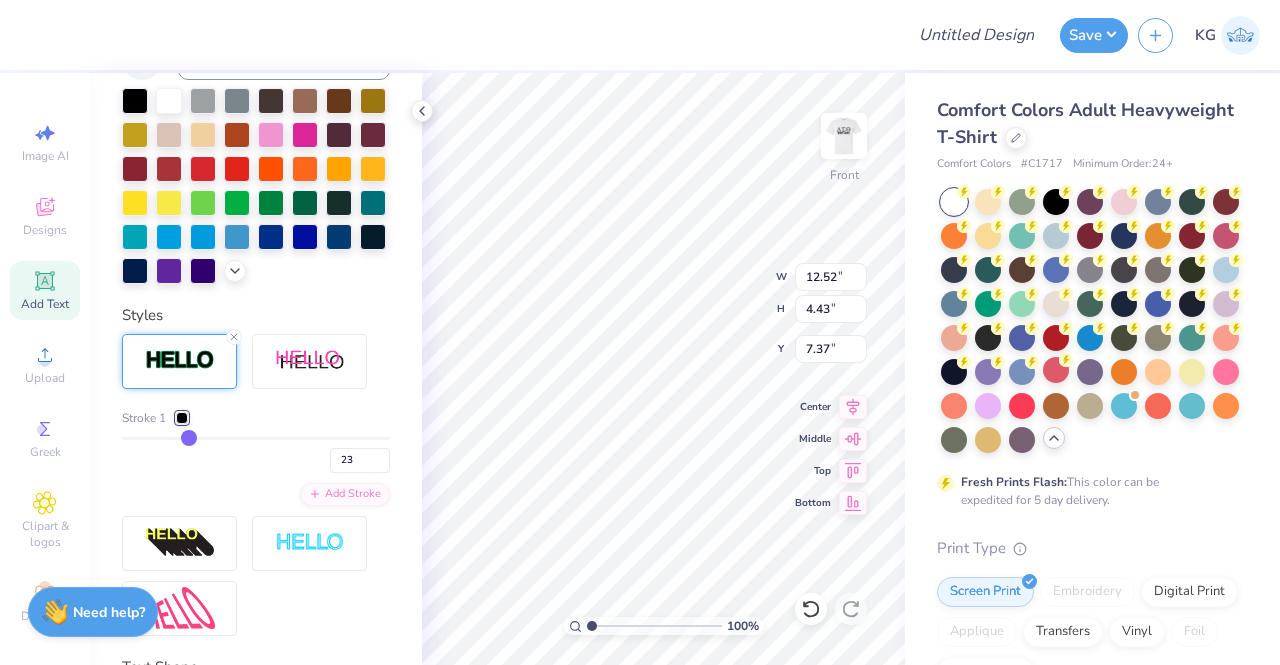 type on "24" 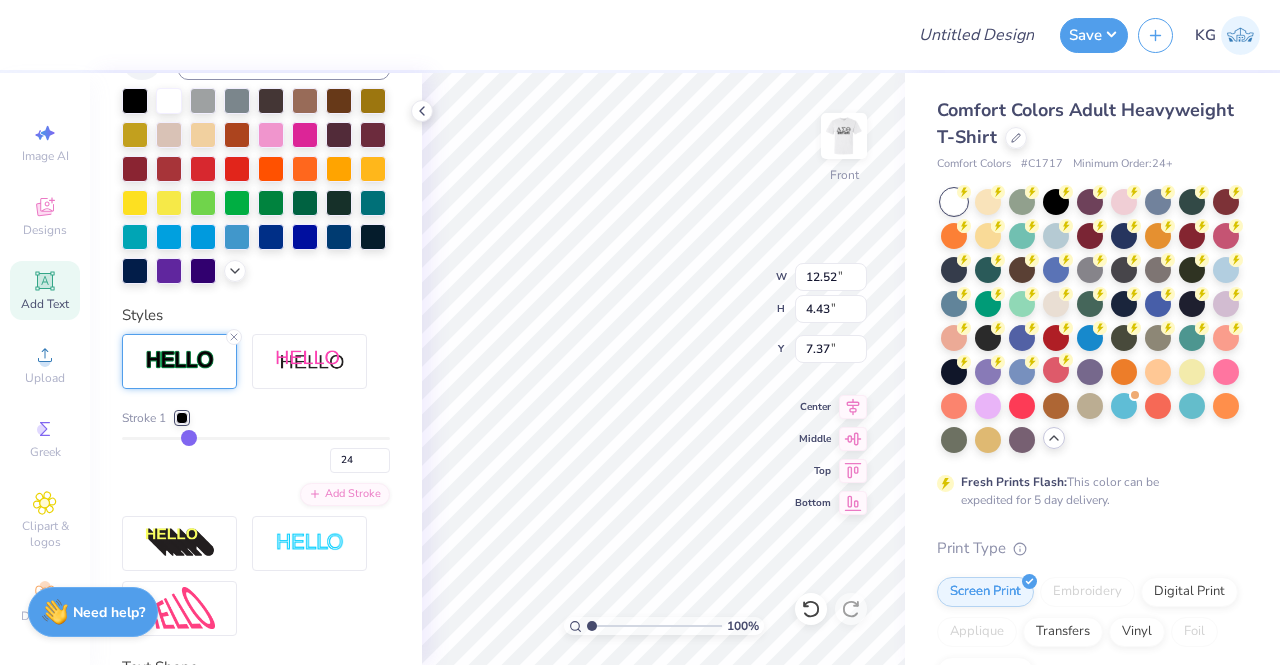 type on "25" 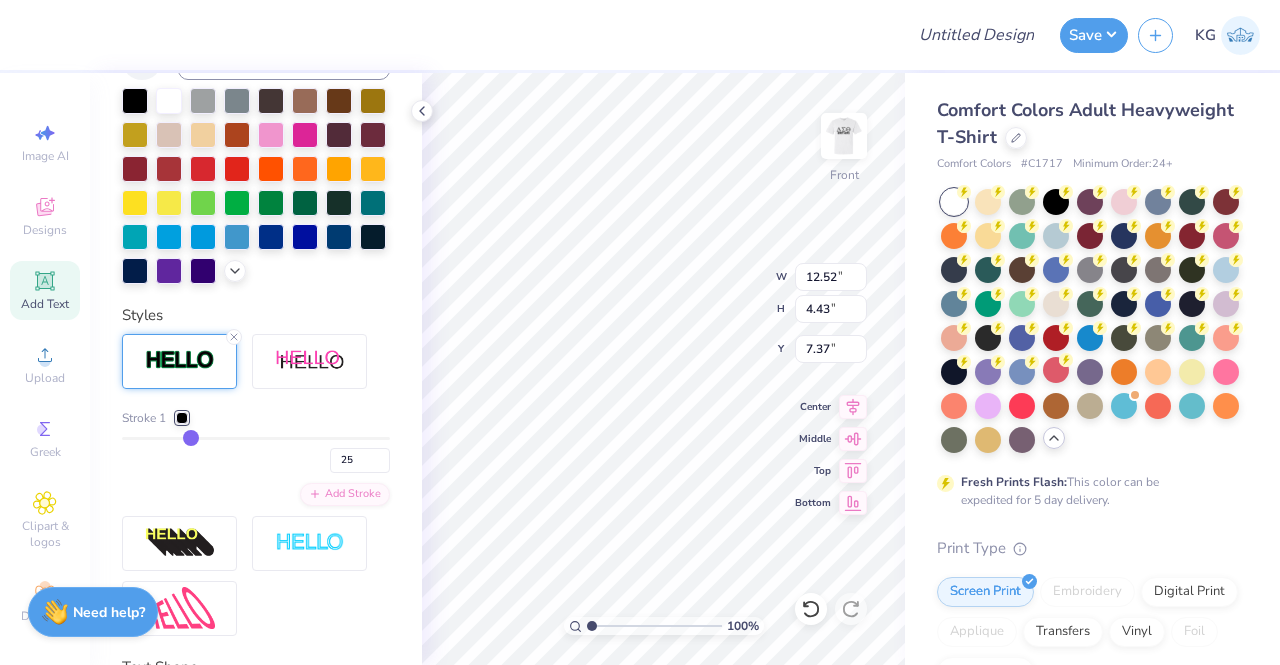 type on "26" 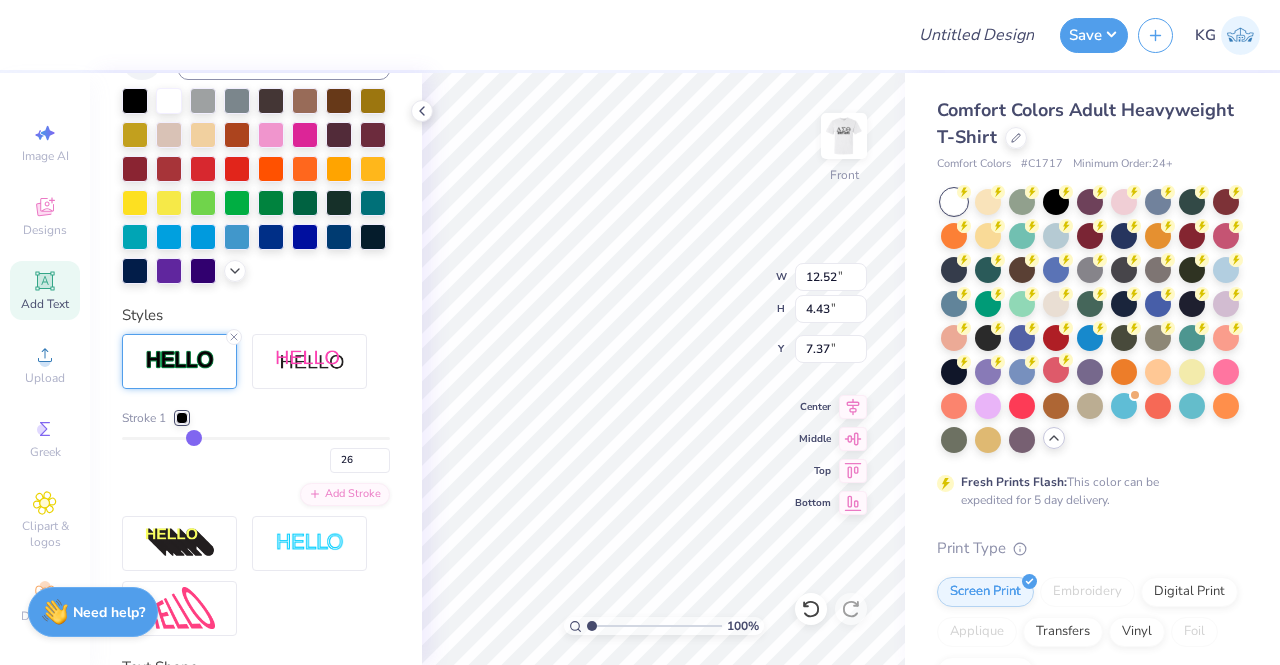 type on "27" 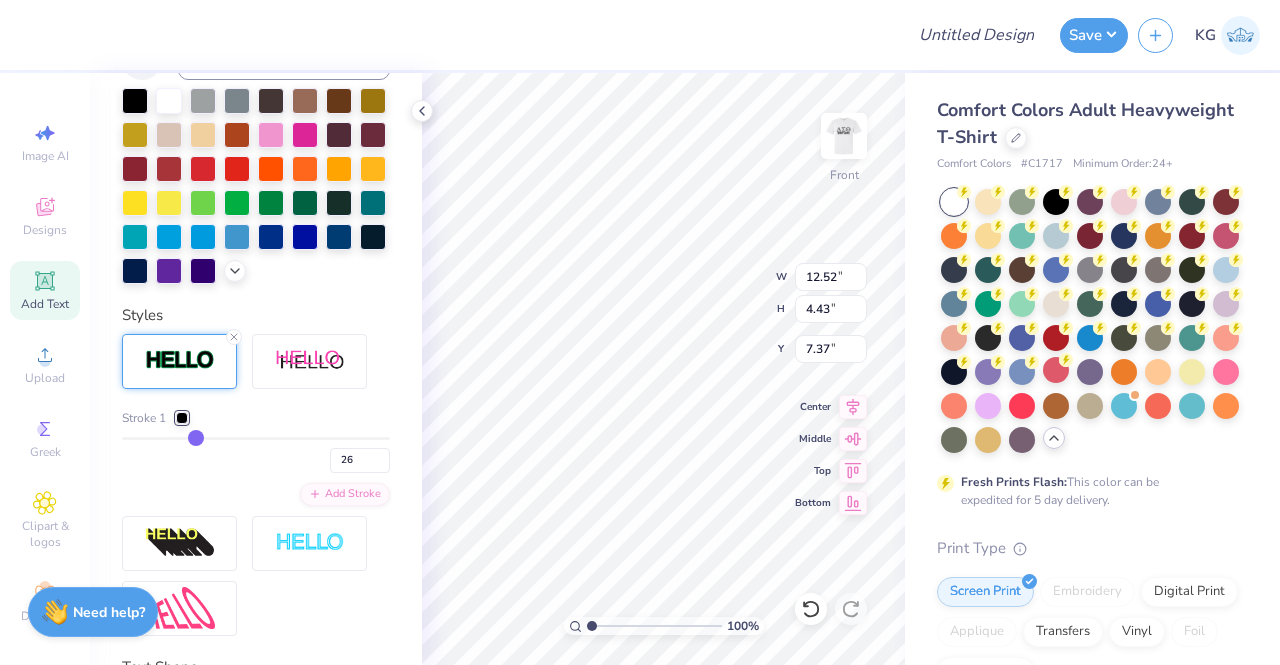 type on "27" 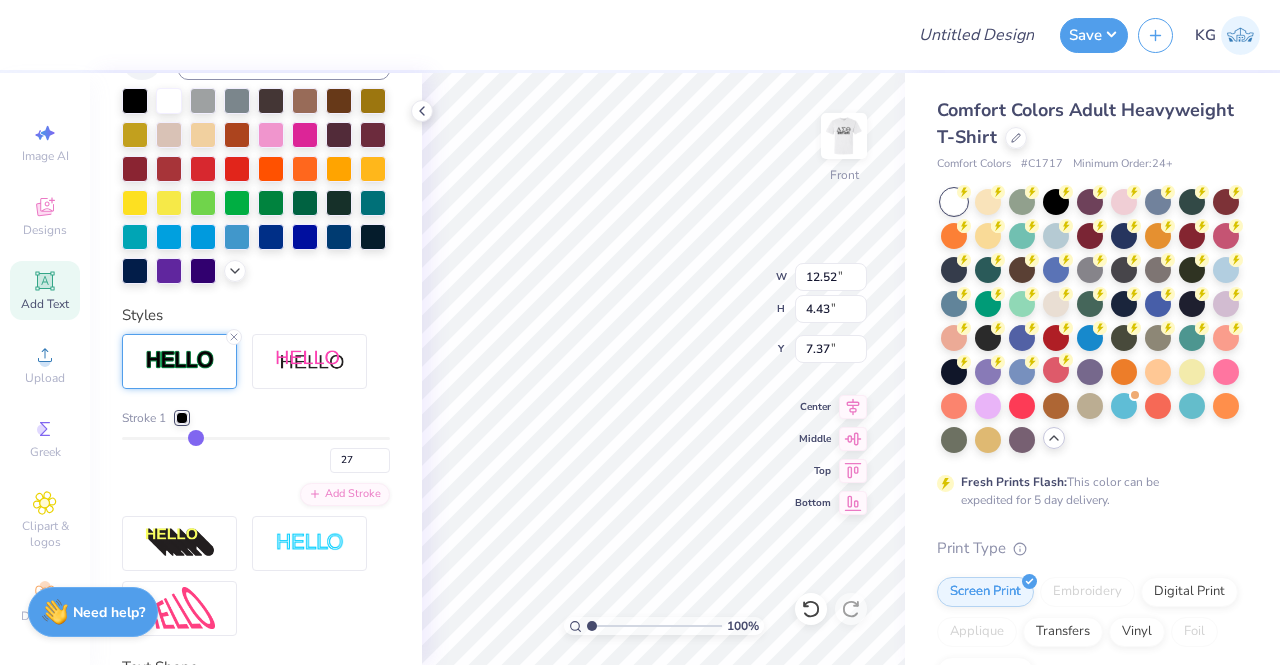 type on "29" 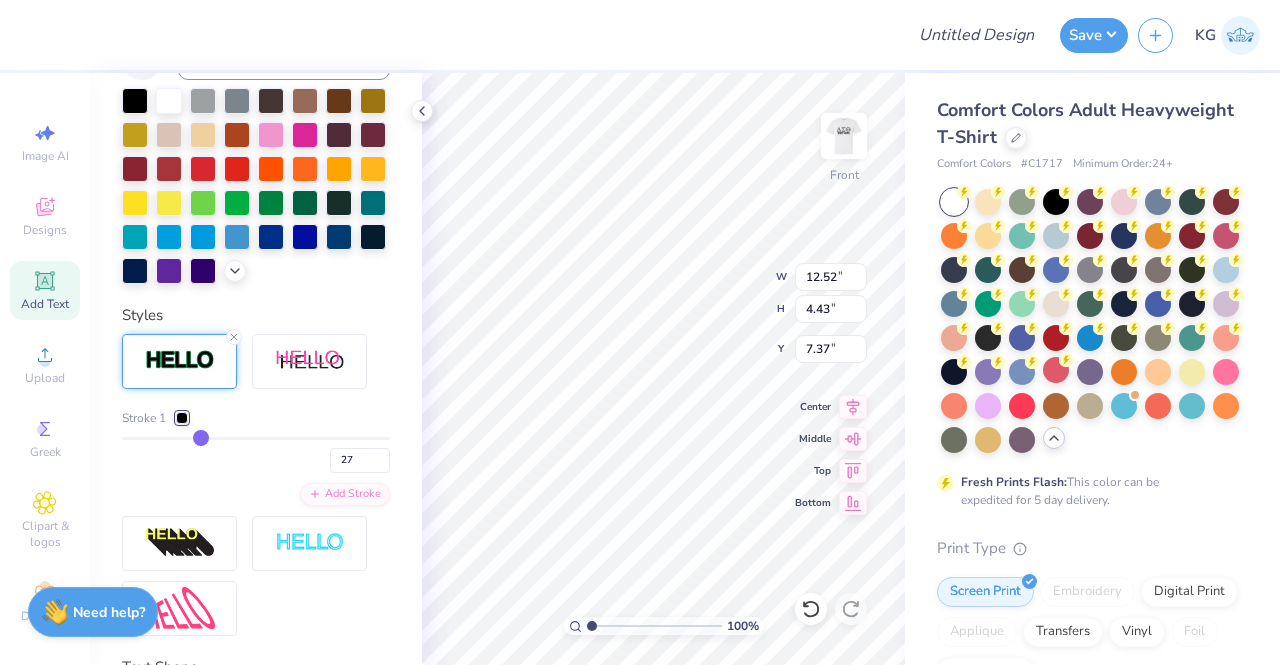 type on "29" 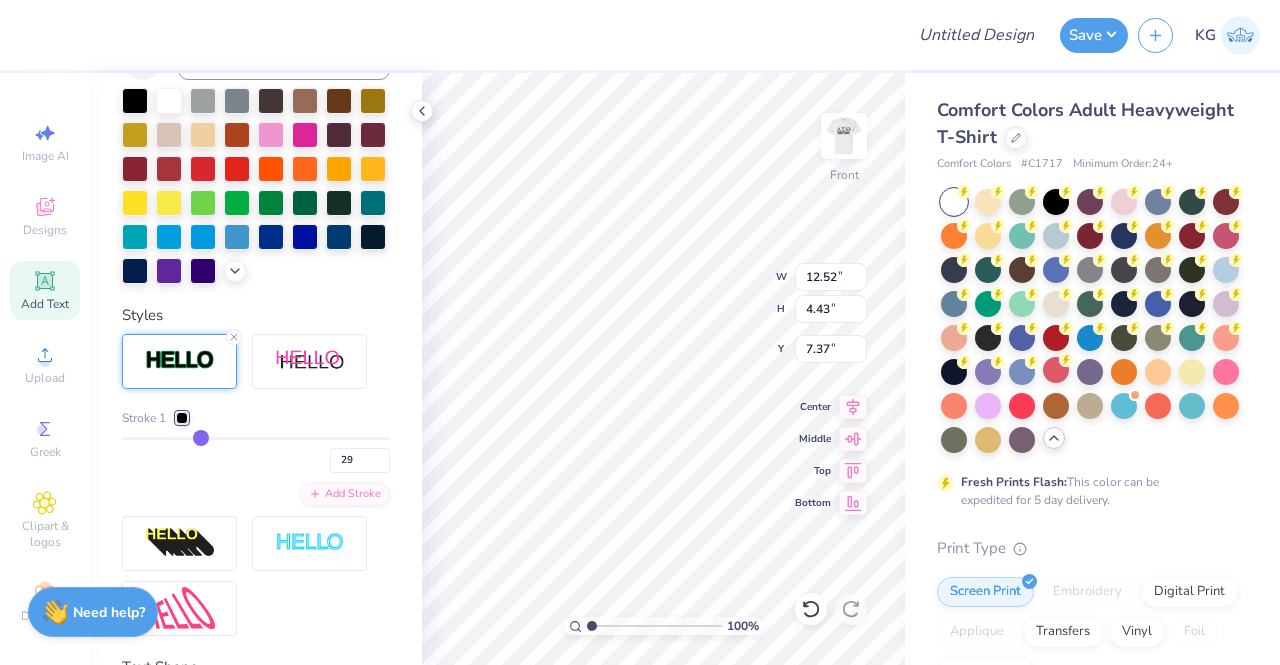 type on "30" 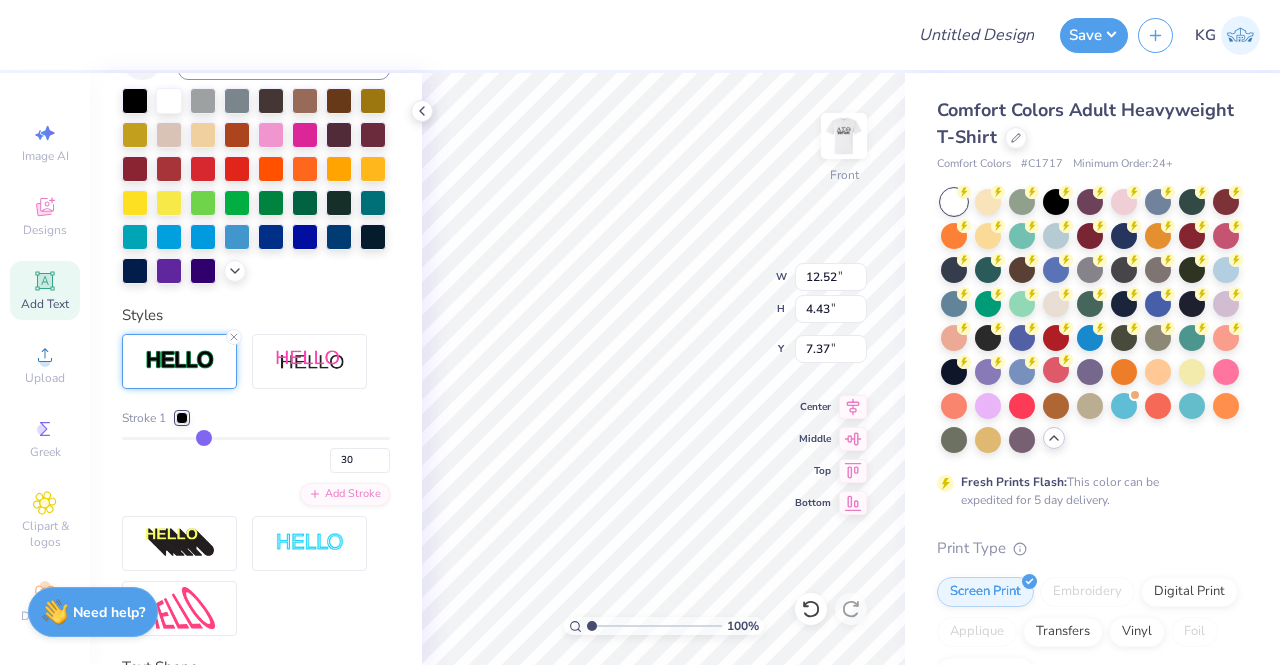 type on "31" 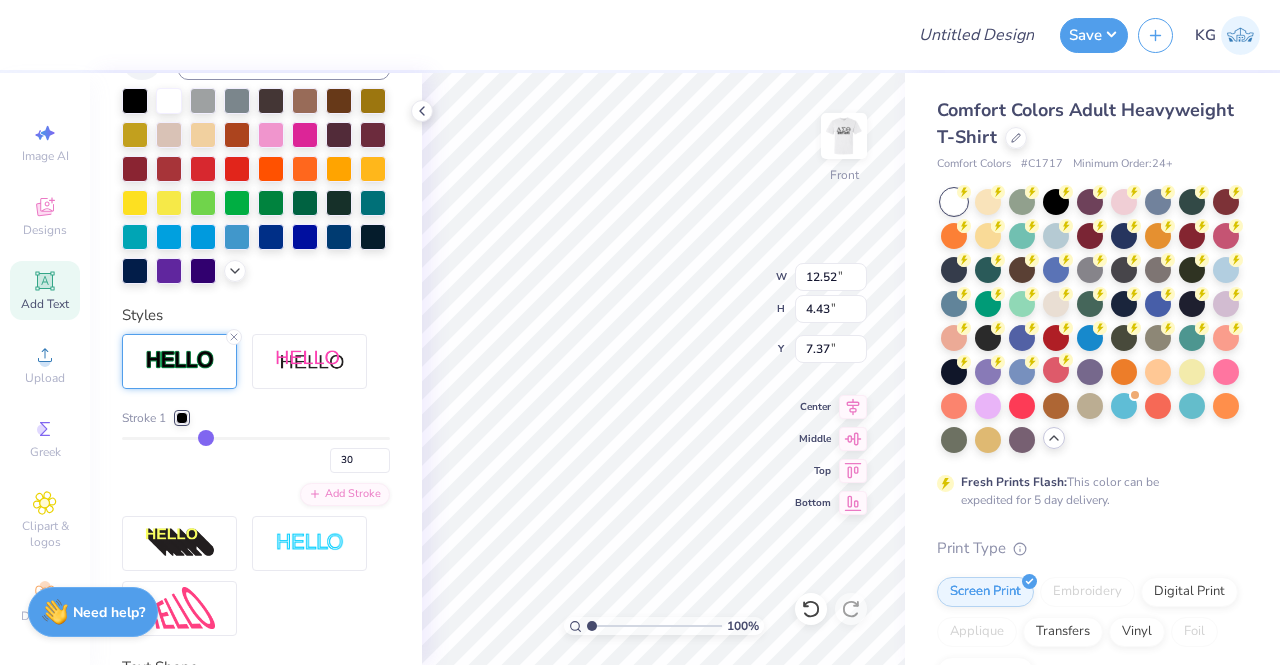 type on "31" 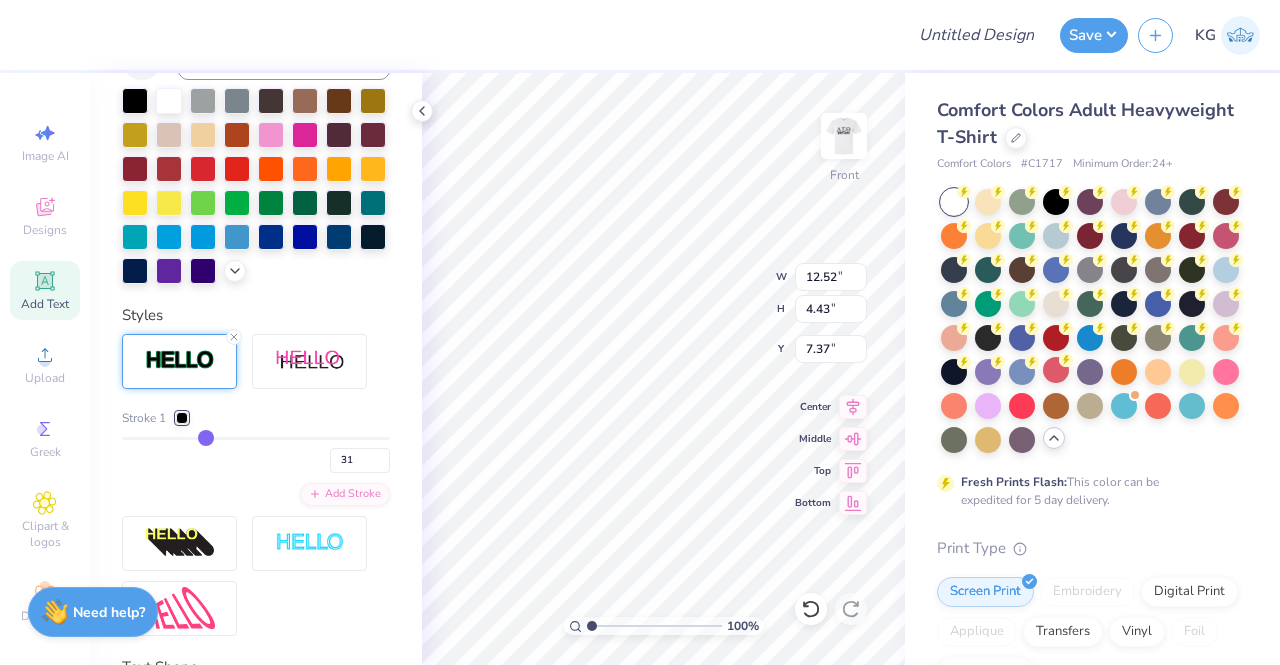 type on "32" 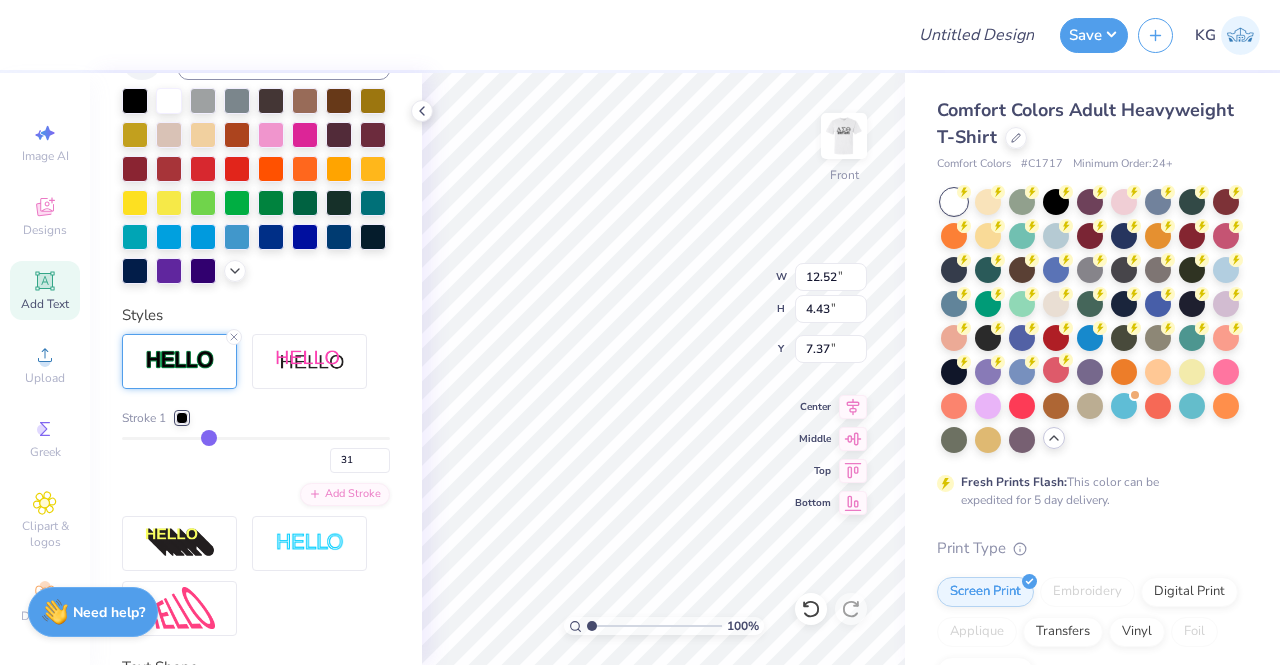 type on "32" 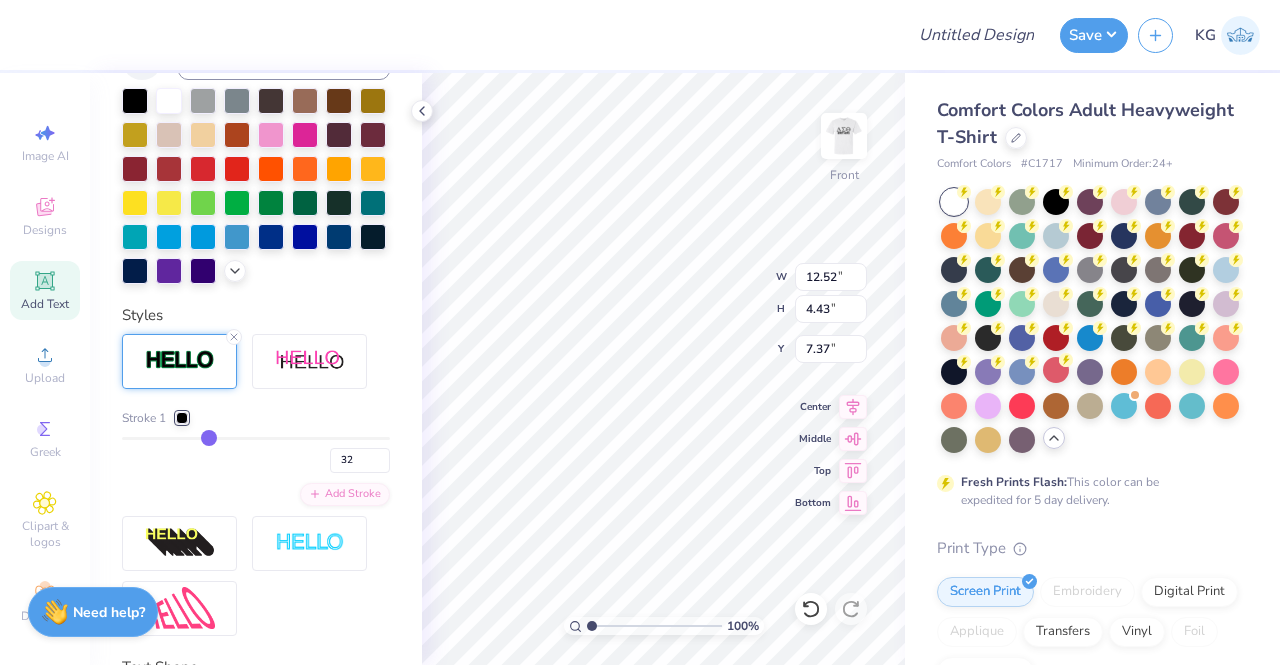 drag, startPoint x: 131, startPoint y: 467, endPoint x: 204, endPoint y: 468, distance: 73.00685 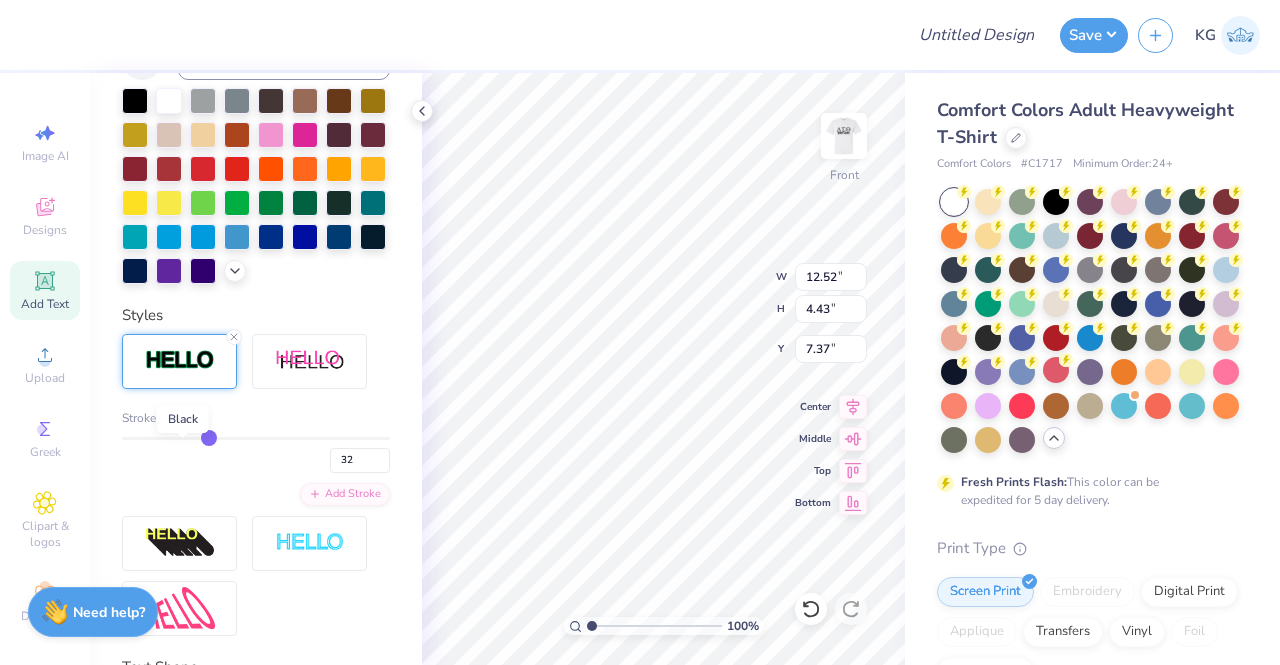 click at bounding box center [182, 418] 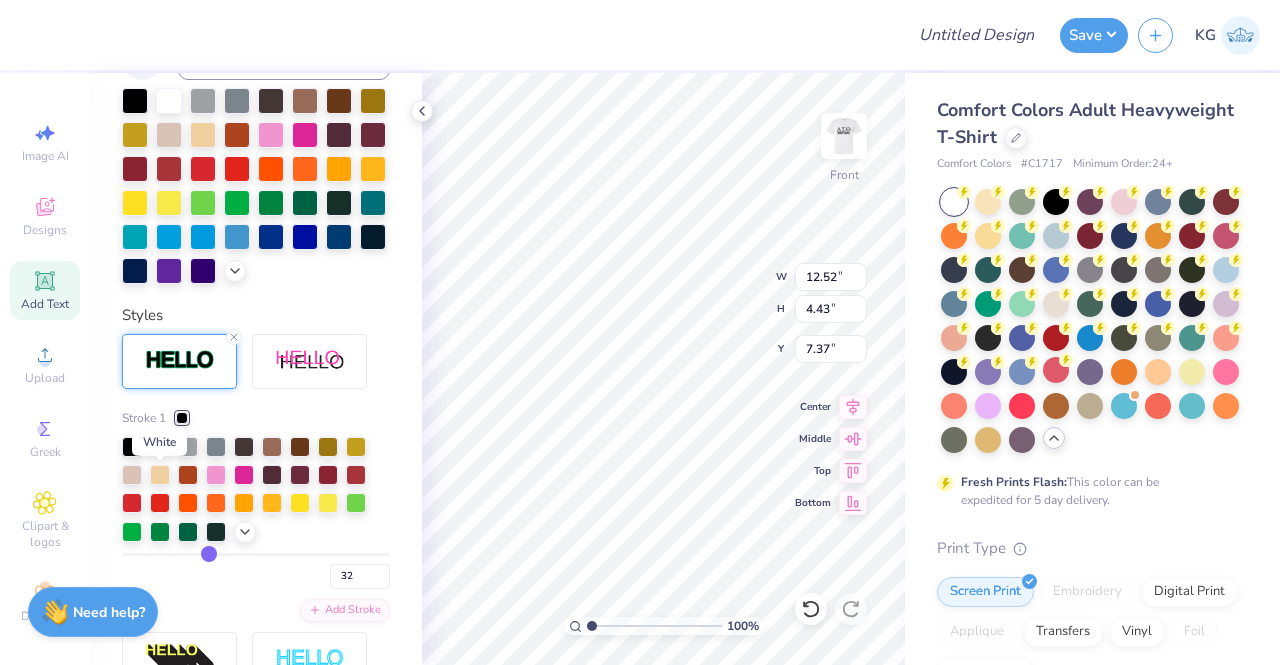 click at bounding box center [160, 445] 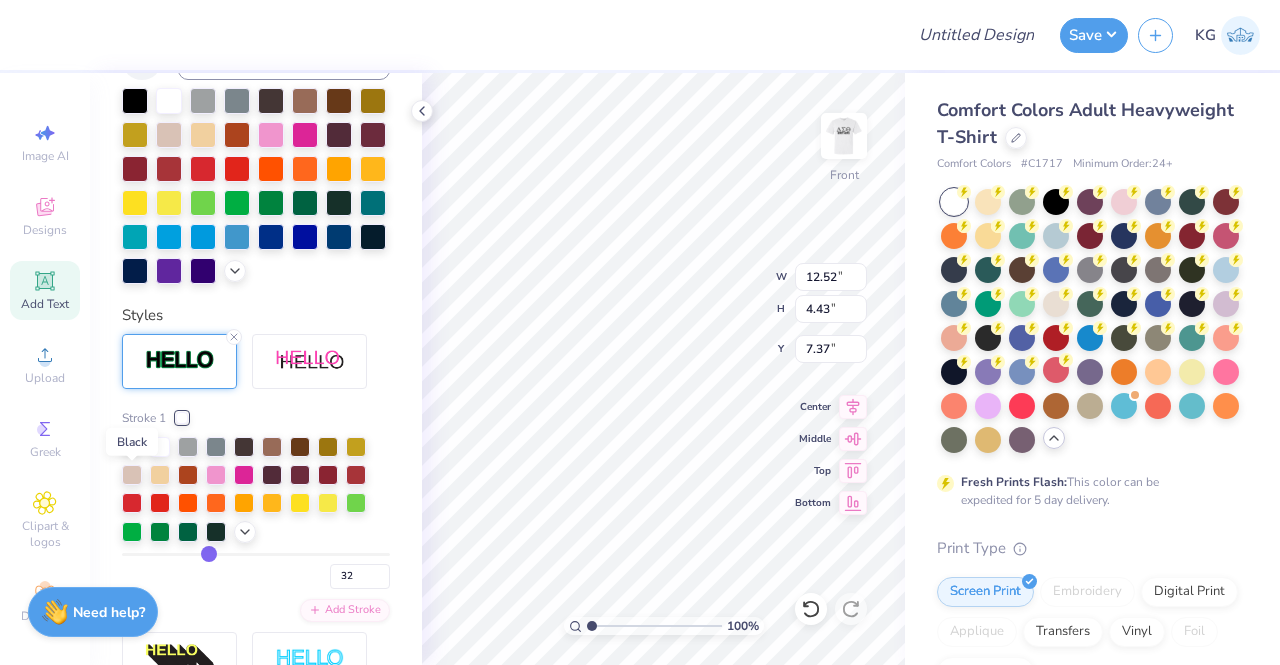 click at bounding box center [132, 445] 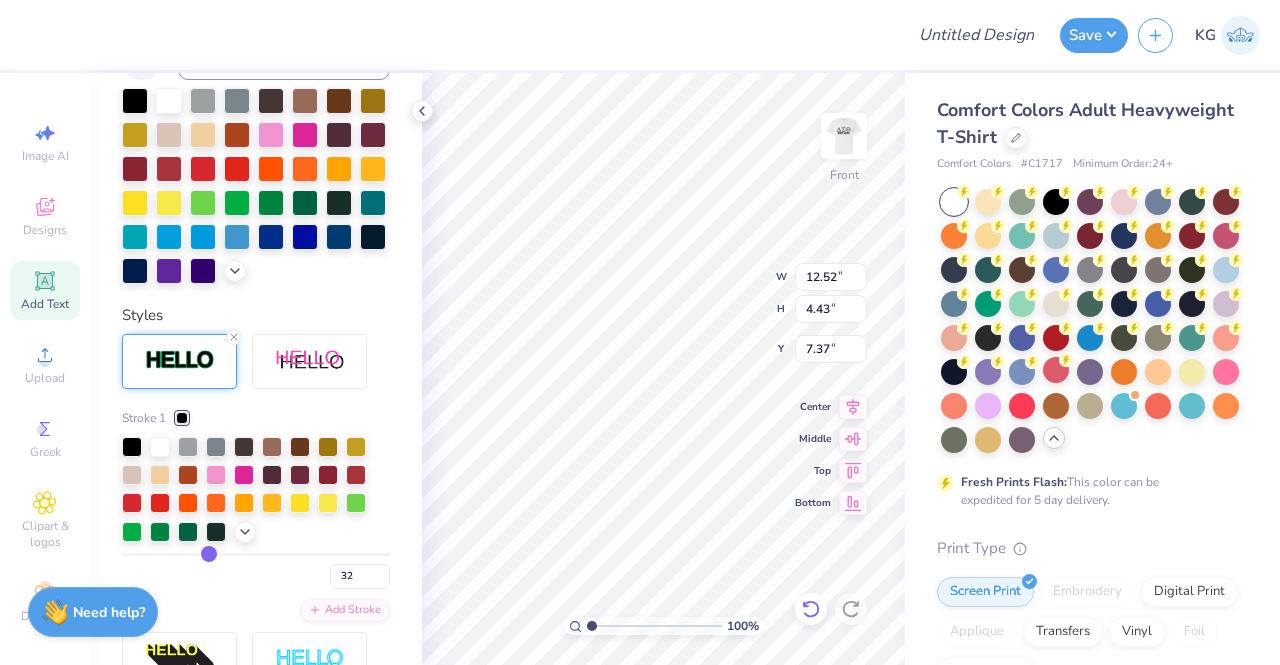click 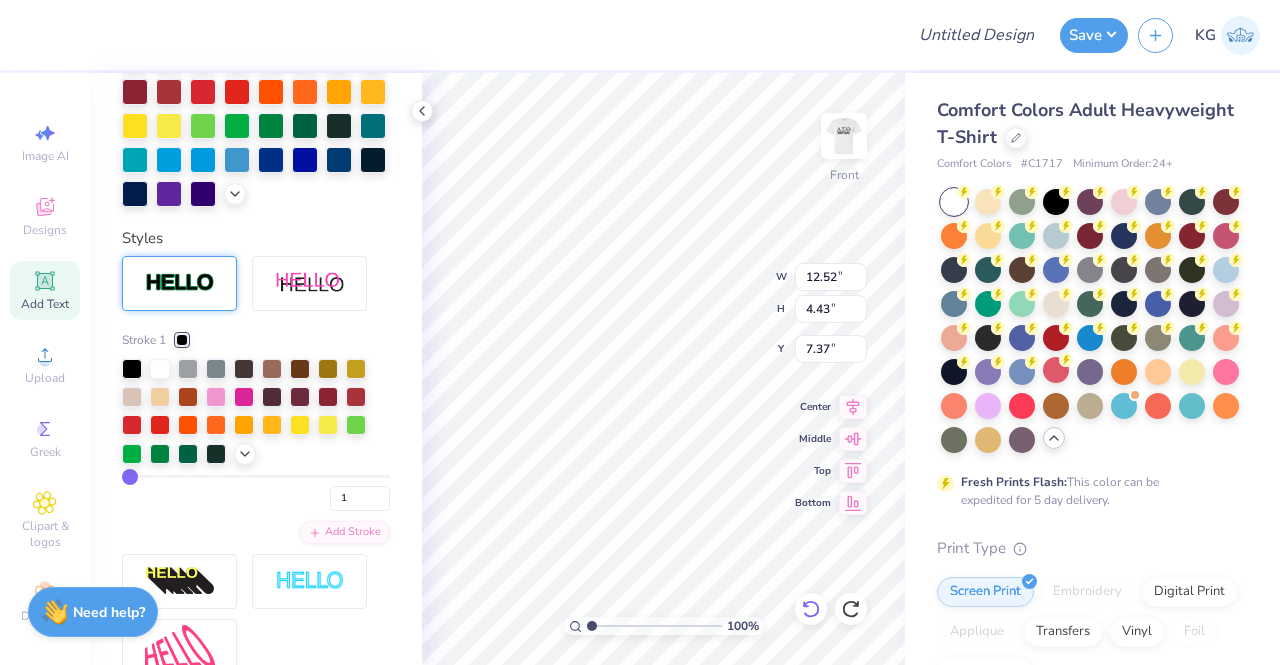 click 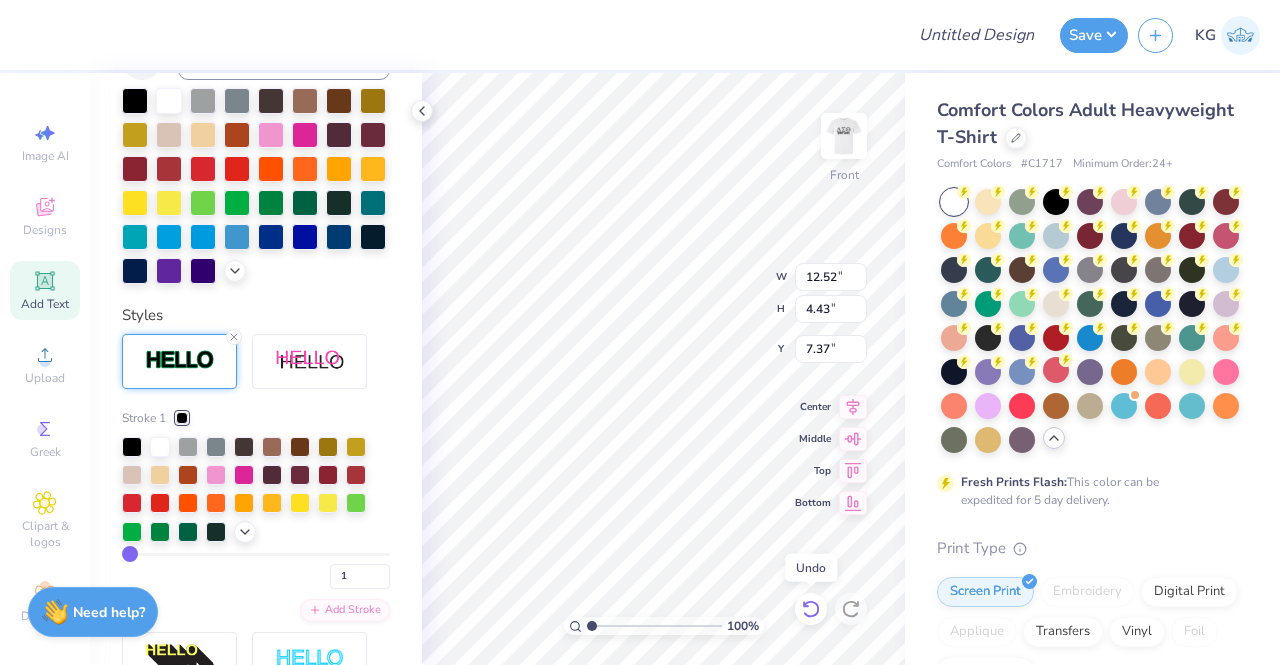 type on "12.54" 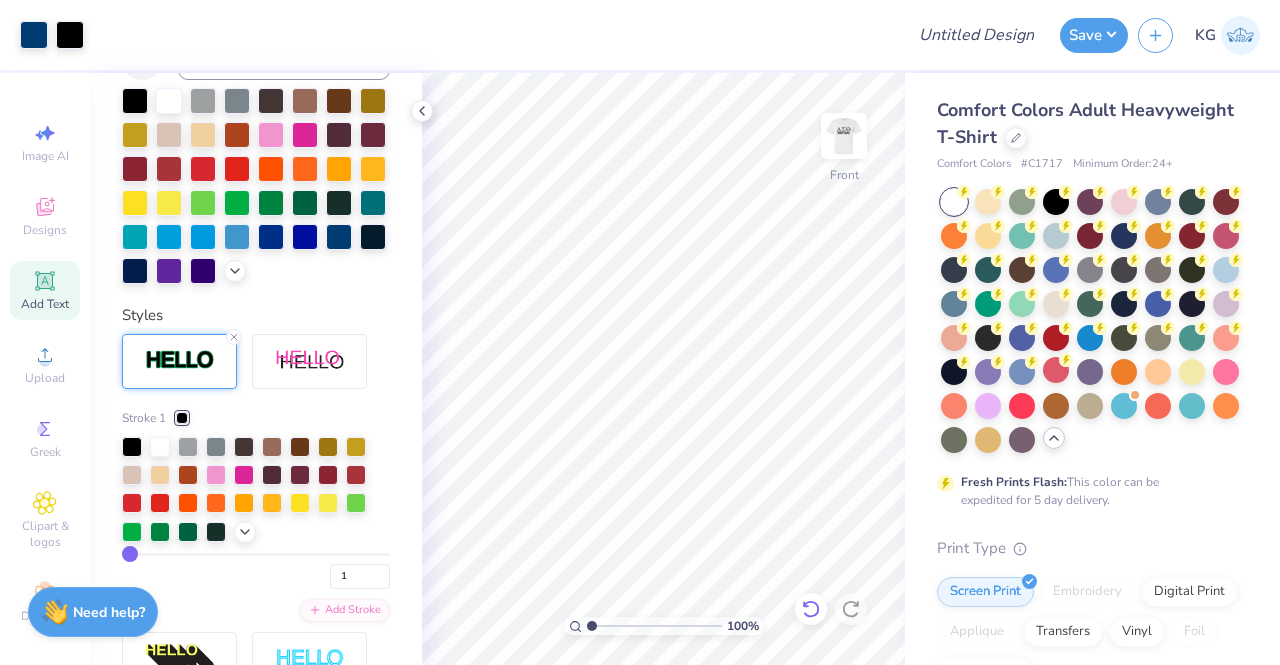 click 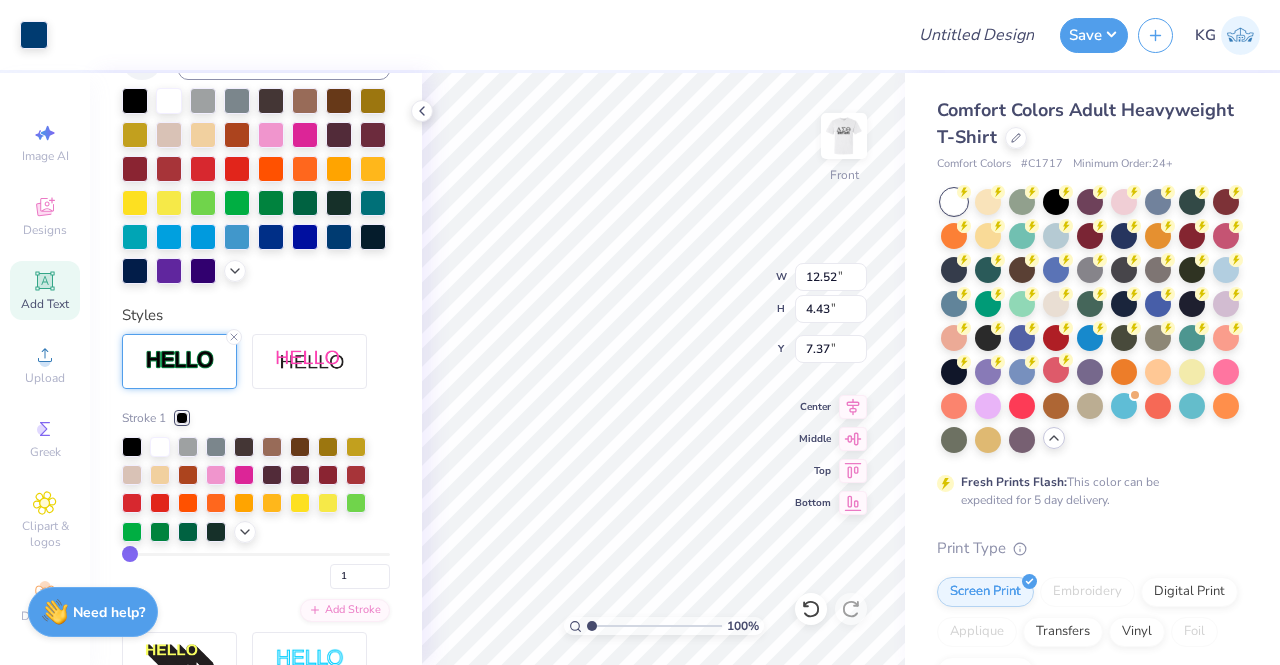 type on "12.54" 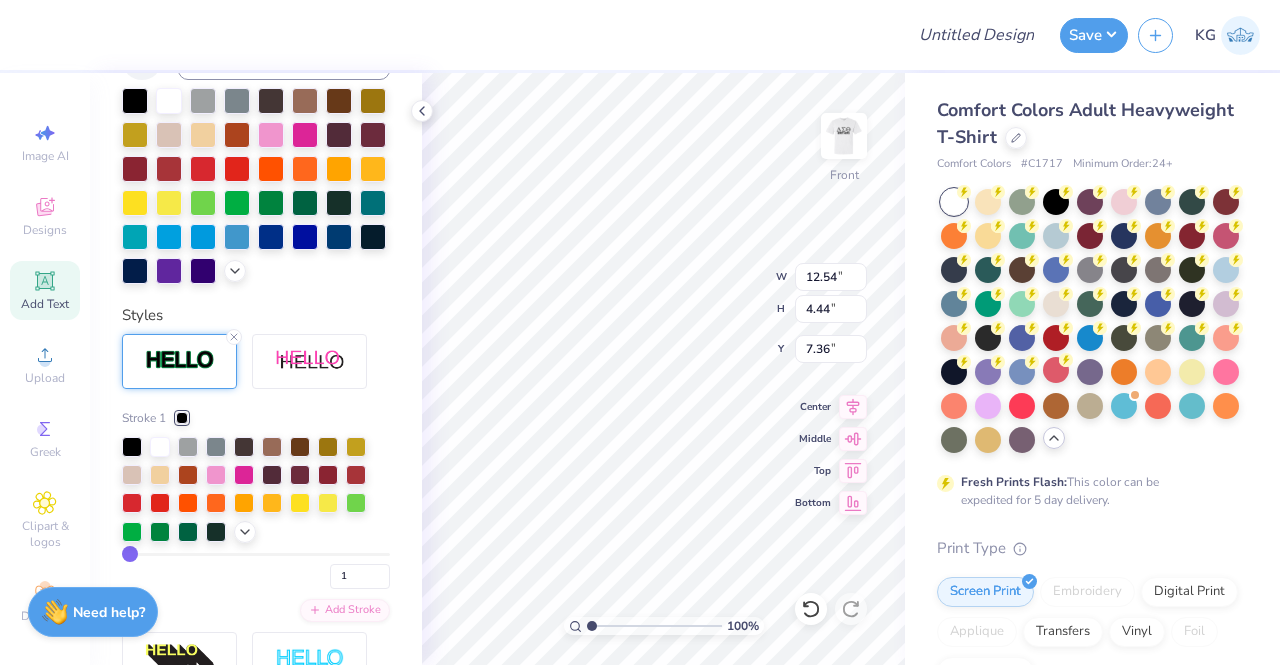 scroll, scrollTop: 528, scrollLeft: 0, axis: vertical 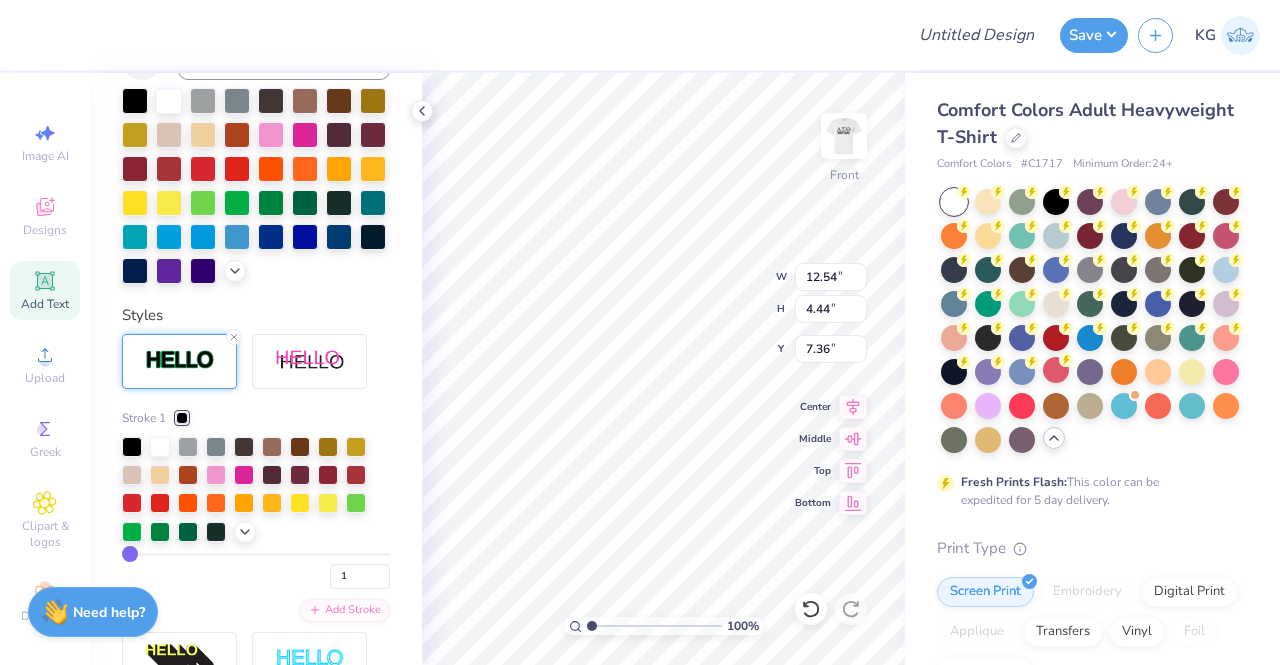 type on "DST Charity Bash
[DD]-[MM]-[YYYY]" 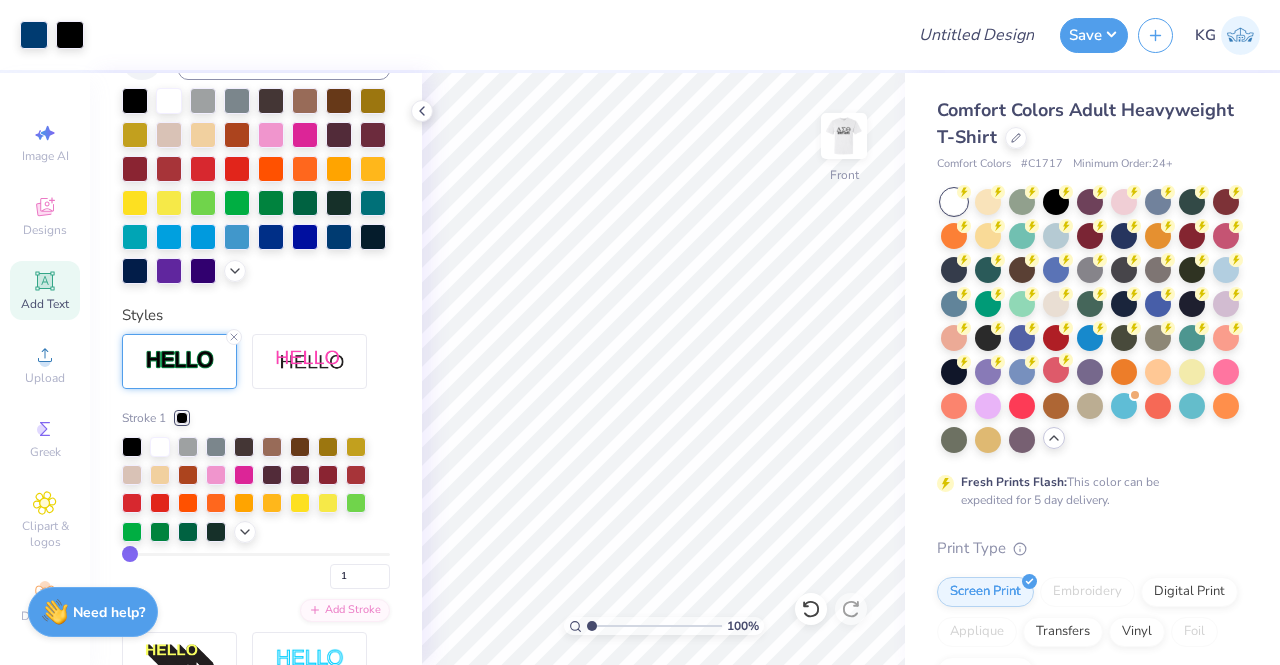 click 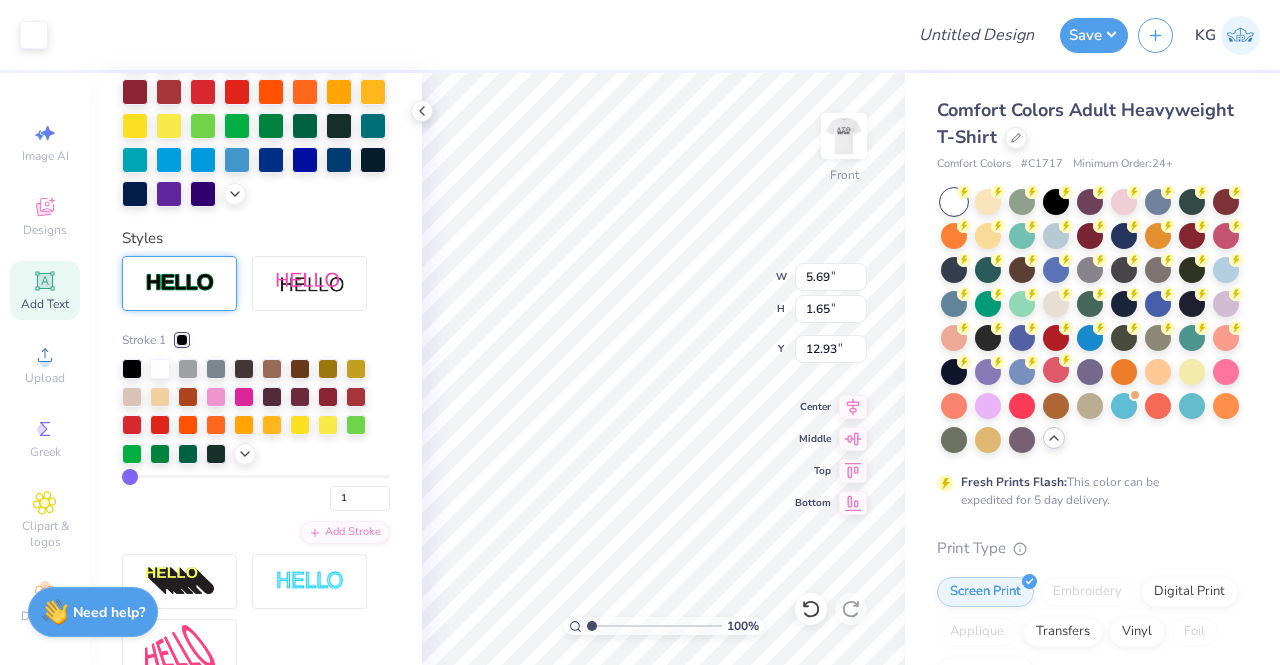 scroll, scrollTop: 528, scrollLeft: 0, axis: vertical 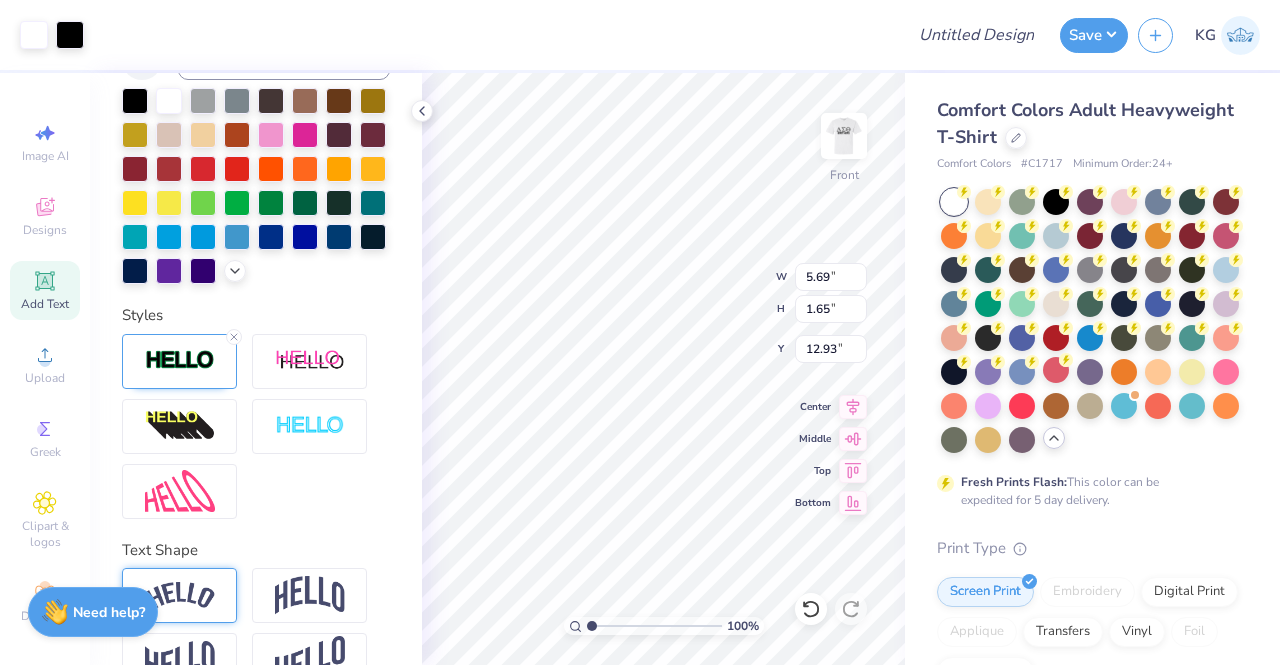 type on "5.72" 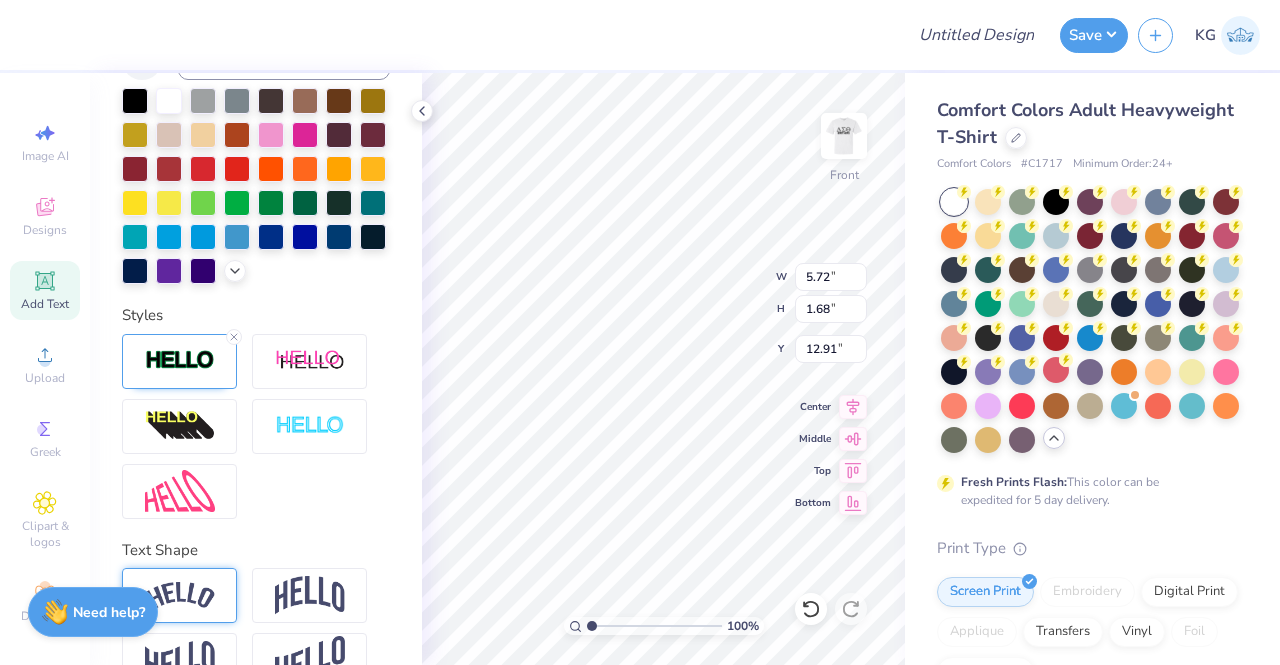 scroll, scrollTop: 16, scrollLeft: 4, axis: both 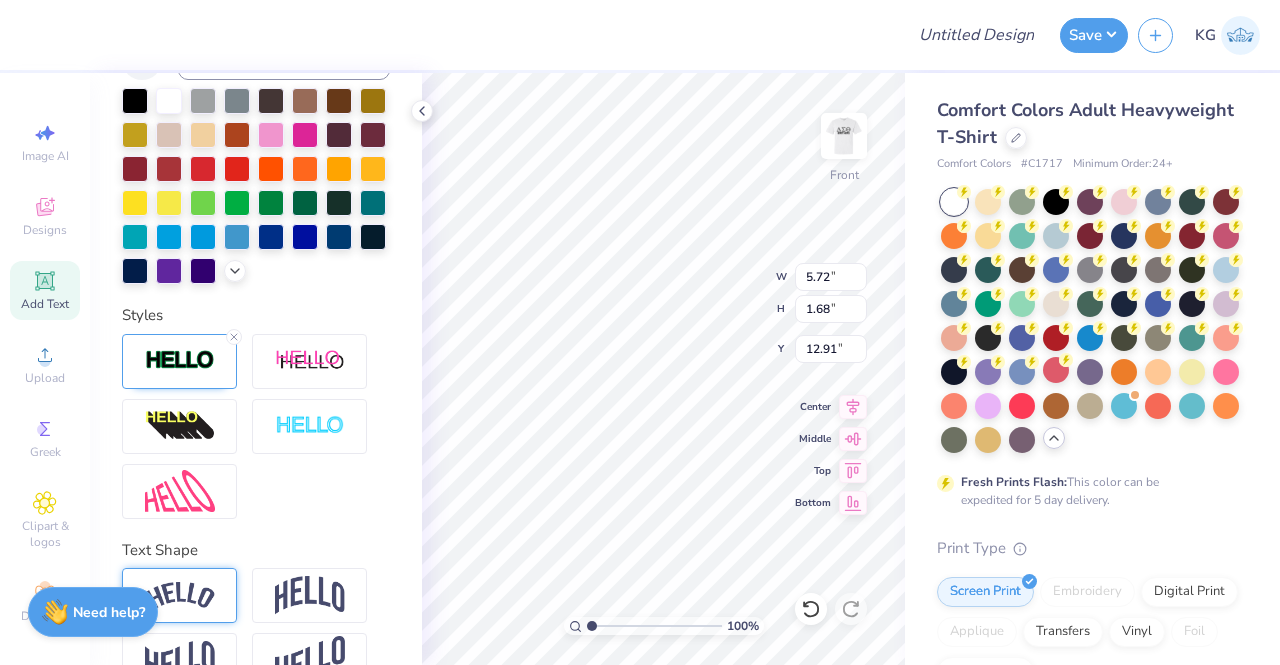 type on "[CITY]" 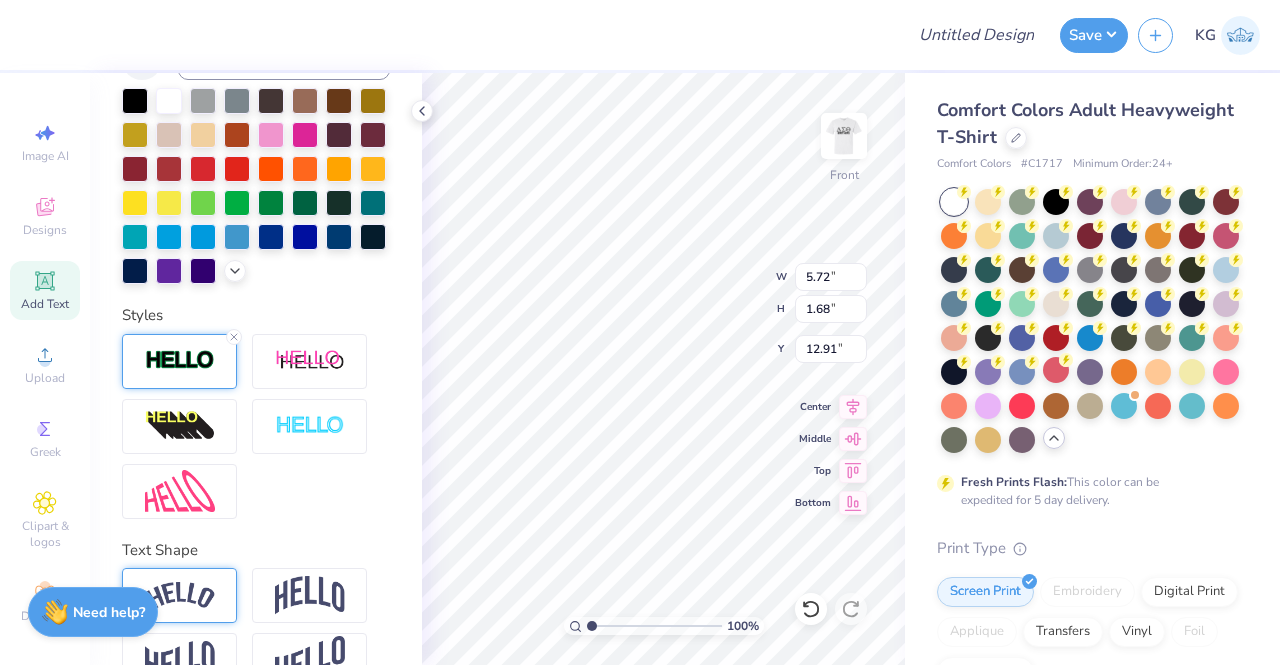 click at bounding box center [179, 361] 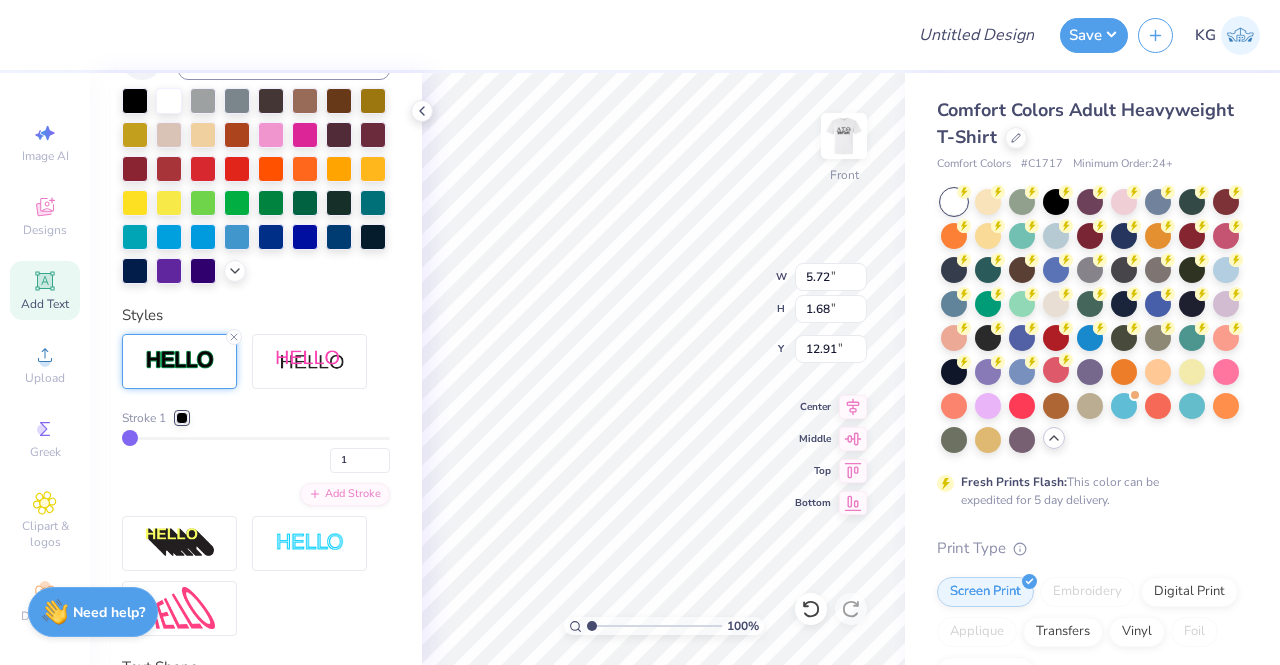 type on "4" 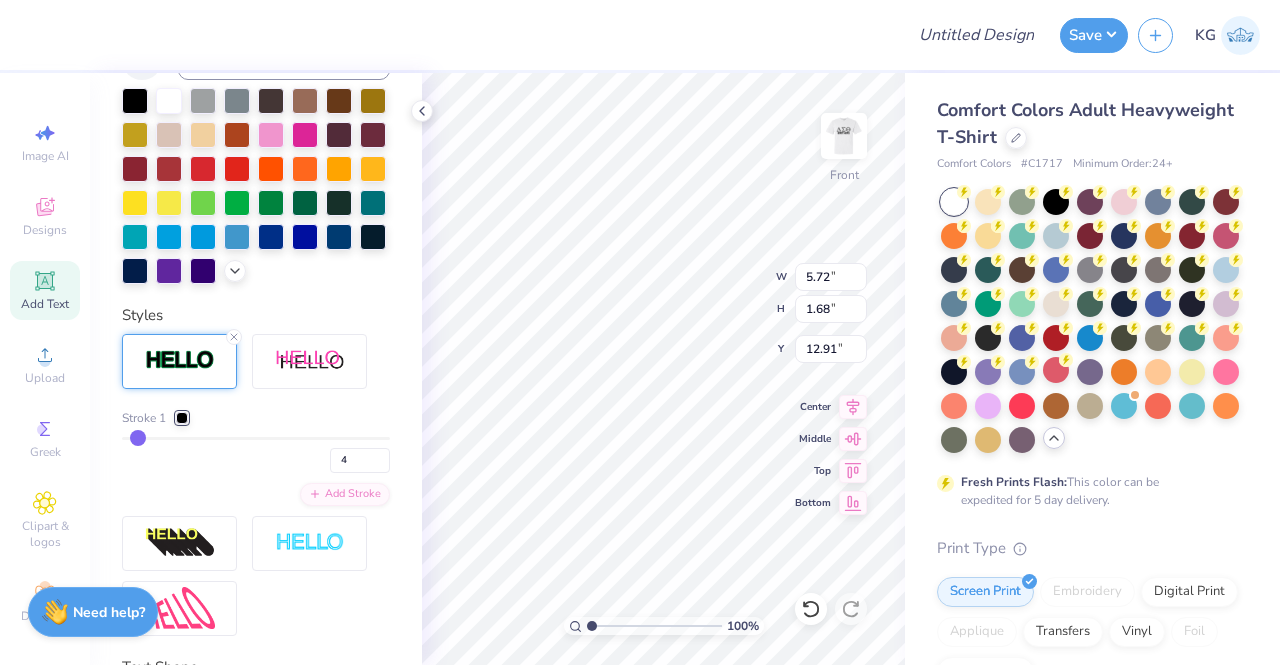 type on "5" 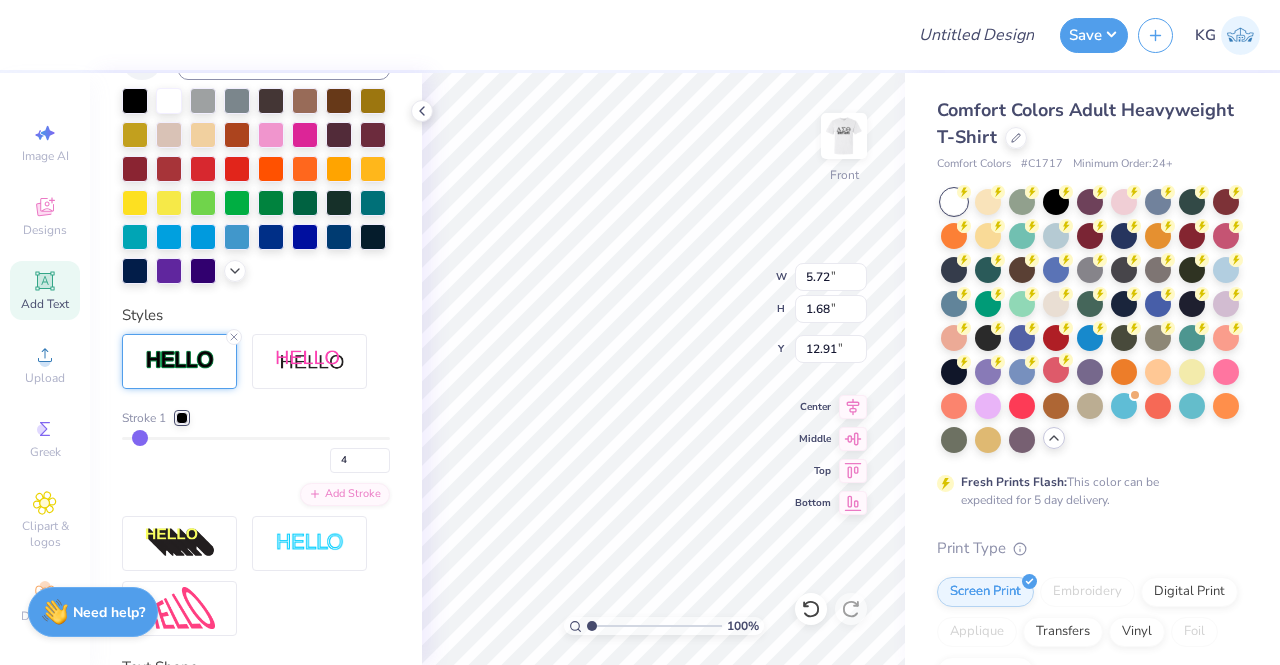 type on "5" 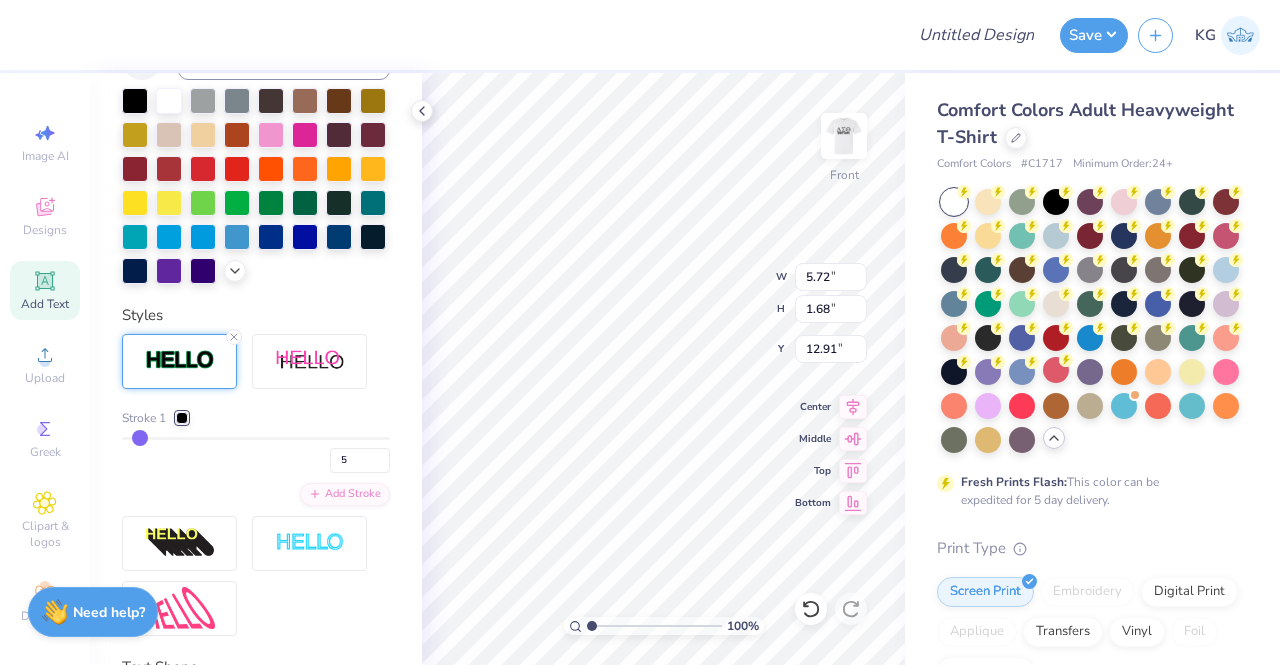 type on "6" 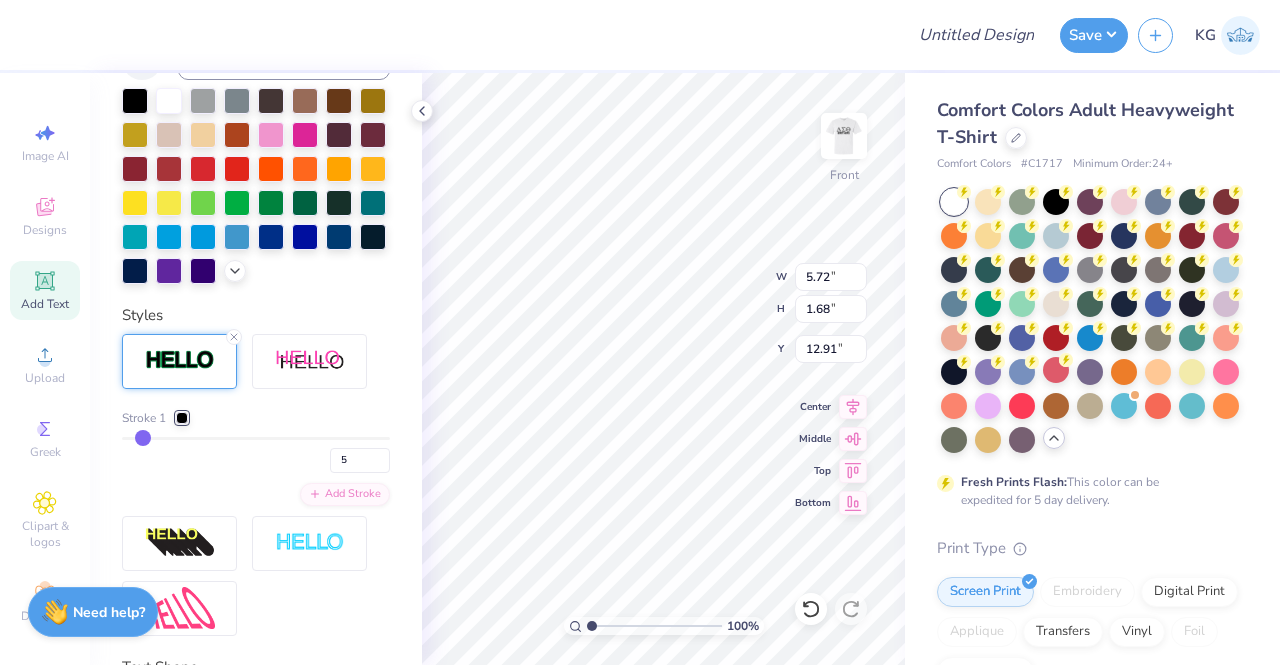 type on "6" 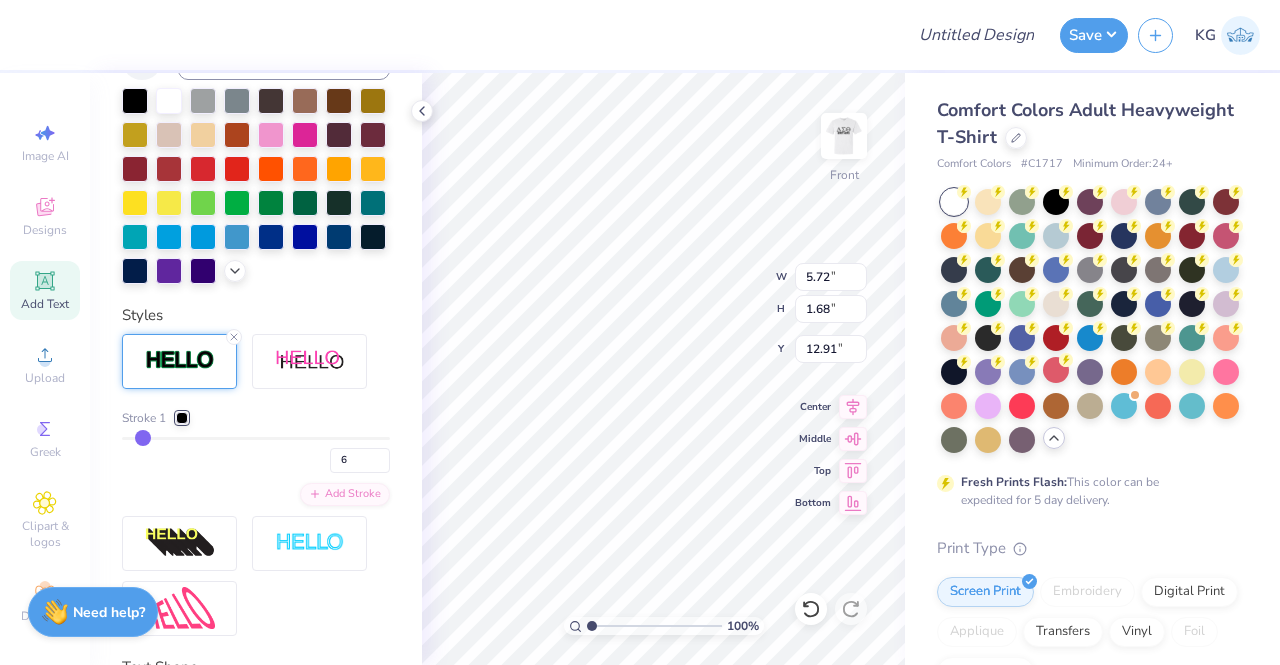 type on "7" 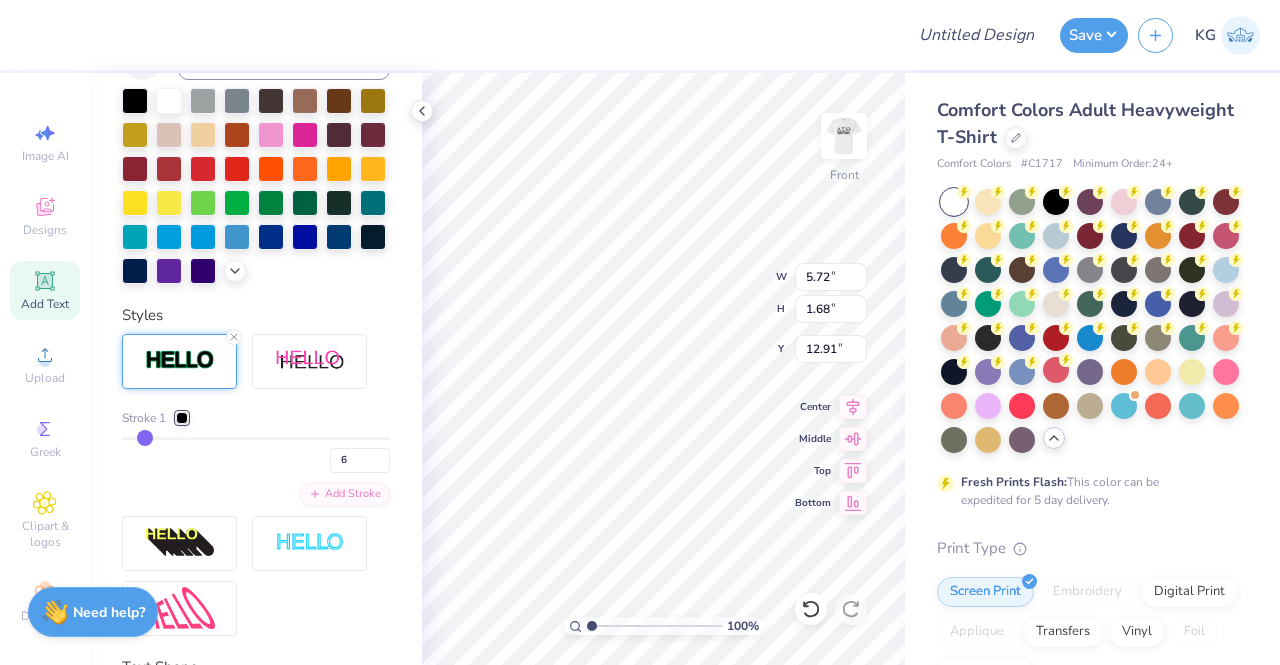 type on "7" 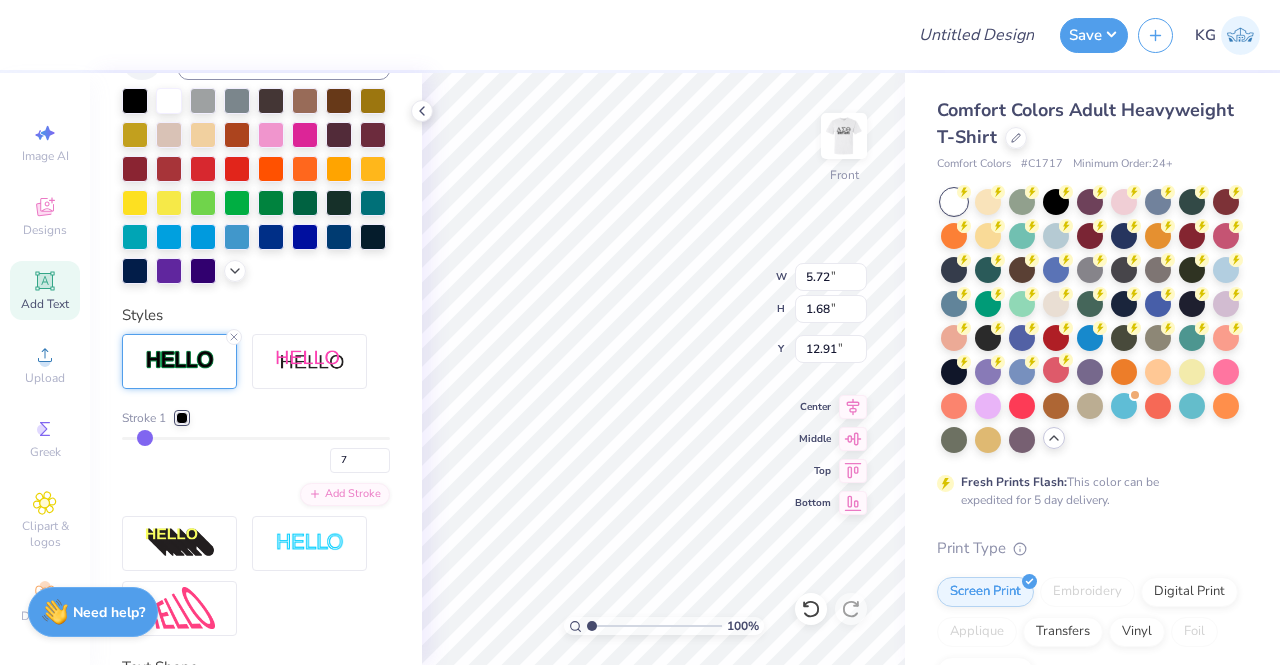 type on "8" 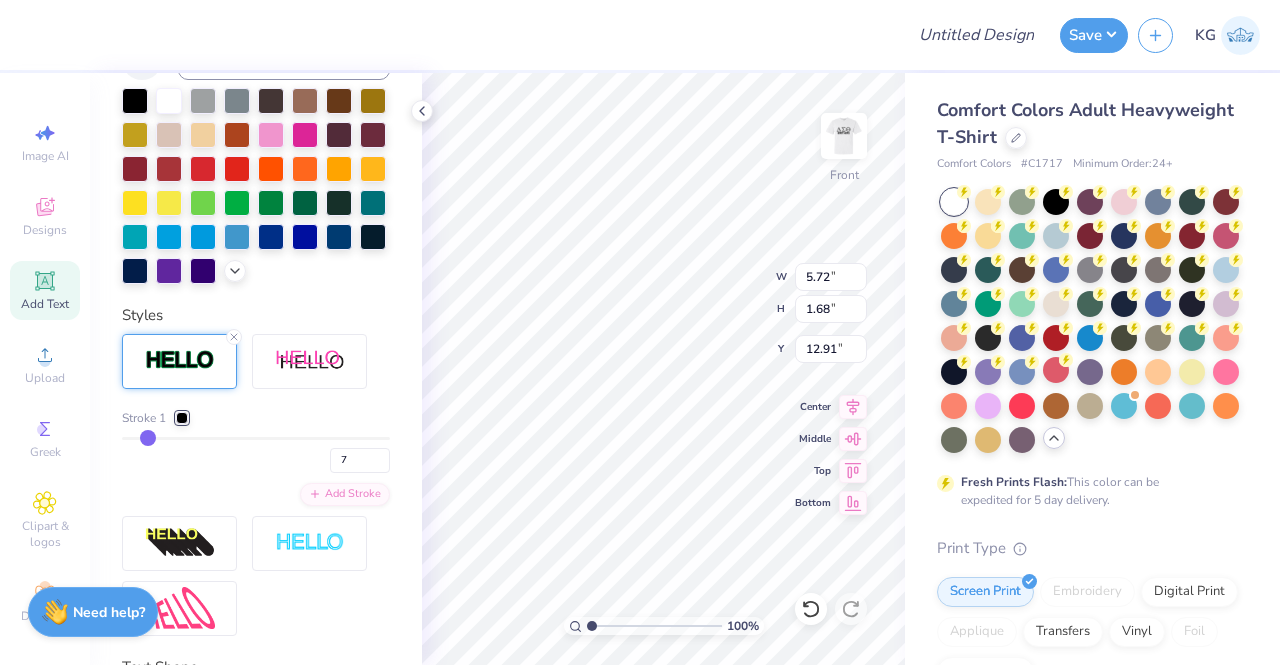 type on "8" 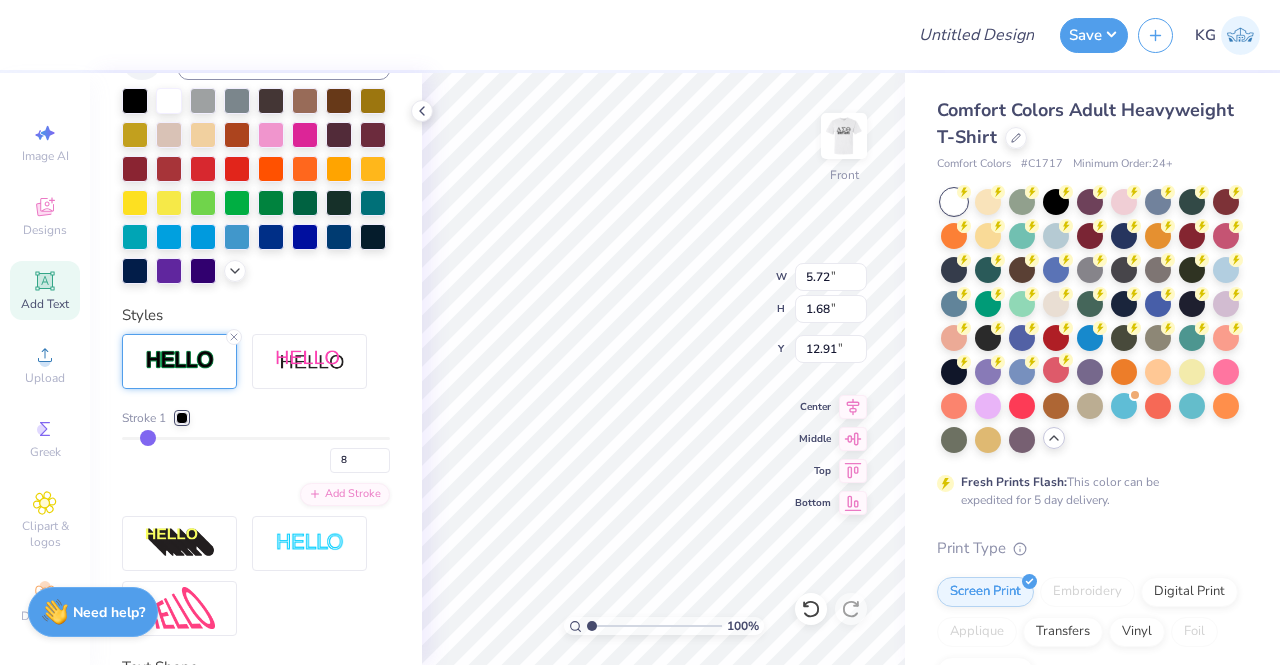 type on "9" 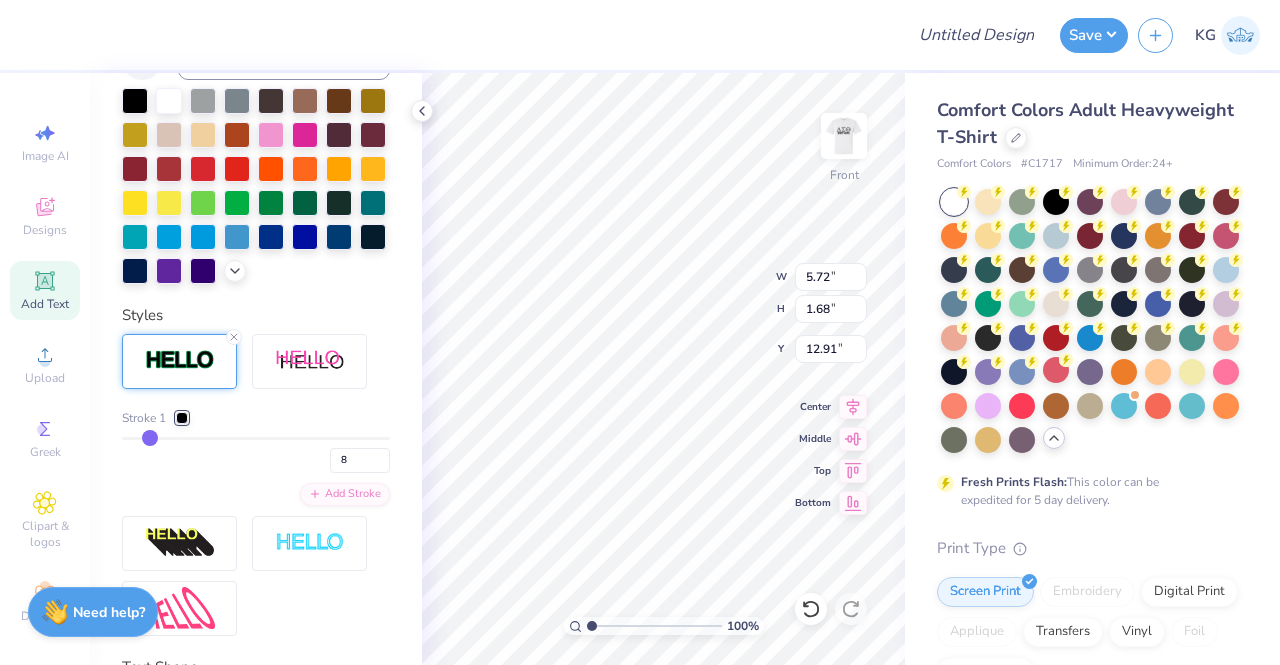 type on "9" 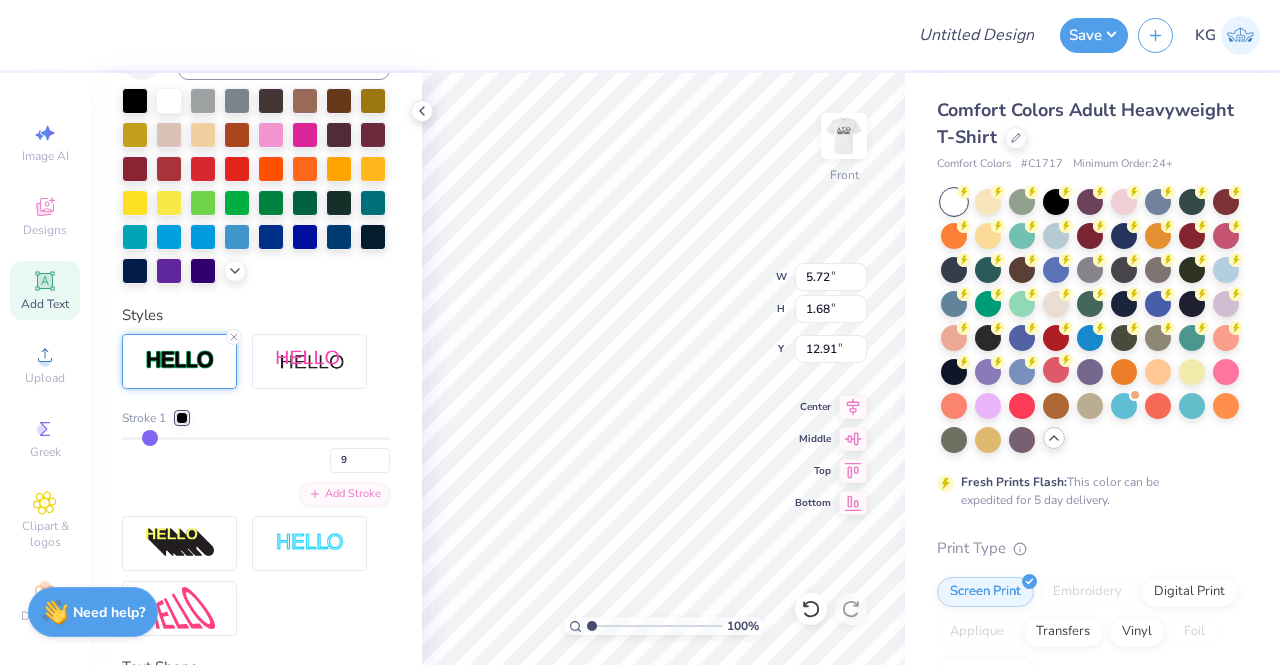 type on "10" 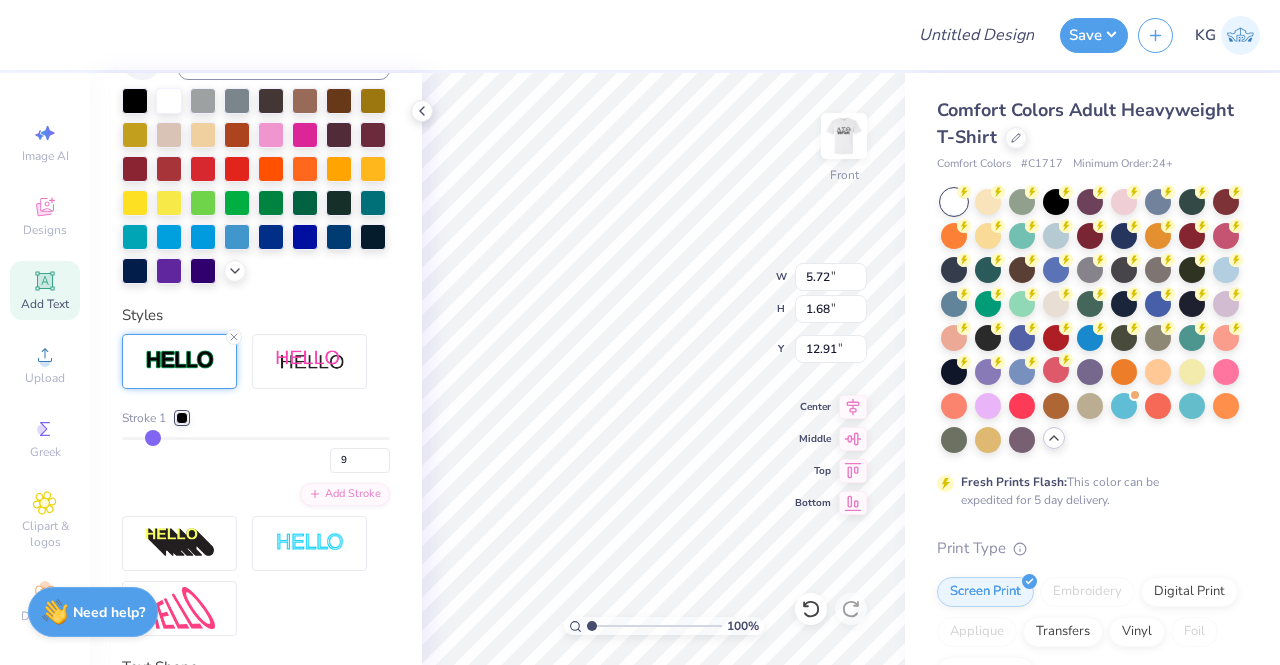 type on "10" 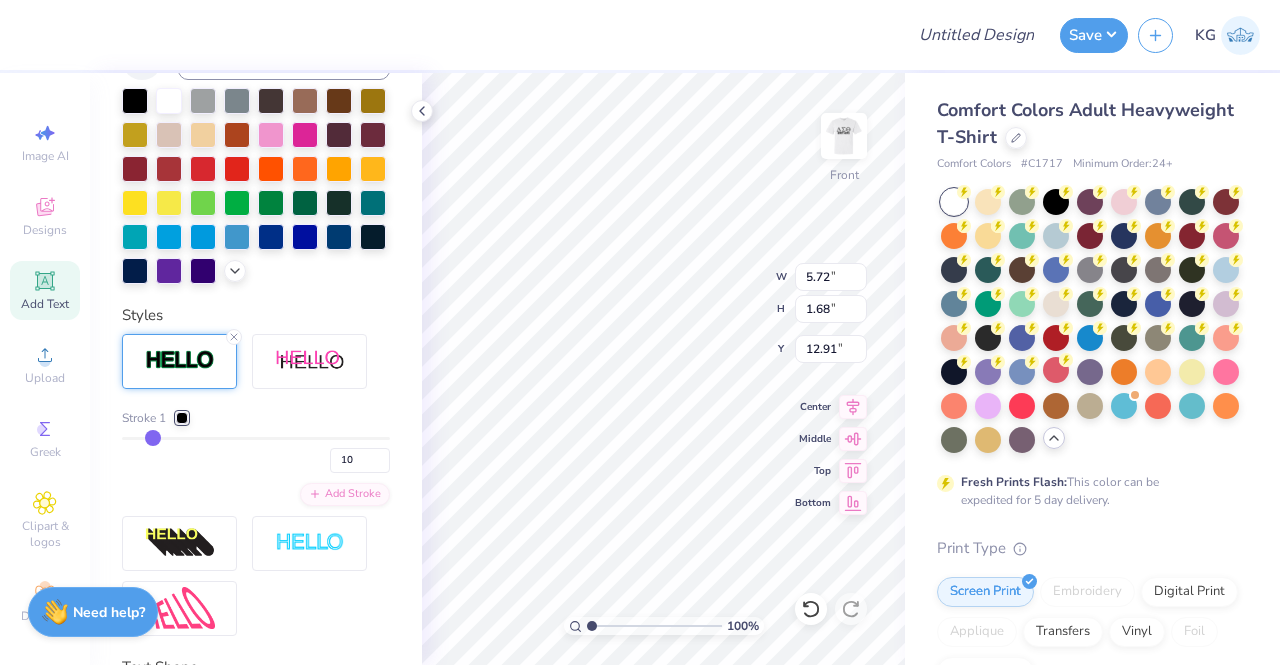drag, startPoint x: 134, startPoint y: 477, endPoint x: 152, endPoint y: 475, distance: 18.110771 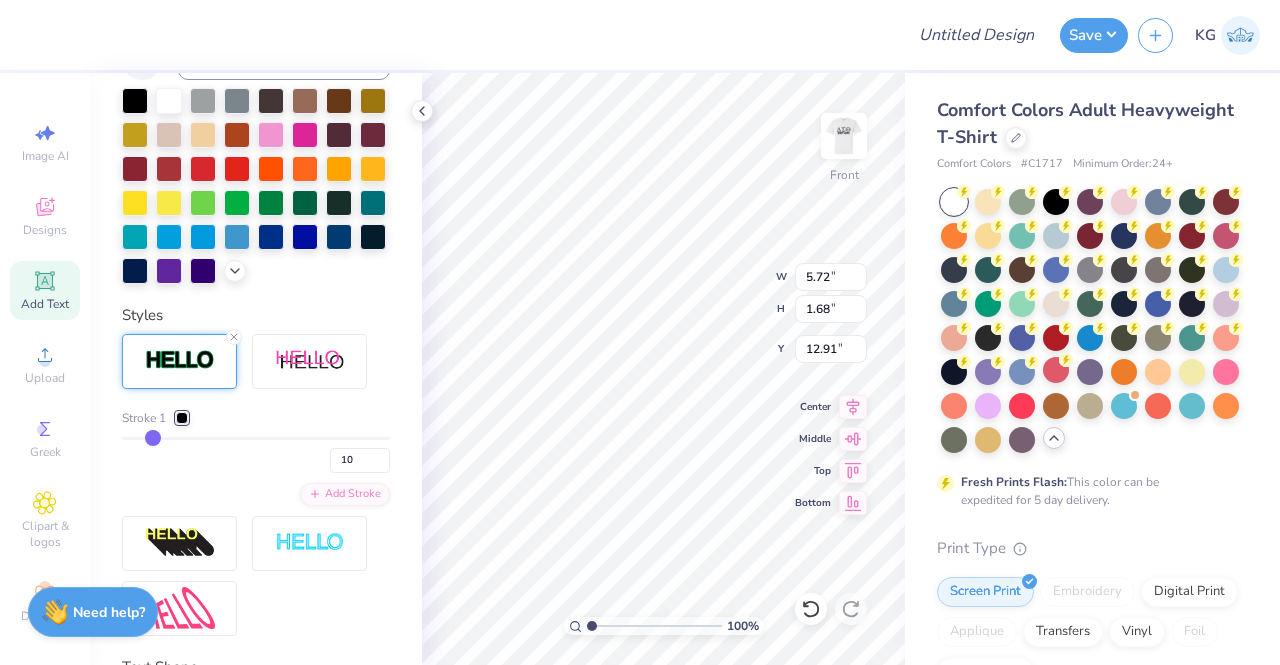 type on "9" 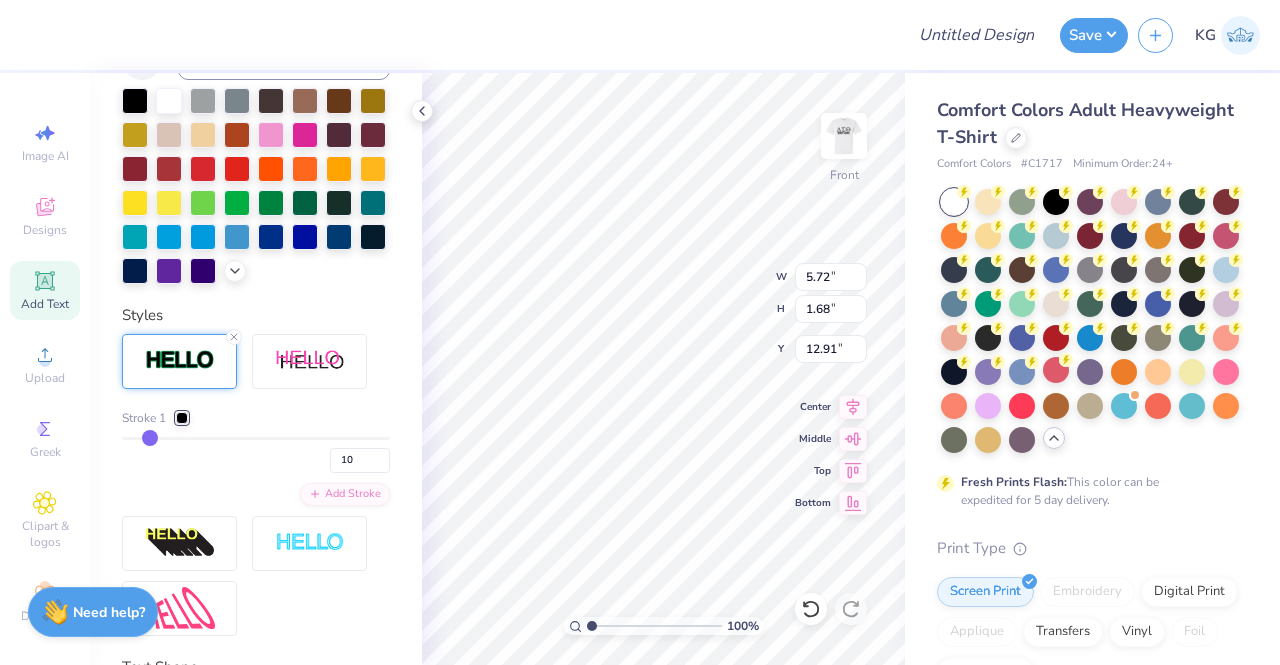 type on "9" 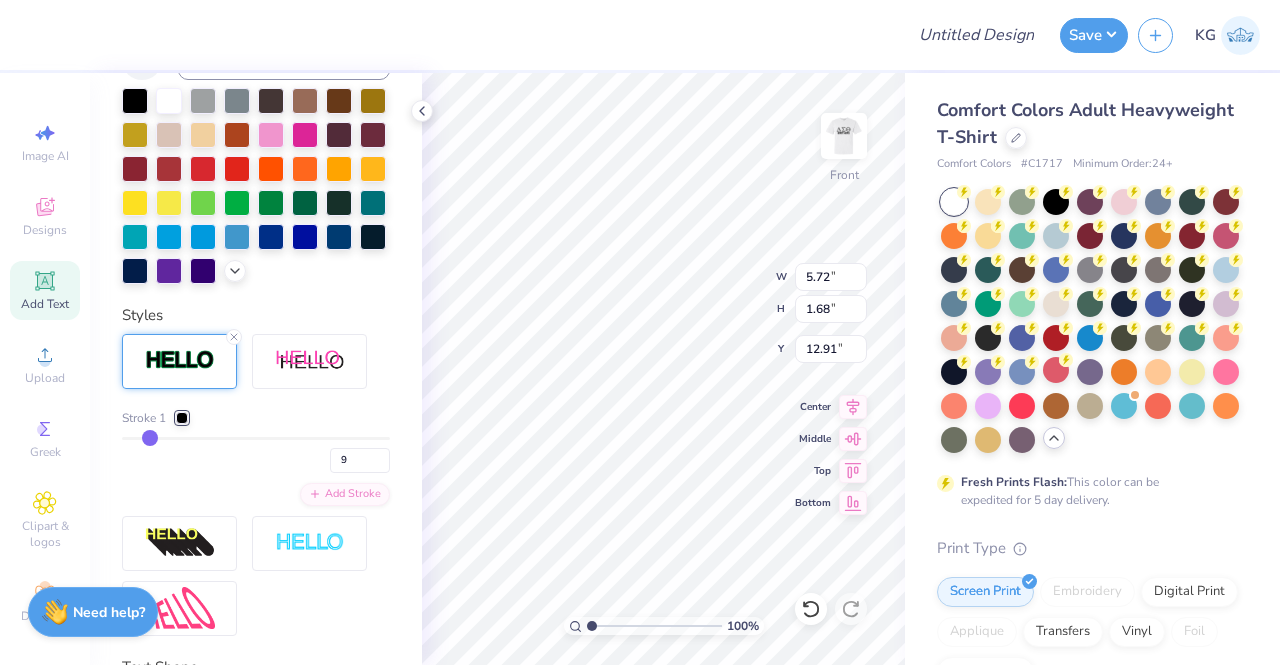 type on "8" 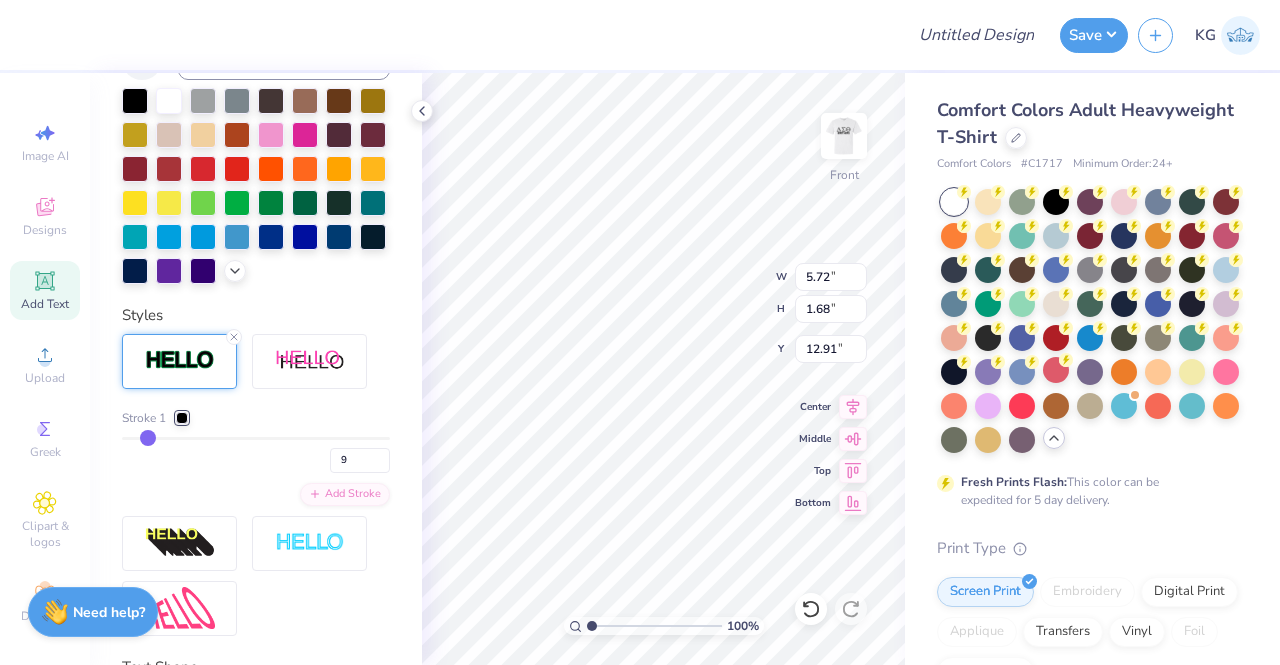 type on "8" 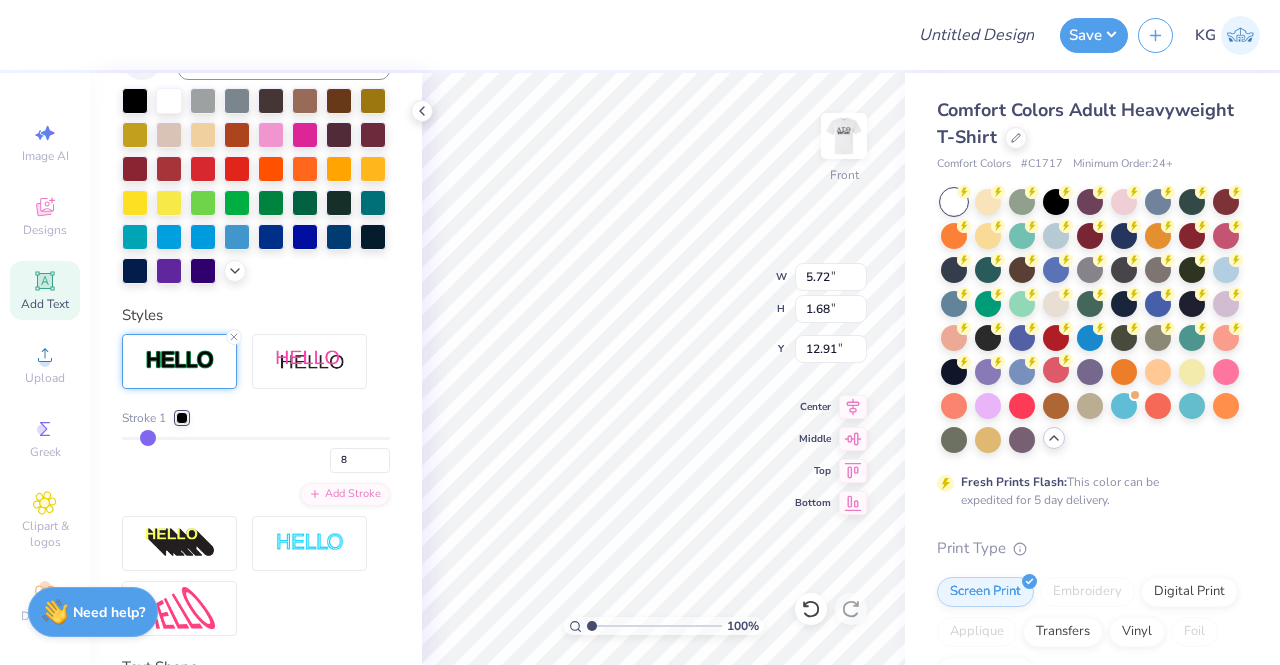type on "7" 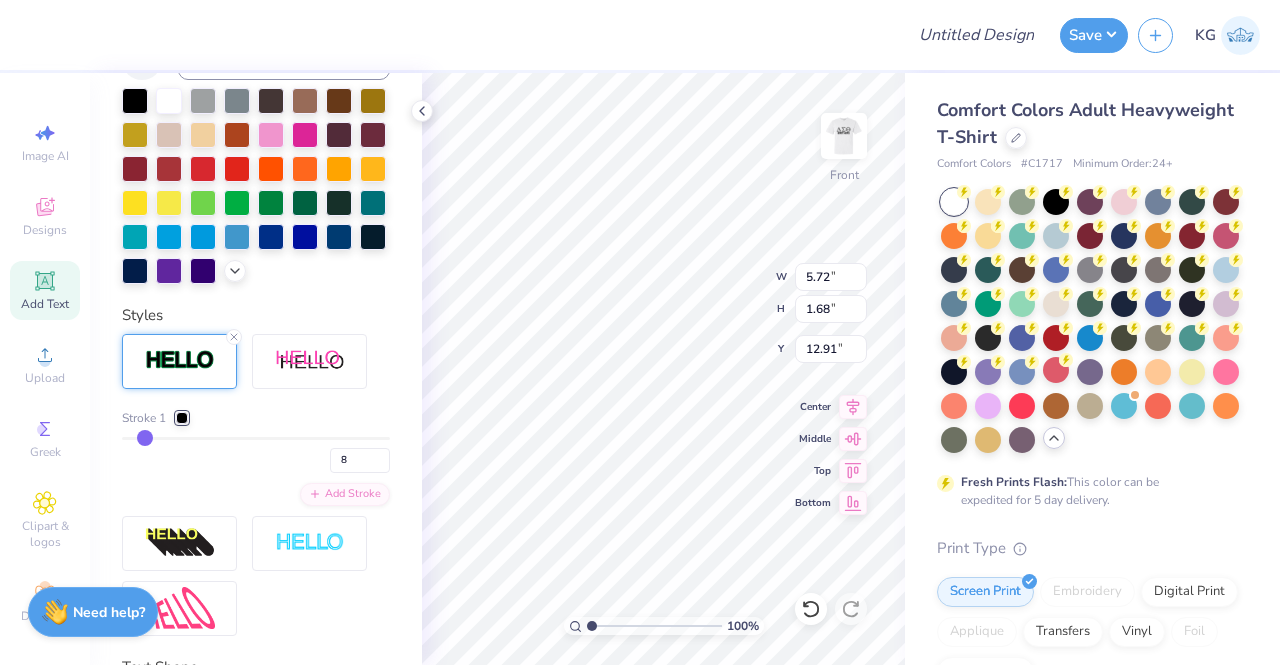 type on "7" 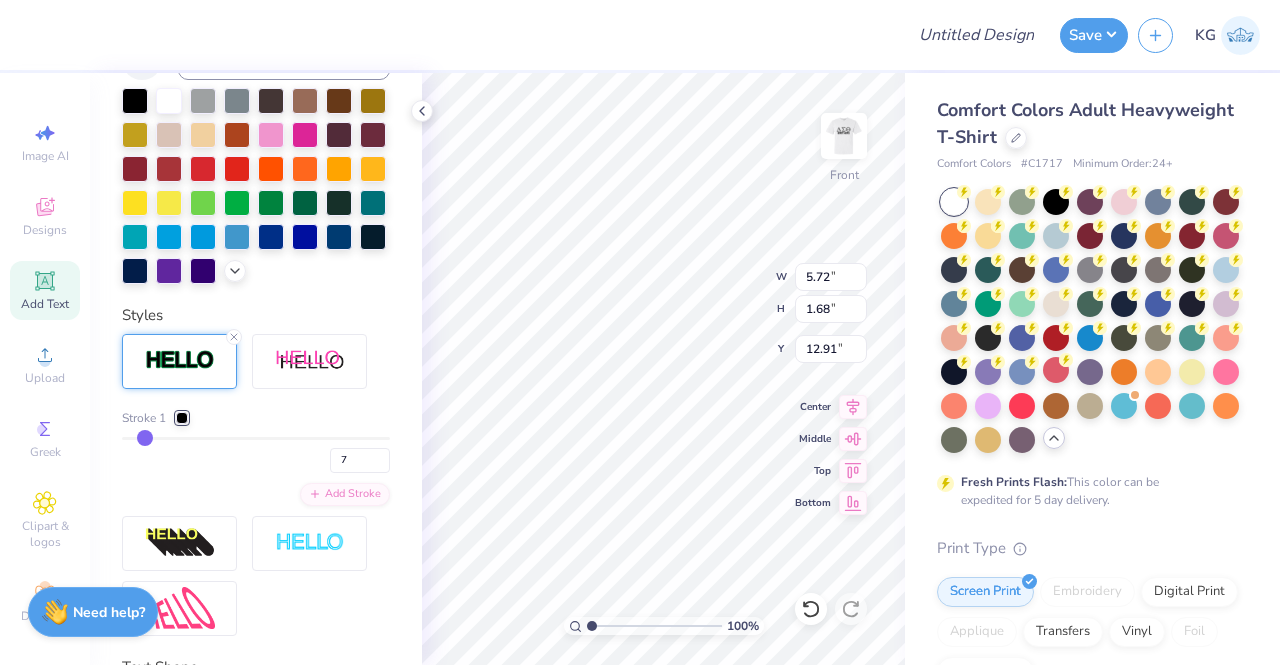 type on "5" 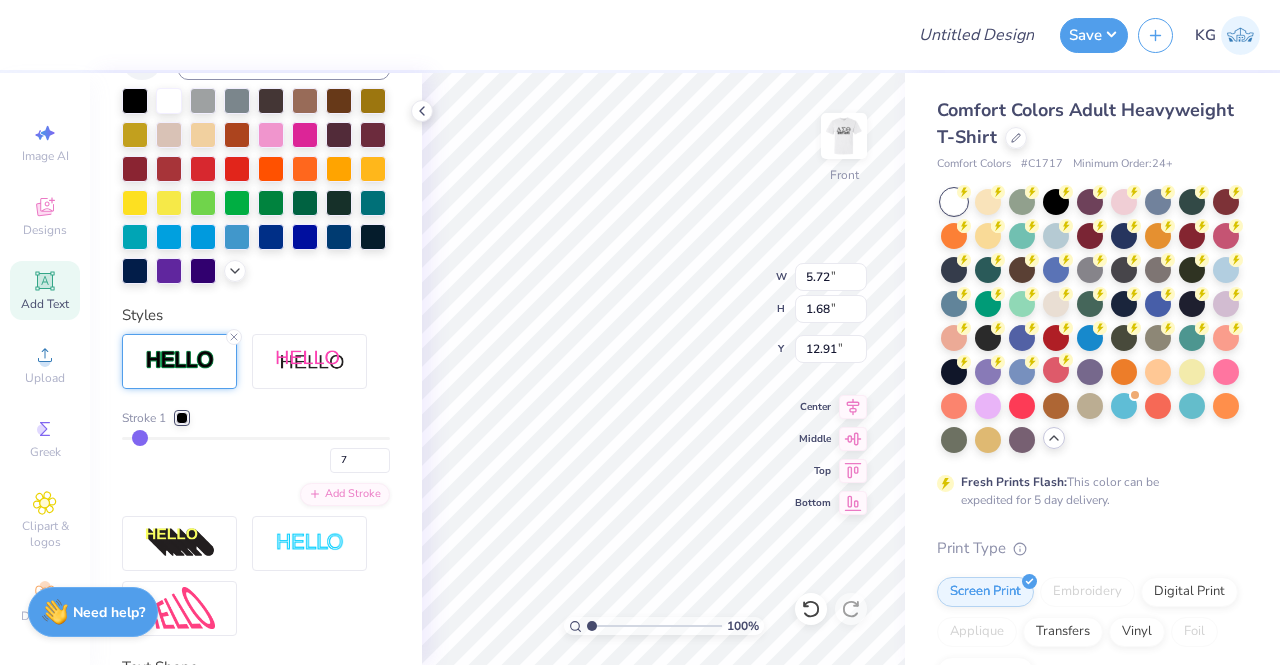 type on "5" 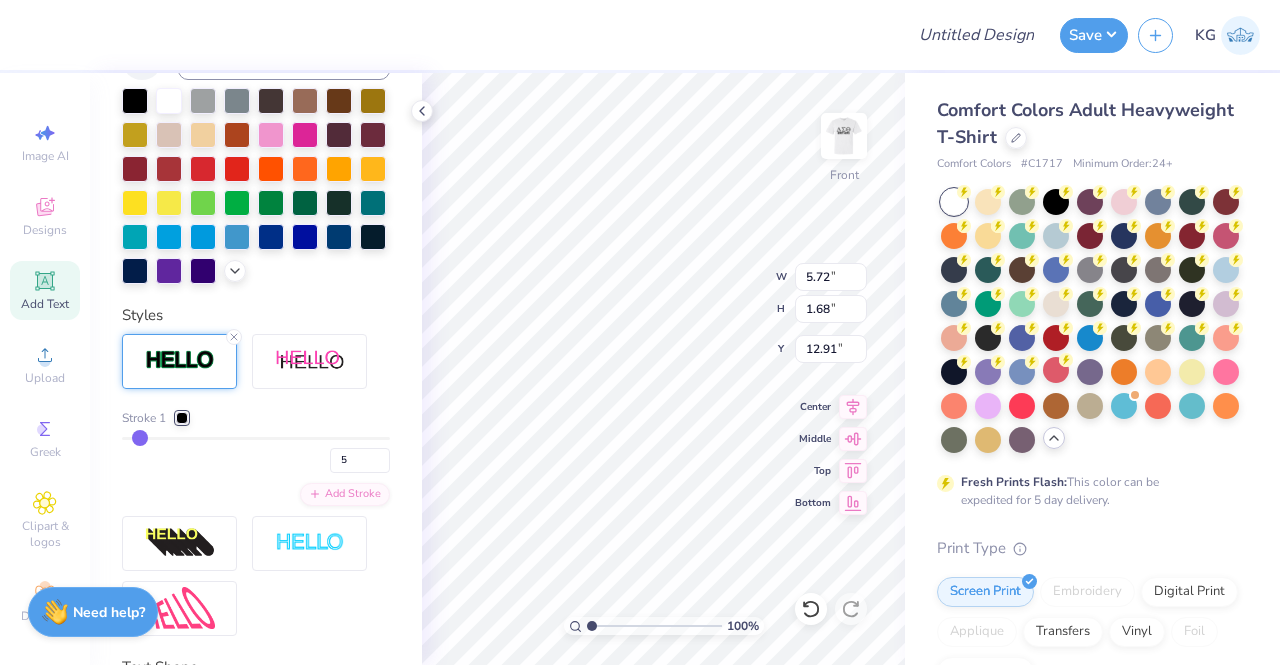 type on "4" 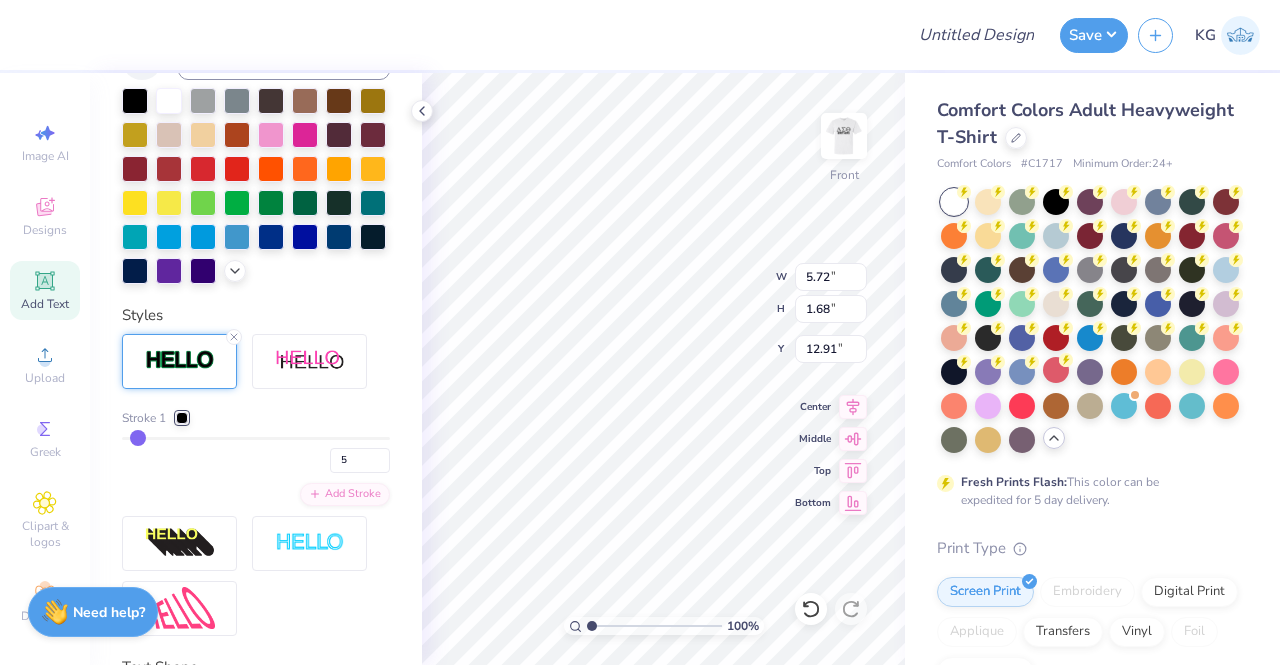 type on "4" 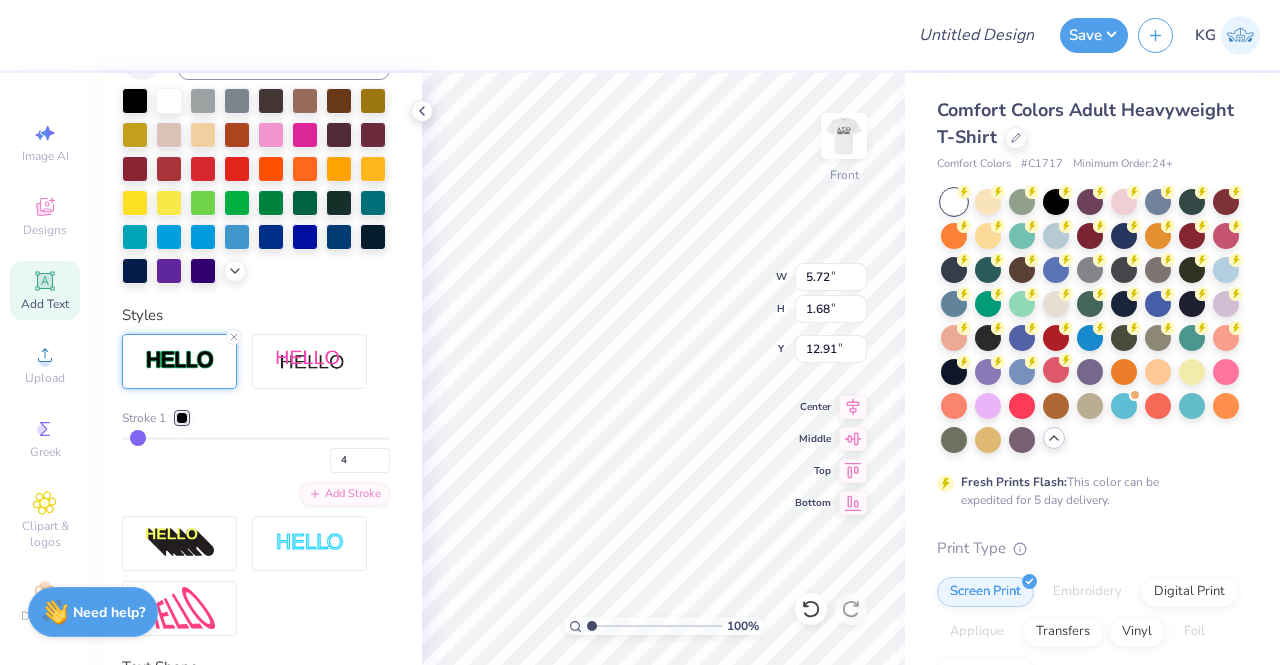 type on "3" 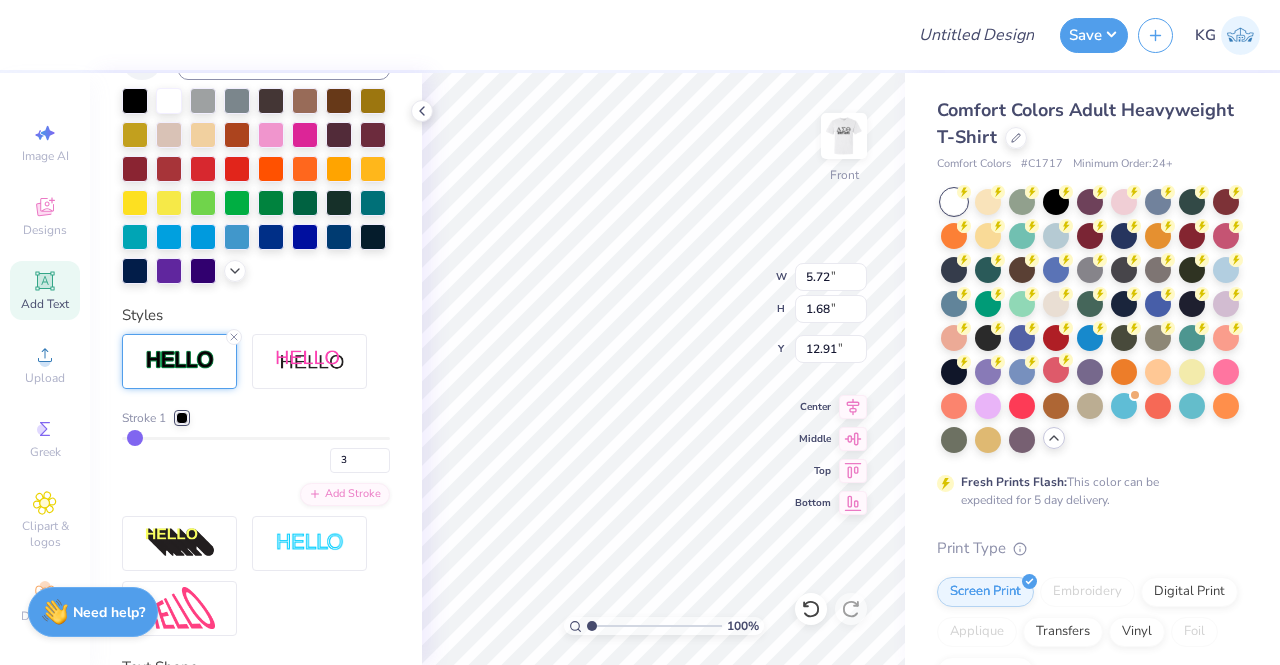 drag, startPoint x: 152, startPoint y: 475, endPoint x: 134, endPoint y: 471, distance: 18.439089 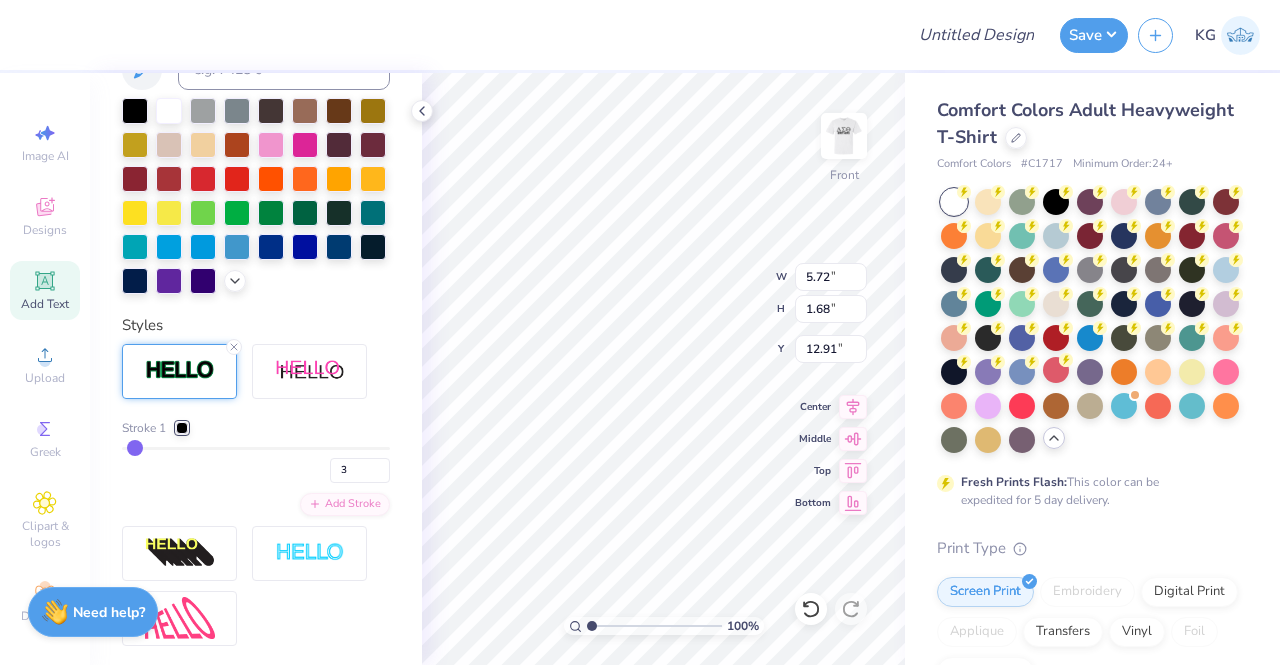 scroll, scrollTop: 517, scrollLeft: 0, axis: vertical 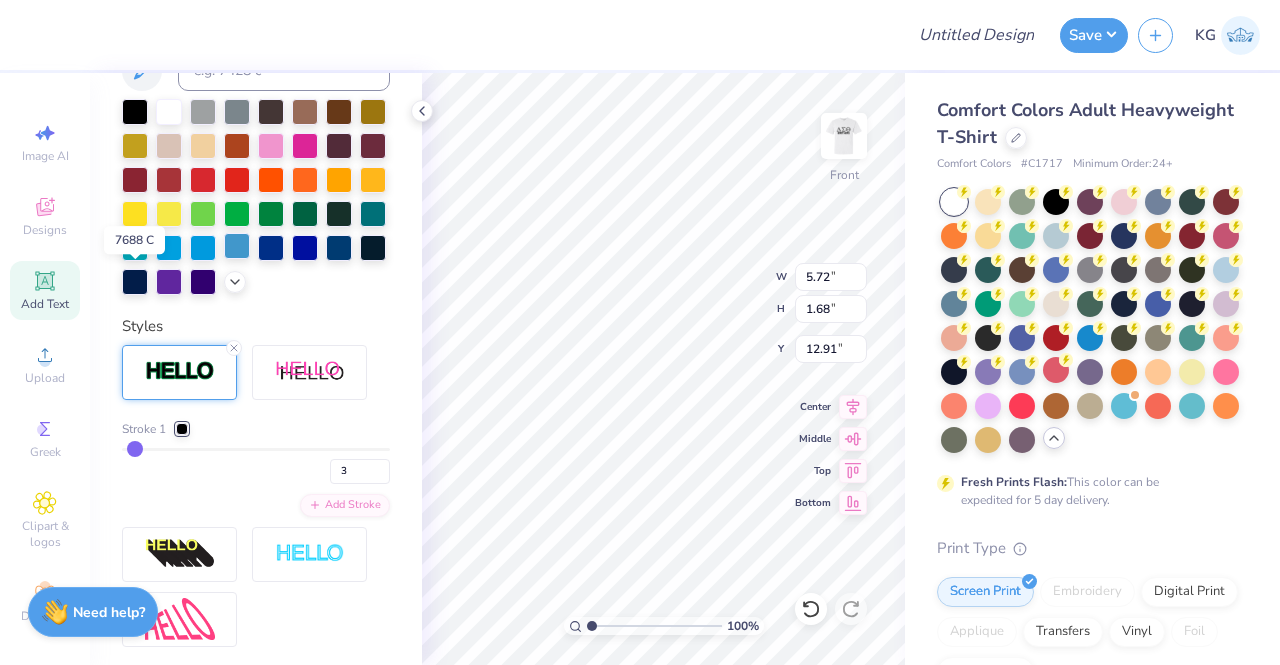 click at bounding box center [237, 246] 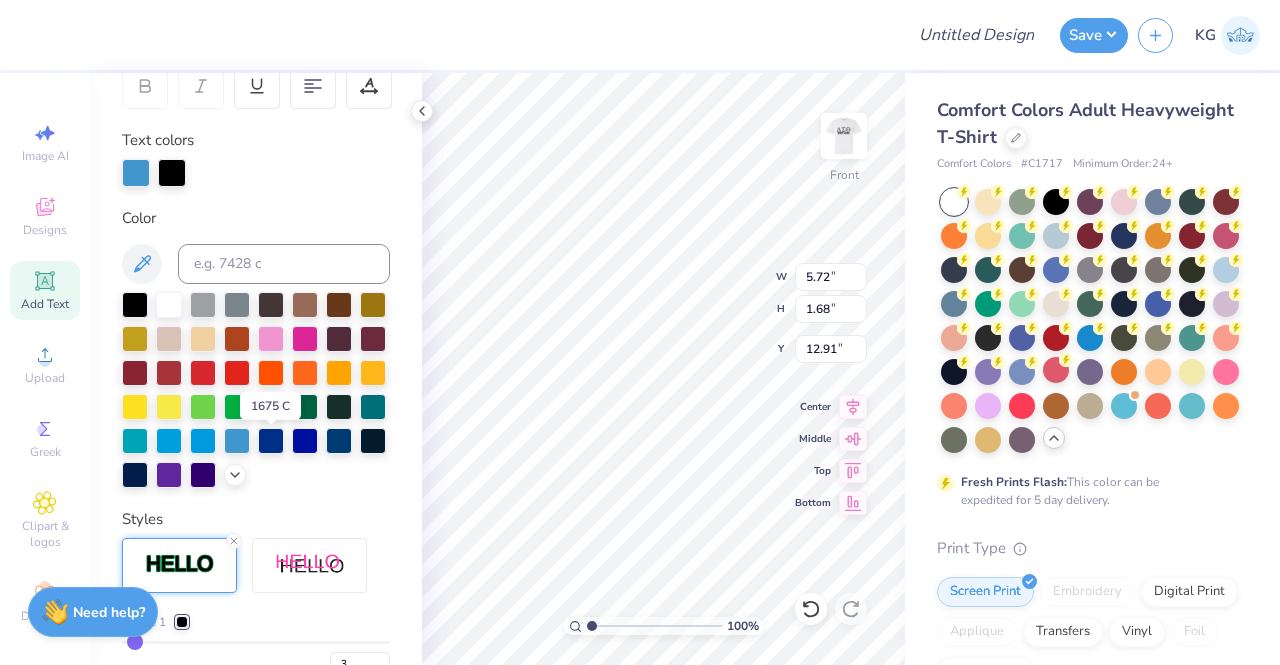 scroll, scrollTop: 158, scrollLeft: 0, axis: vertical 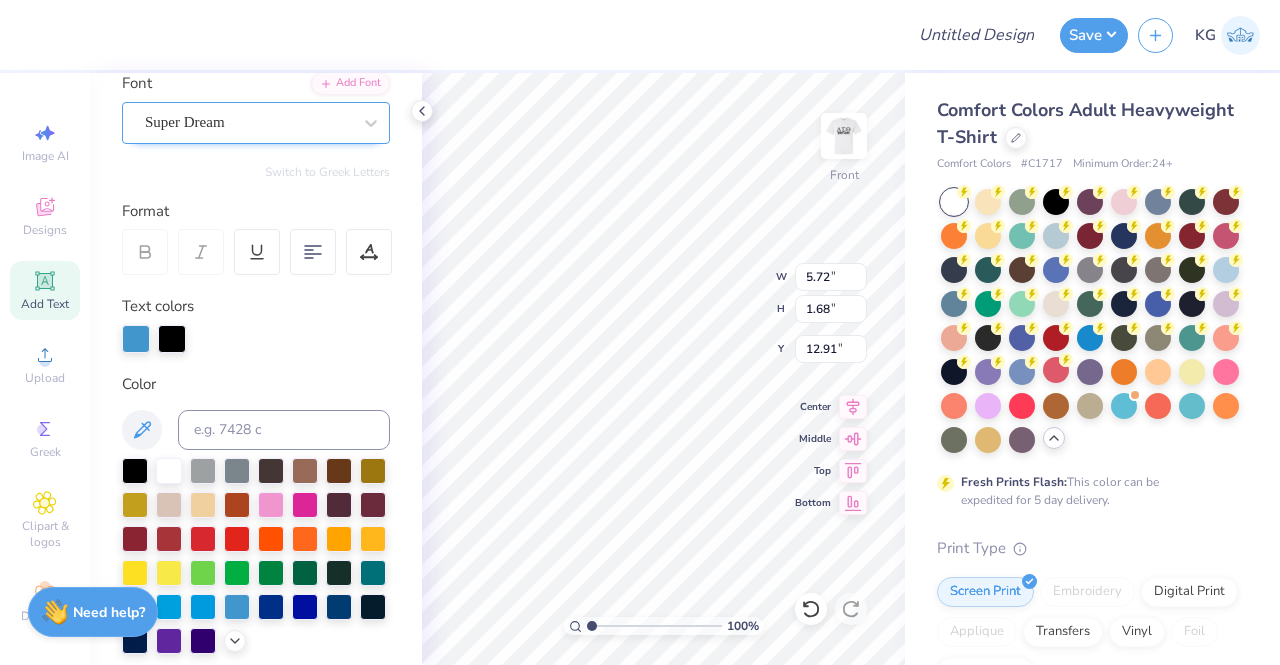 click on "Super Dream" at bounding box center (248, 122) 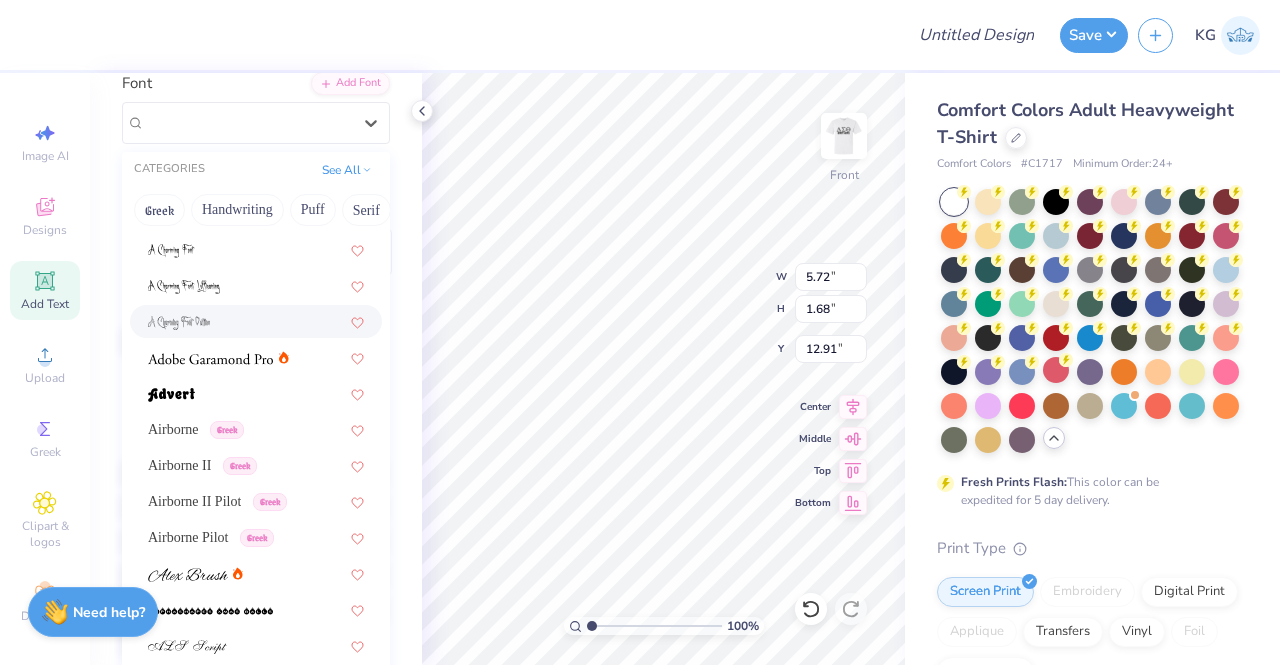 scroll, scrollTop: 176, scrollLeft: 0, axis: vertical 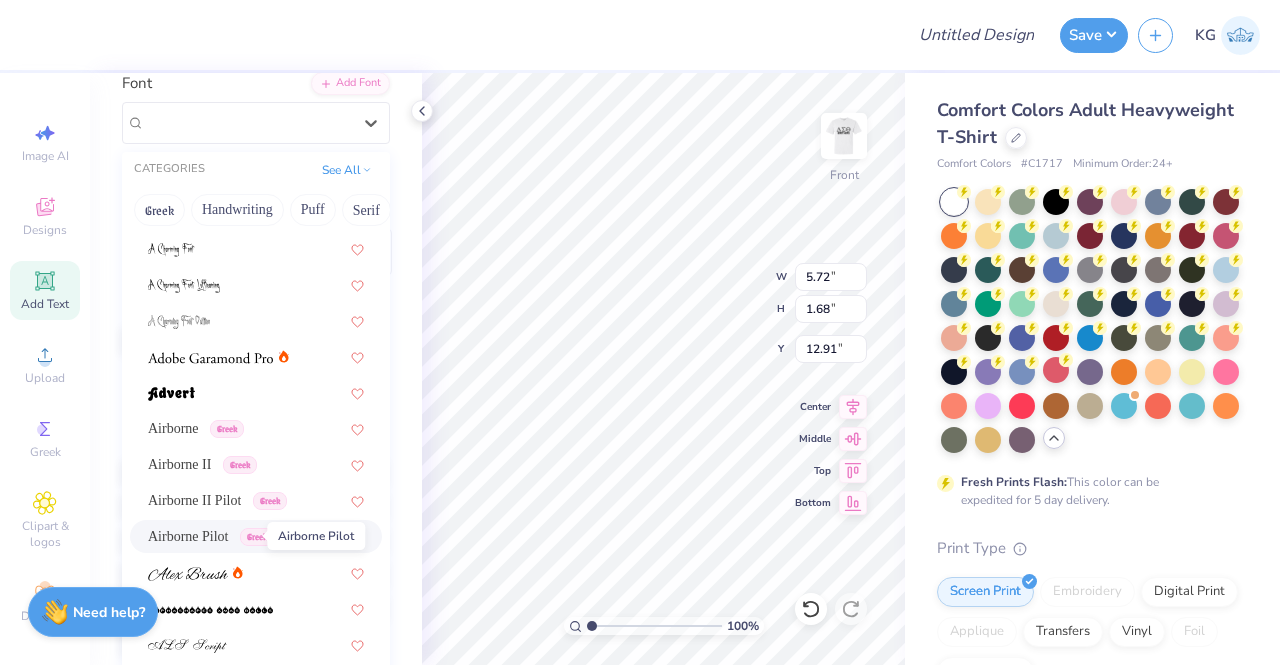 click on "Airborne Pilot" at bounding box center (188, 536) 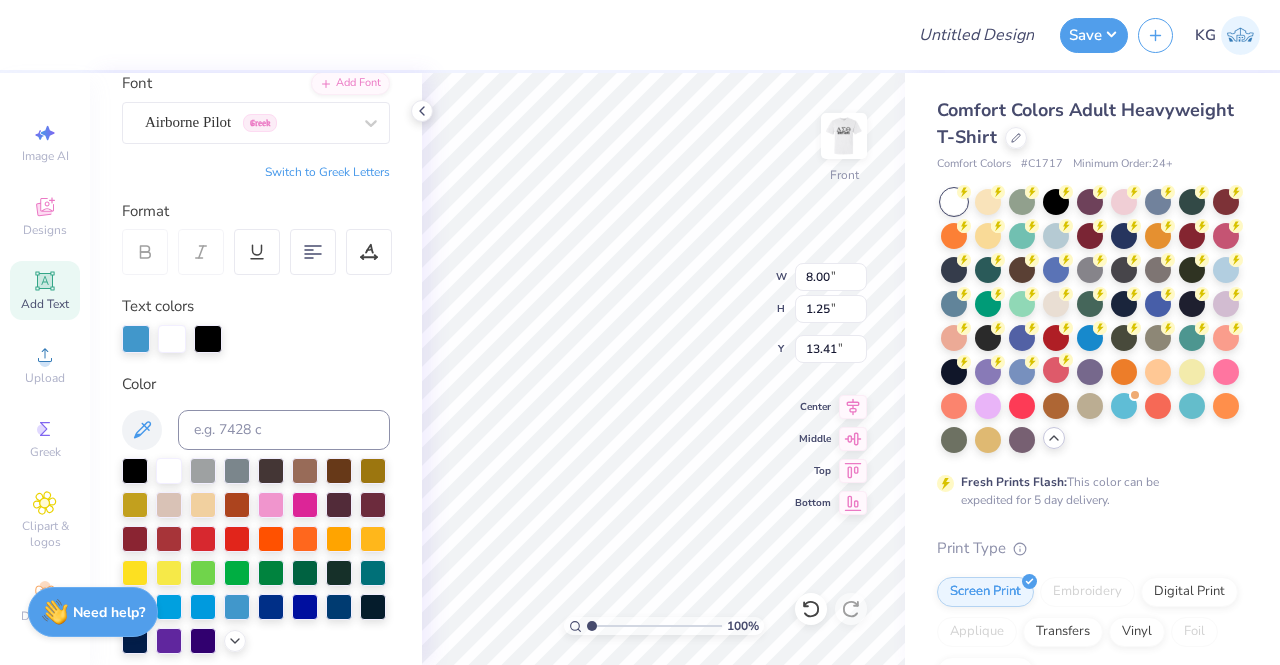 type on "8.00" 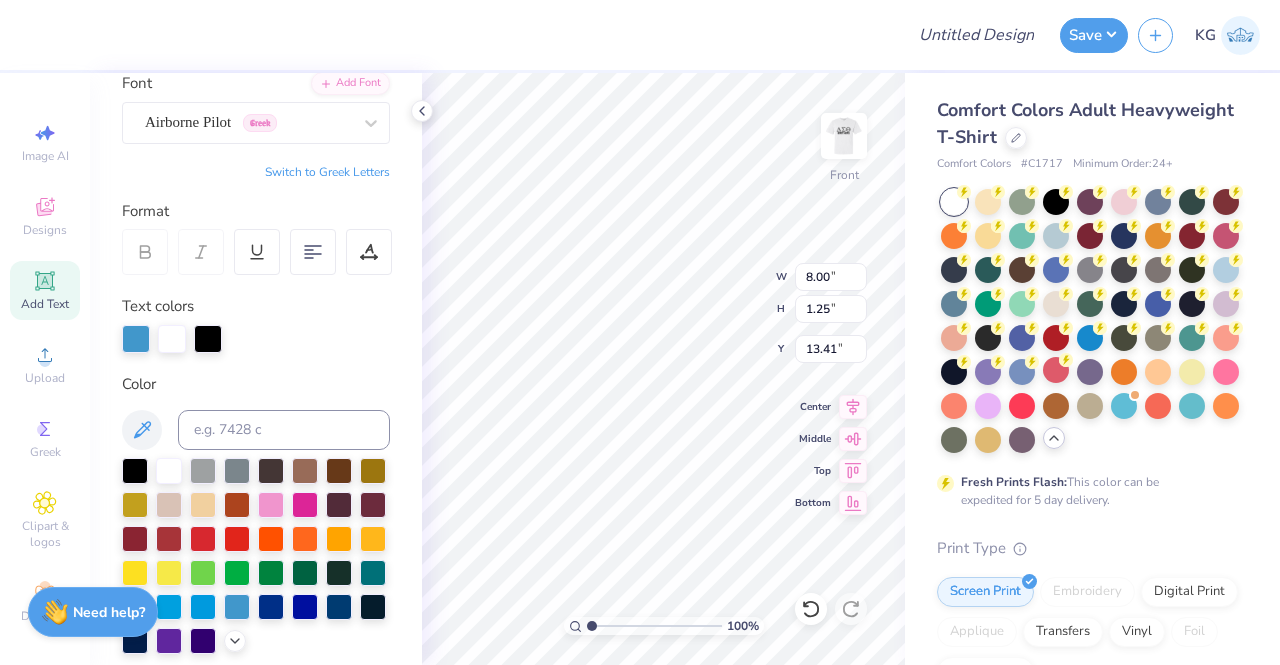 type on "11.53" 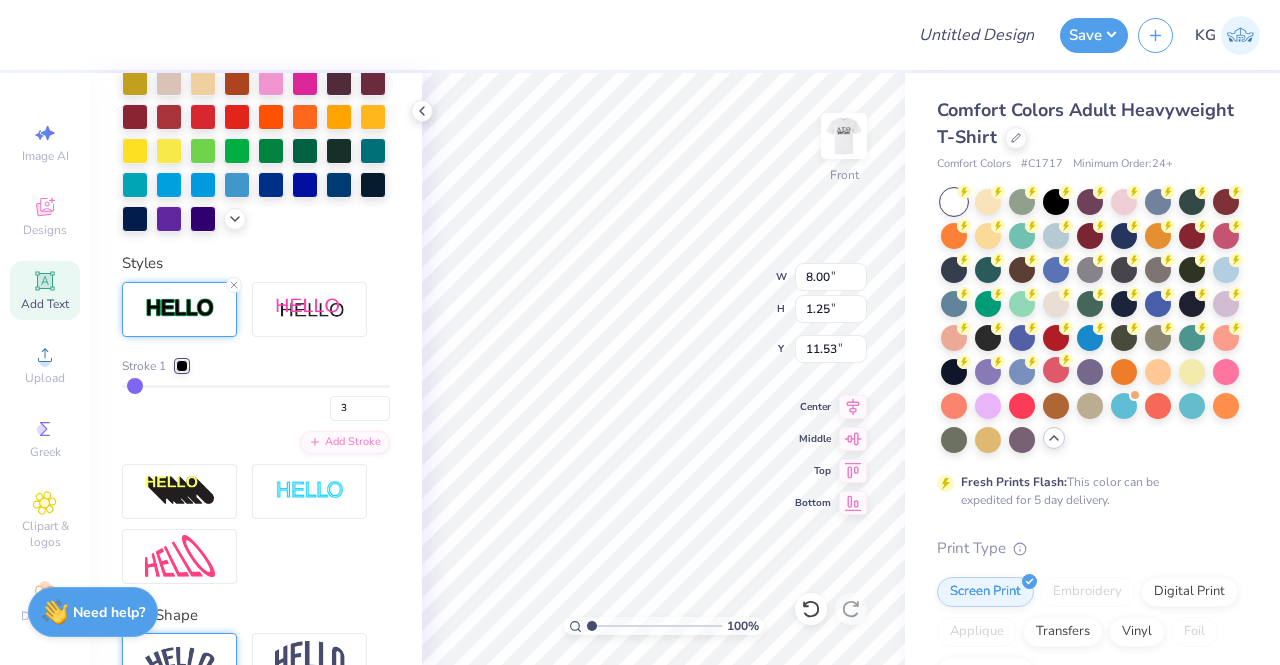 scroll, scrollTop: 724, scrollLeft: 0, axis: vertical 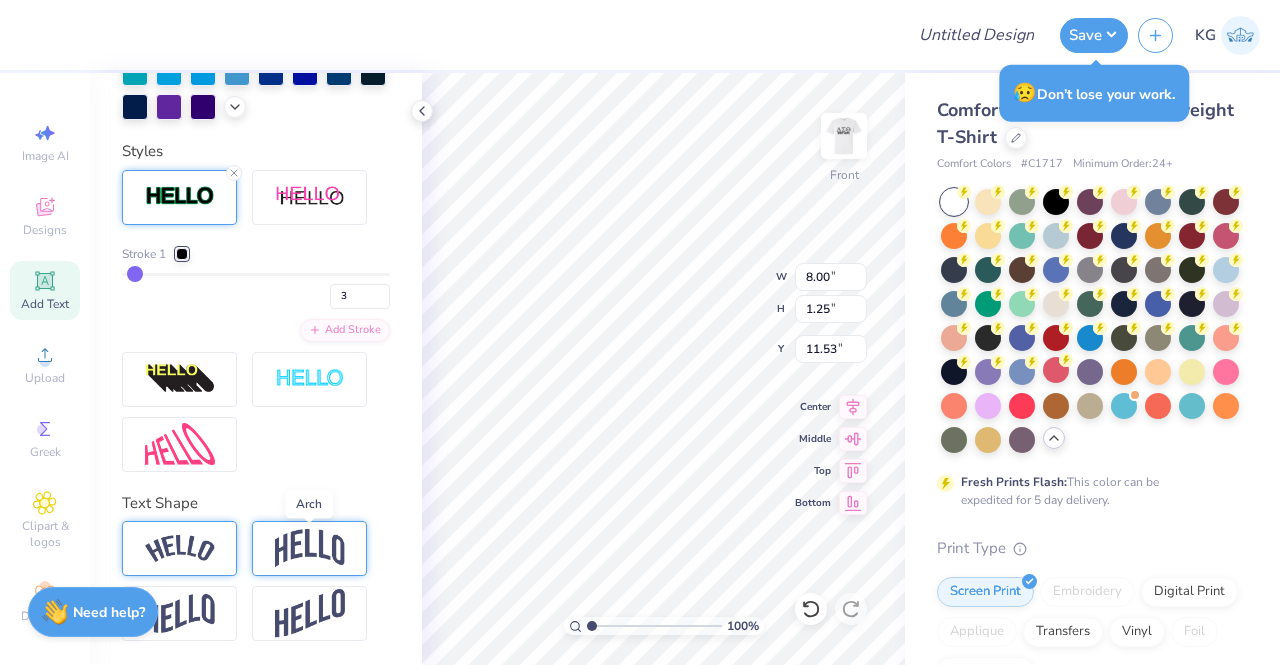 click at bounding box center [310, 548] 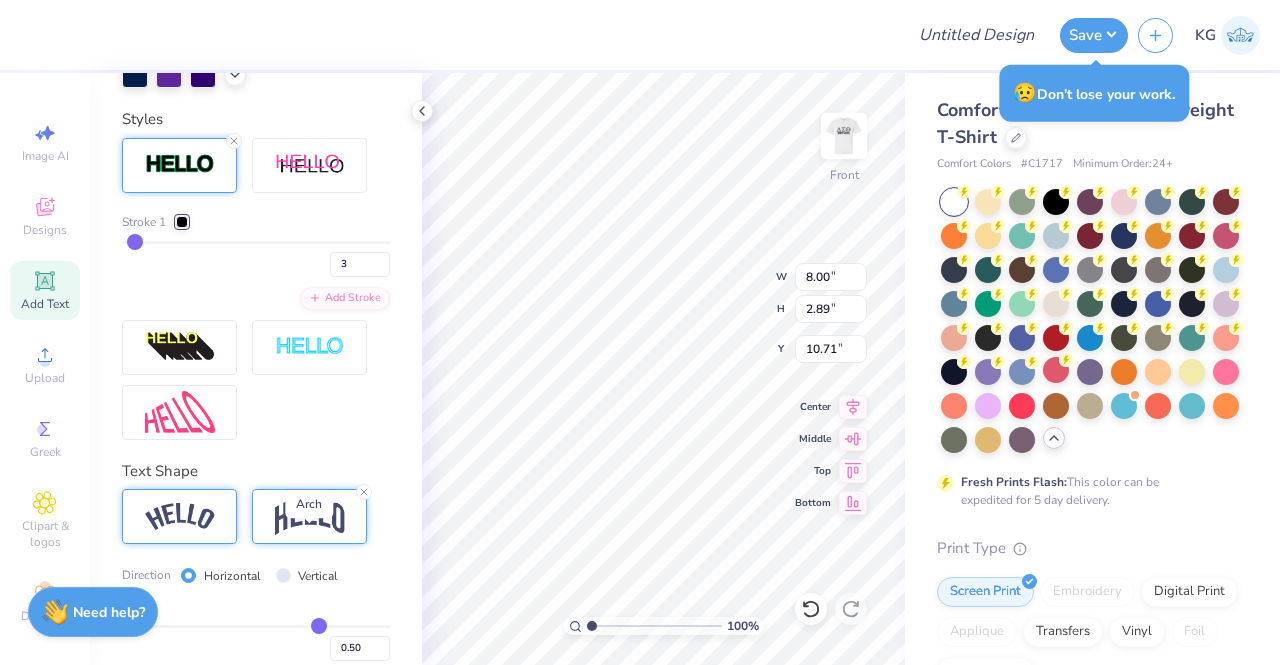 type on "2.89" 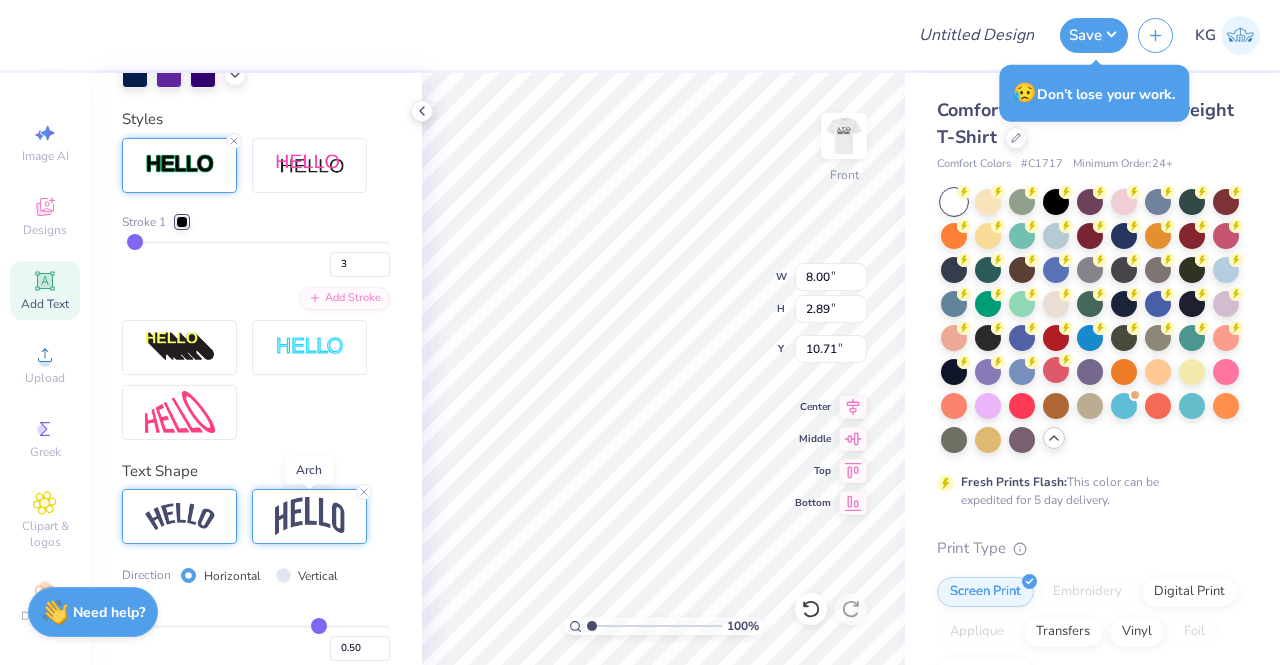 scroll, scrollTop: 805, scrollLeft: 0, axis: vertical 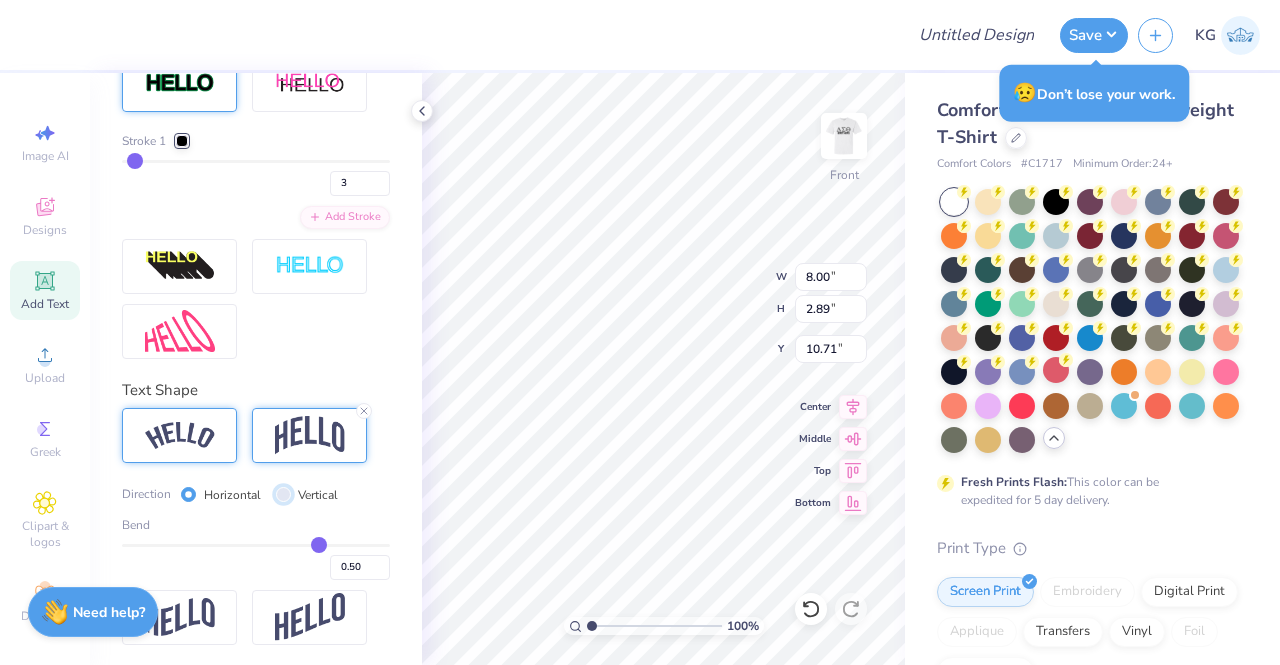 click on "Vertical" at bounding box center (283, 494) 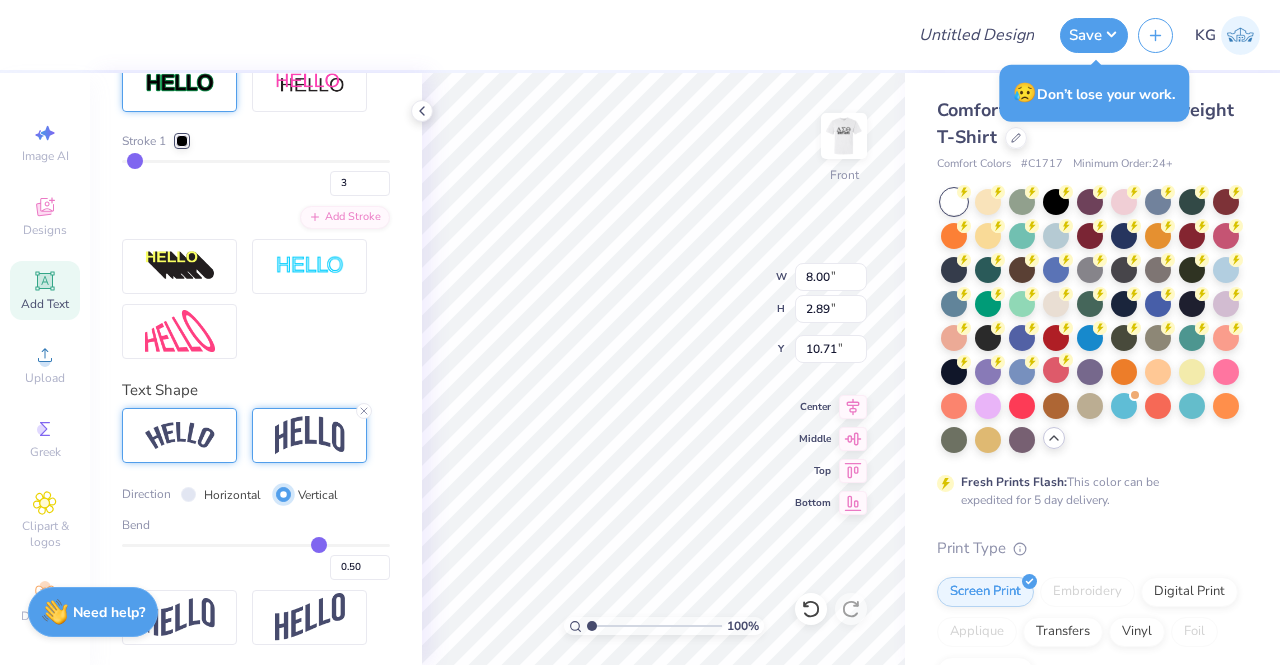 type on "8.24" 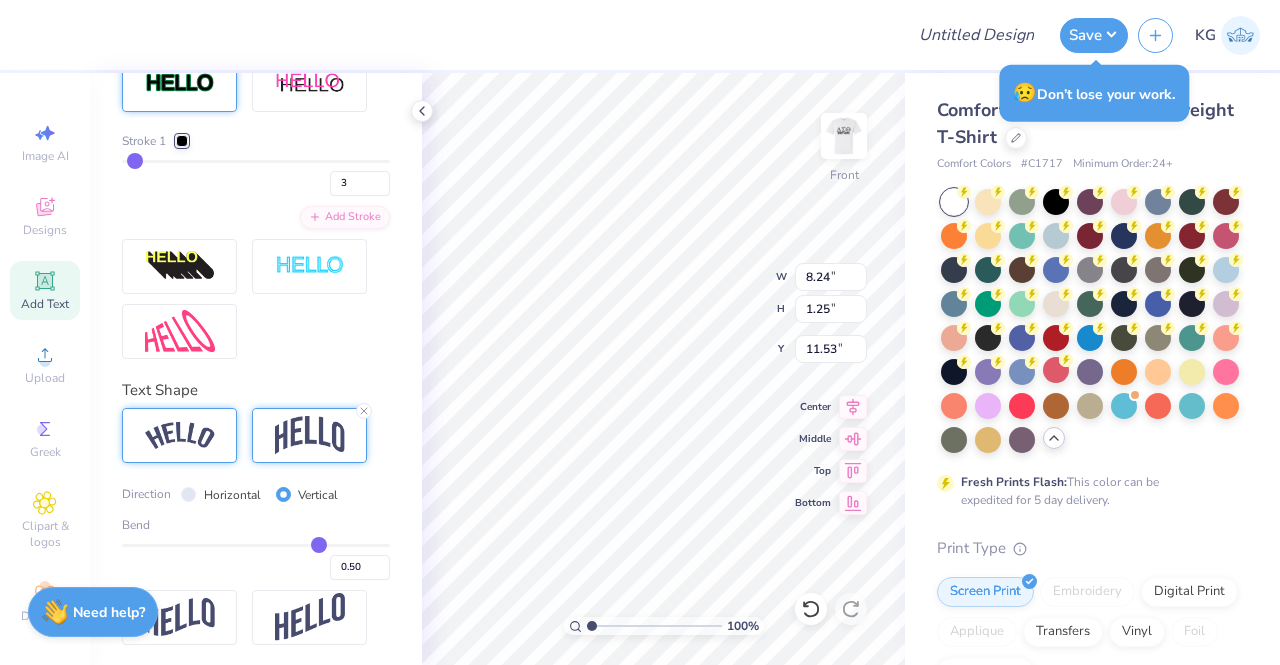 type on "0.44" 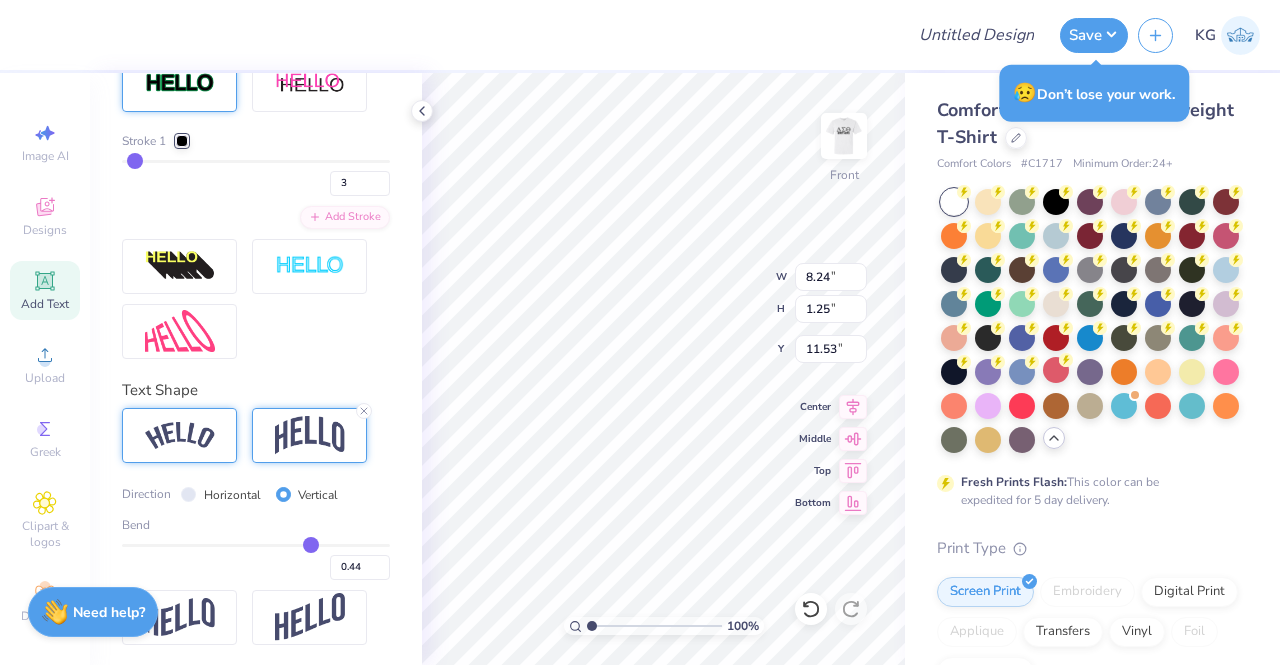 type on "0.43" 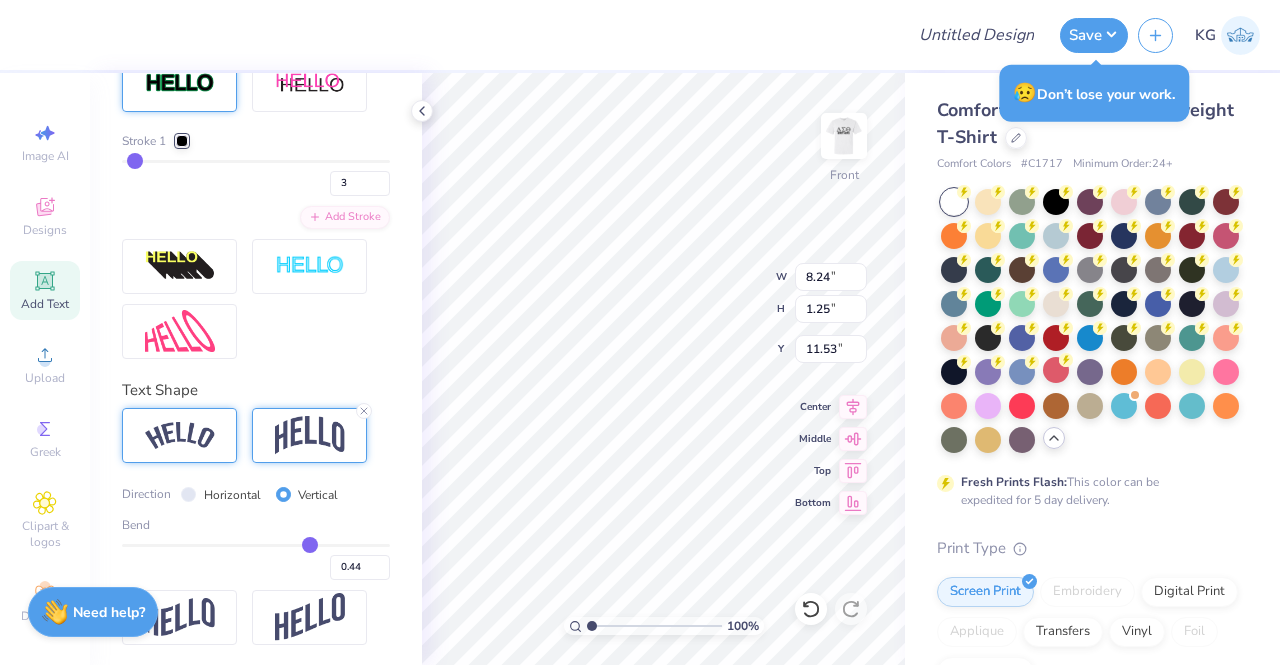 type on "0.43" 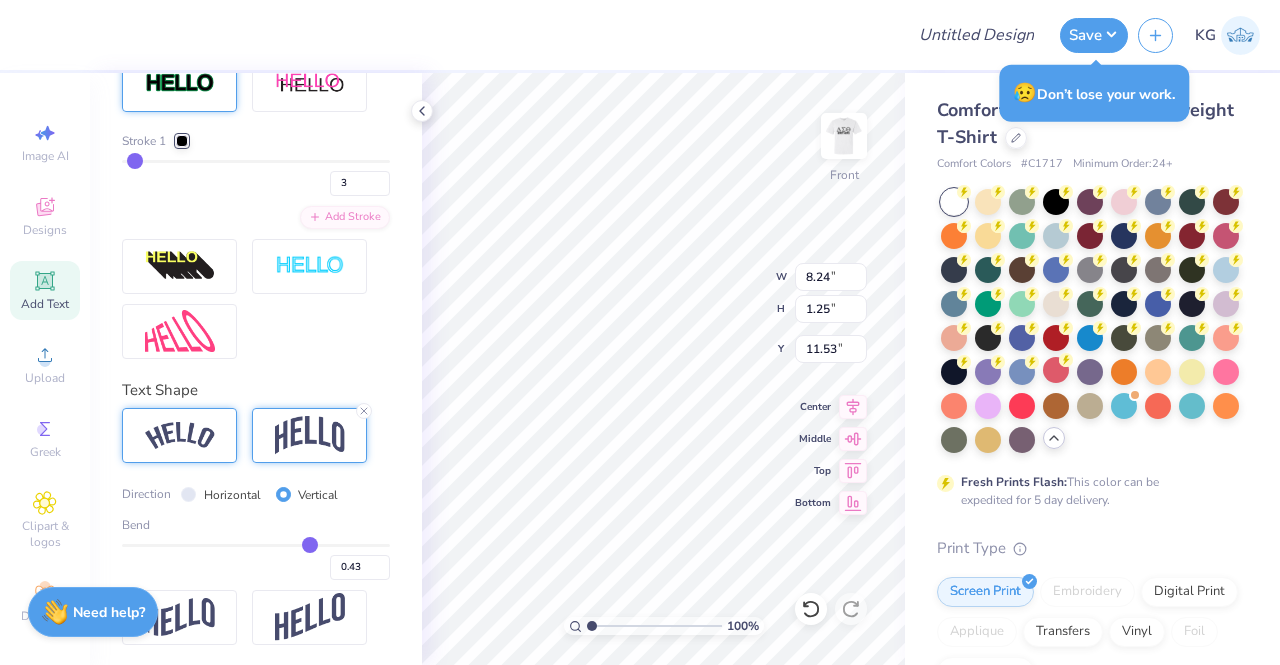 type on "0.4" 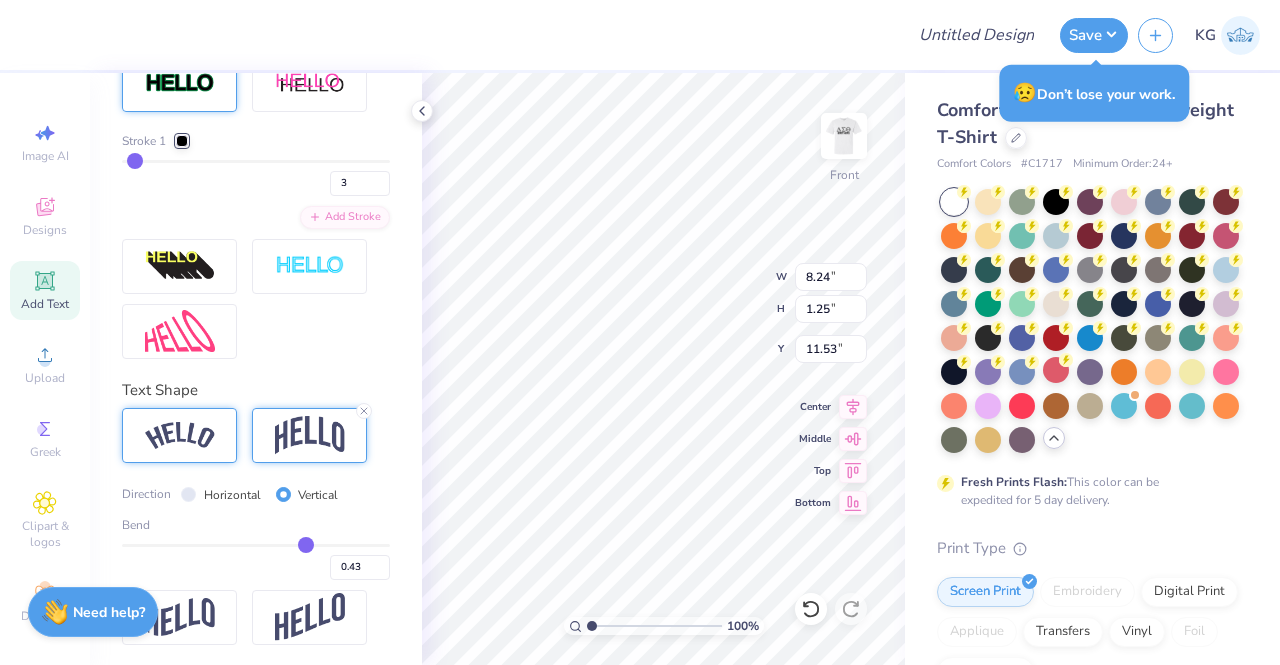 type on "0.40" 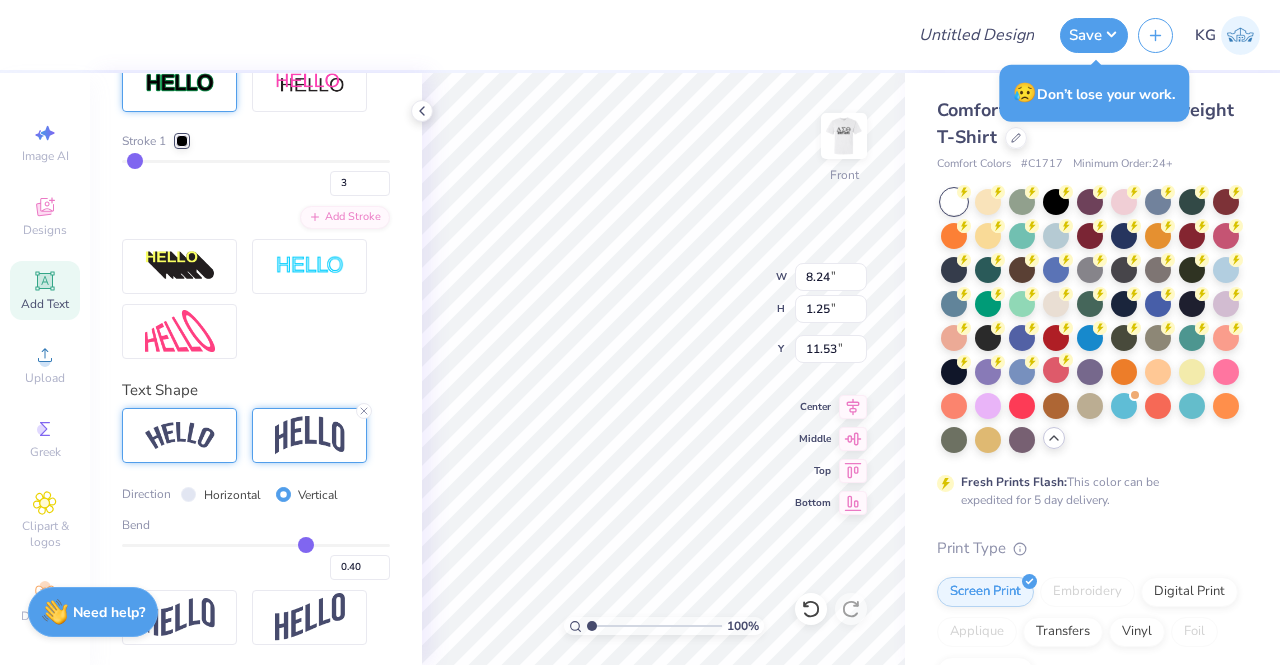 type on "0.31" 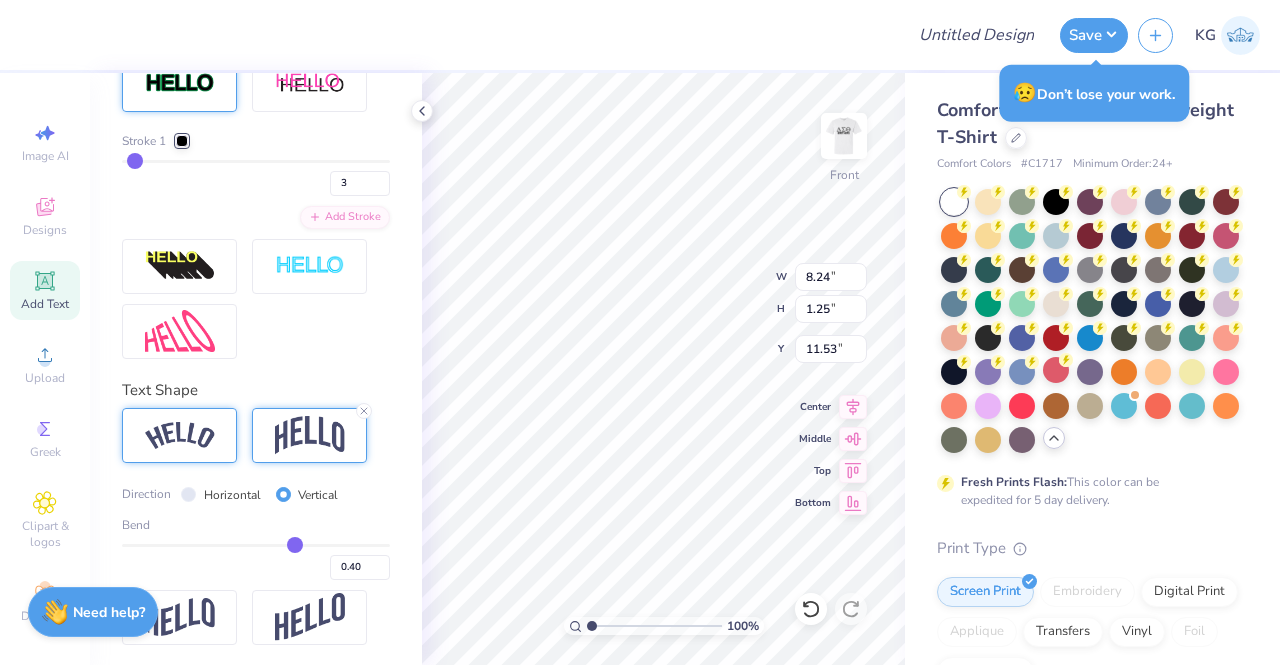 type on "0.31" 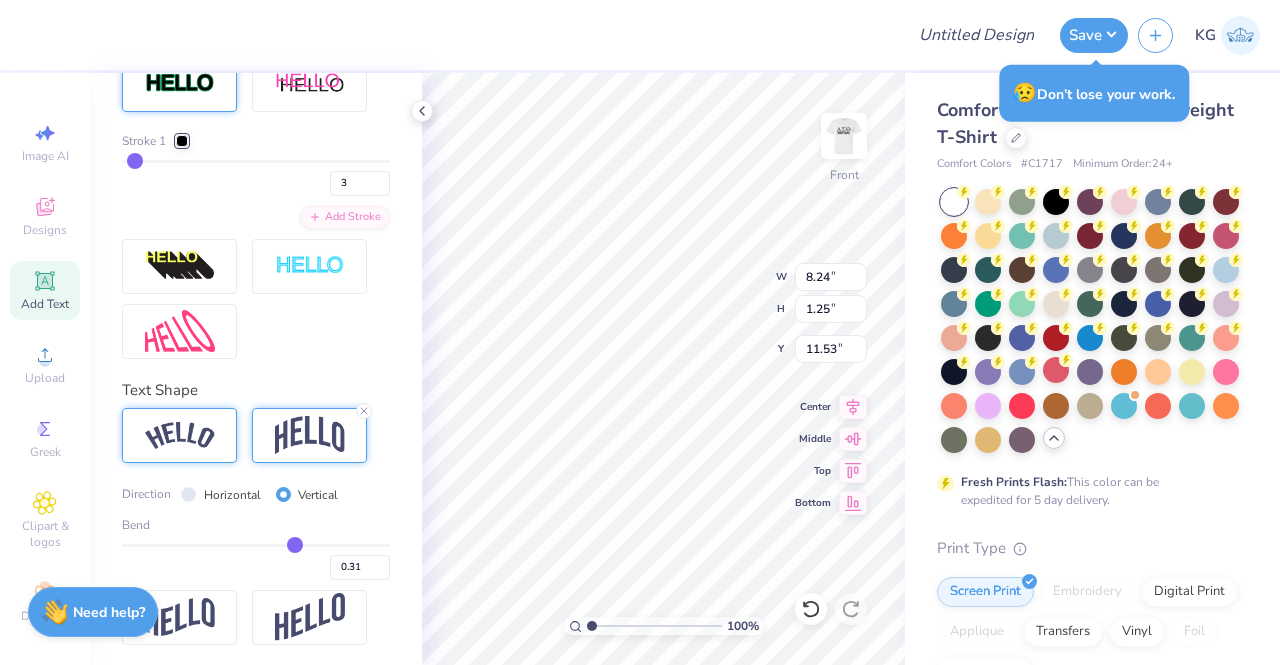 type on "0.26" 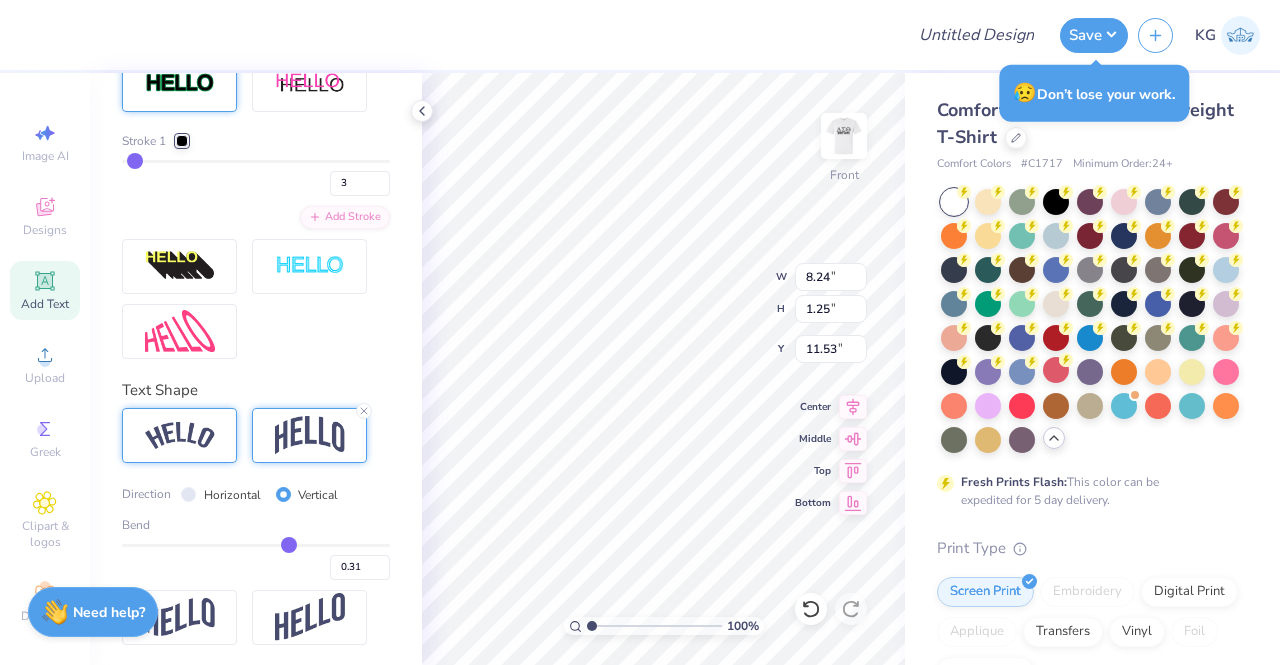 type on "0.26" 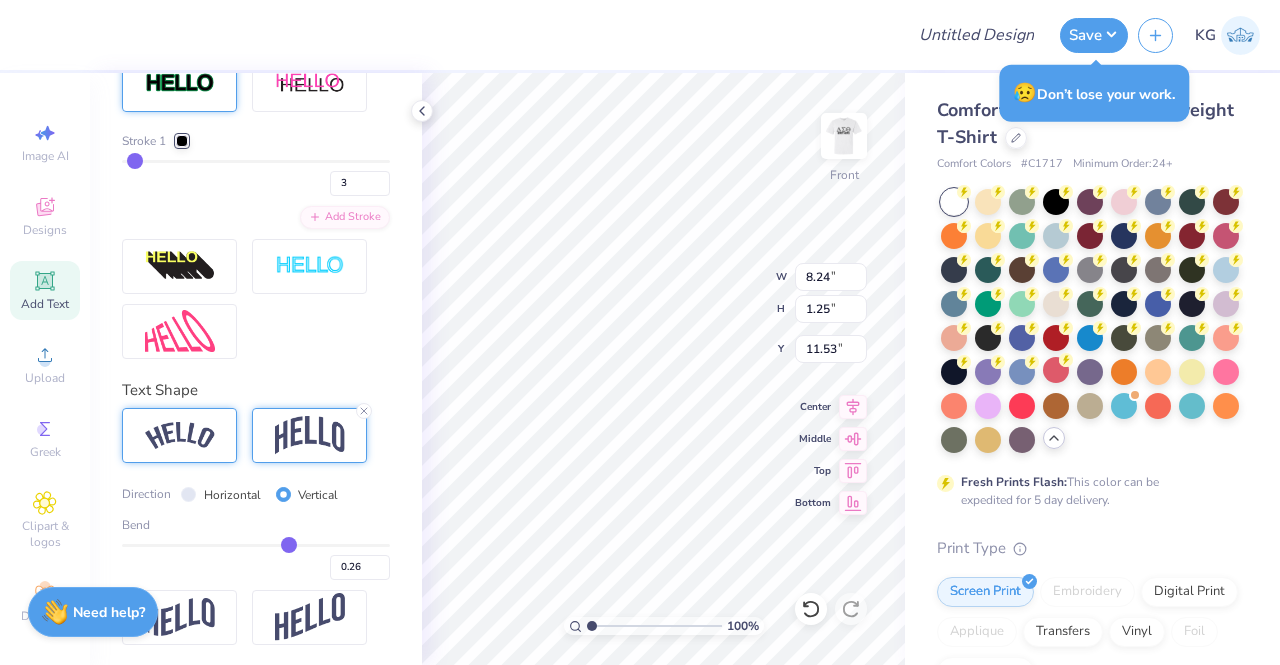 type on "0.21" 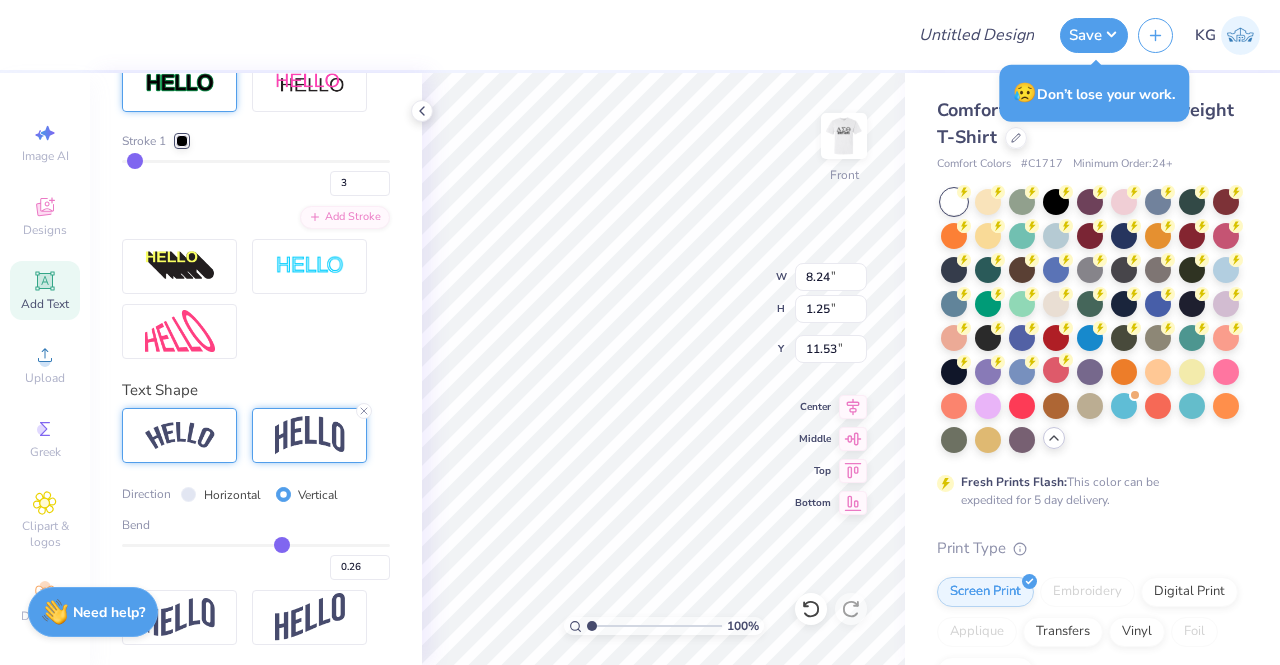 type on "0.21" 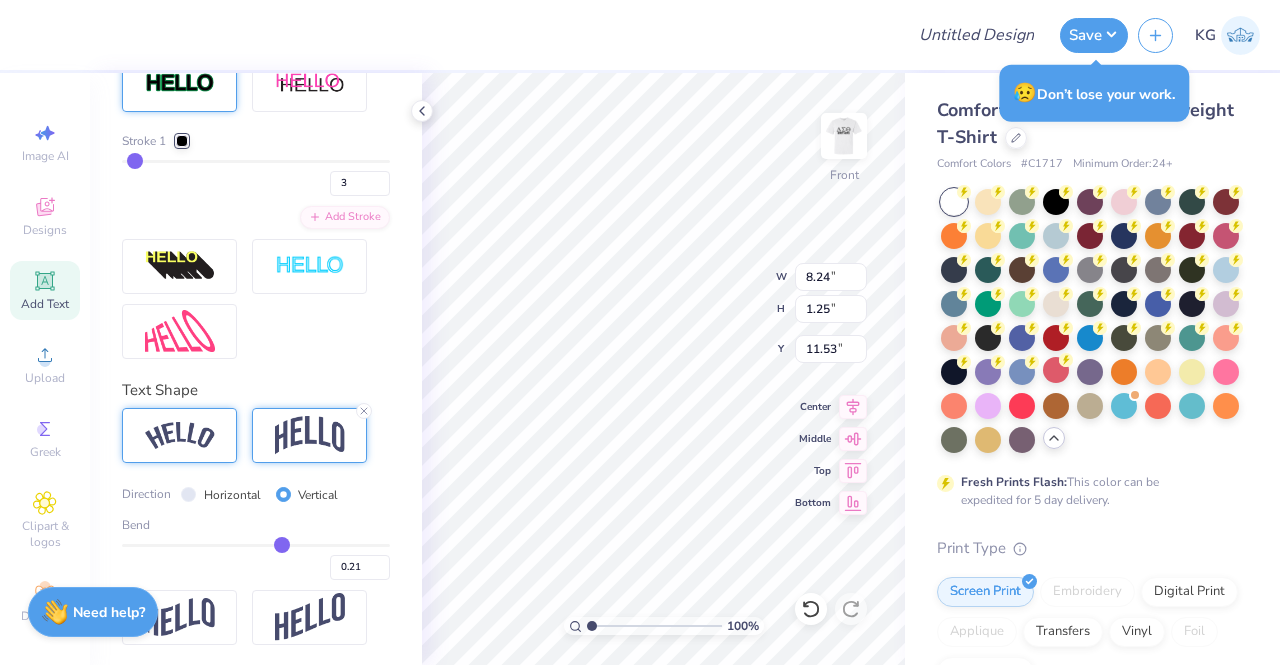 type on "0.16" 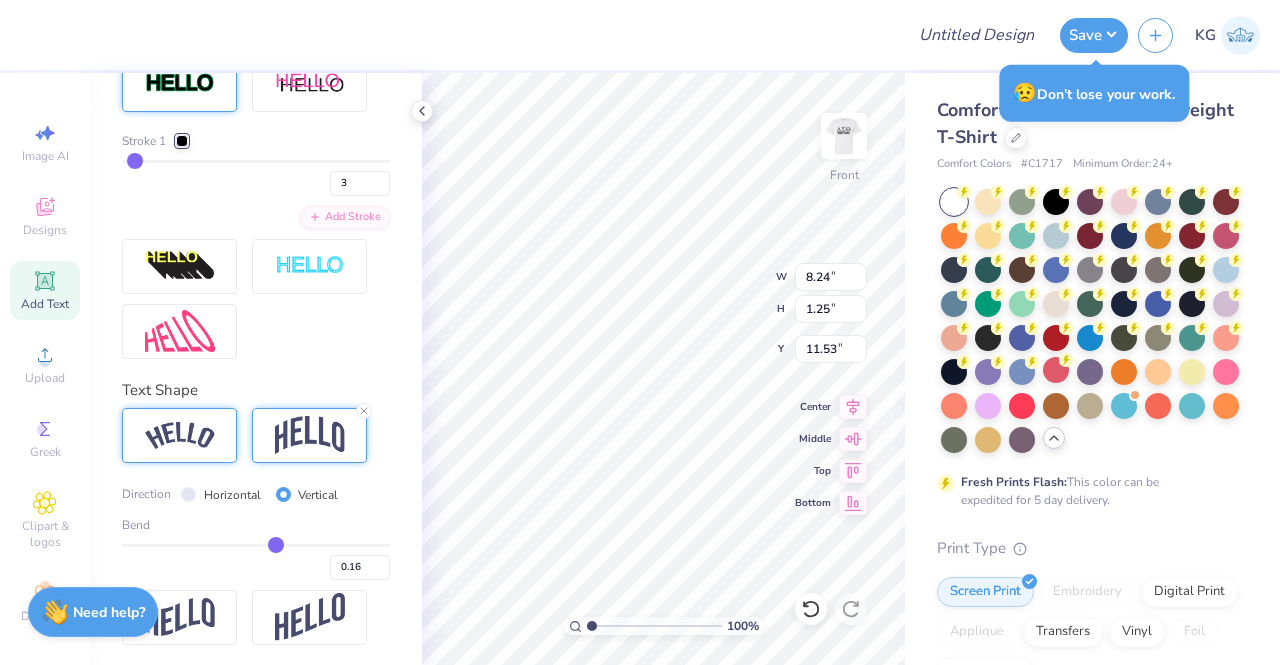 type on "0.14" 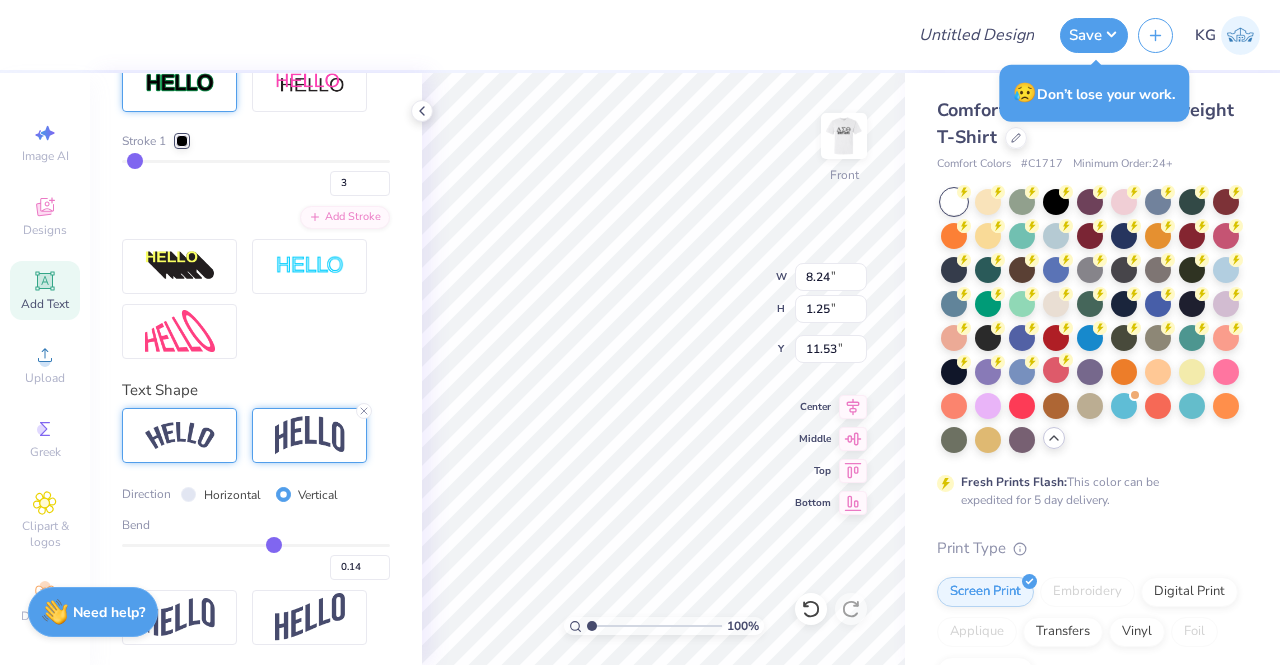 type on "0.12" 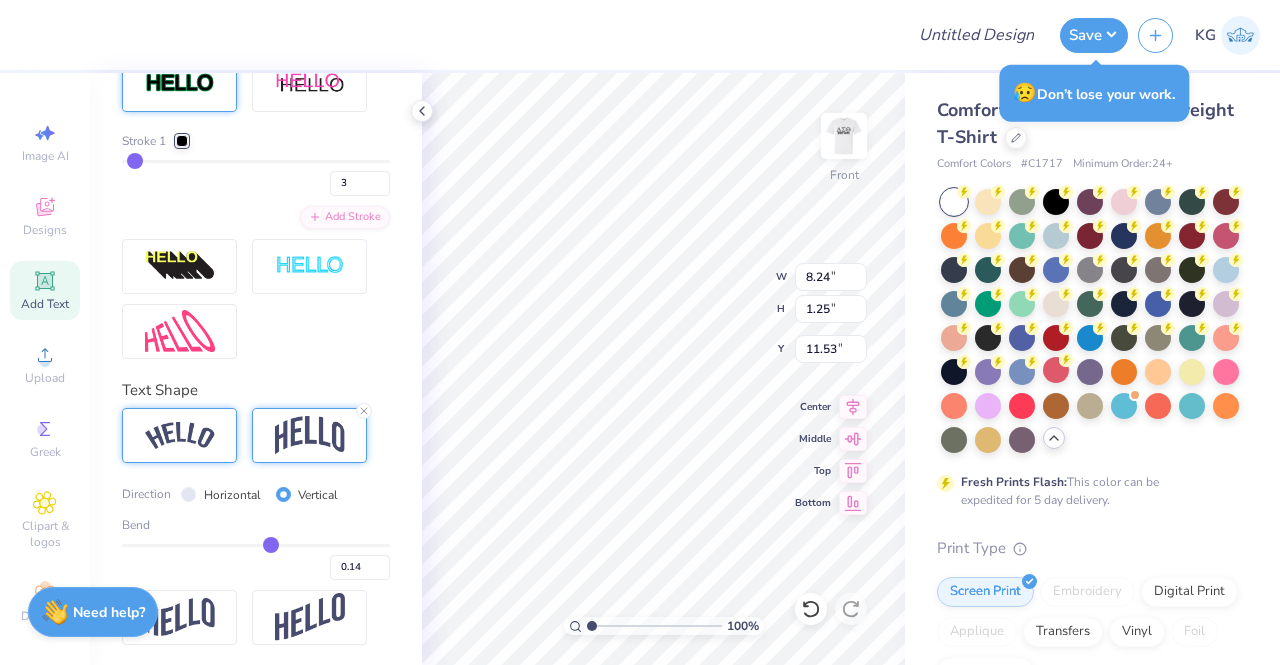 type on "0.12" 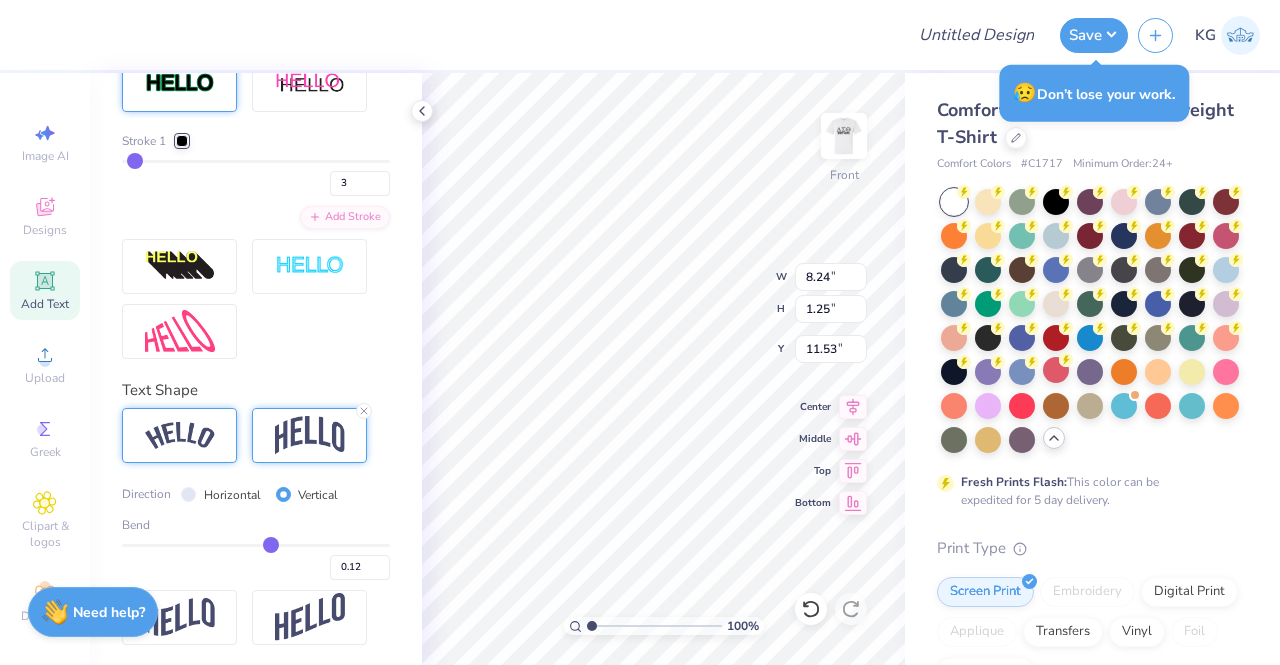 type on "0.09" 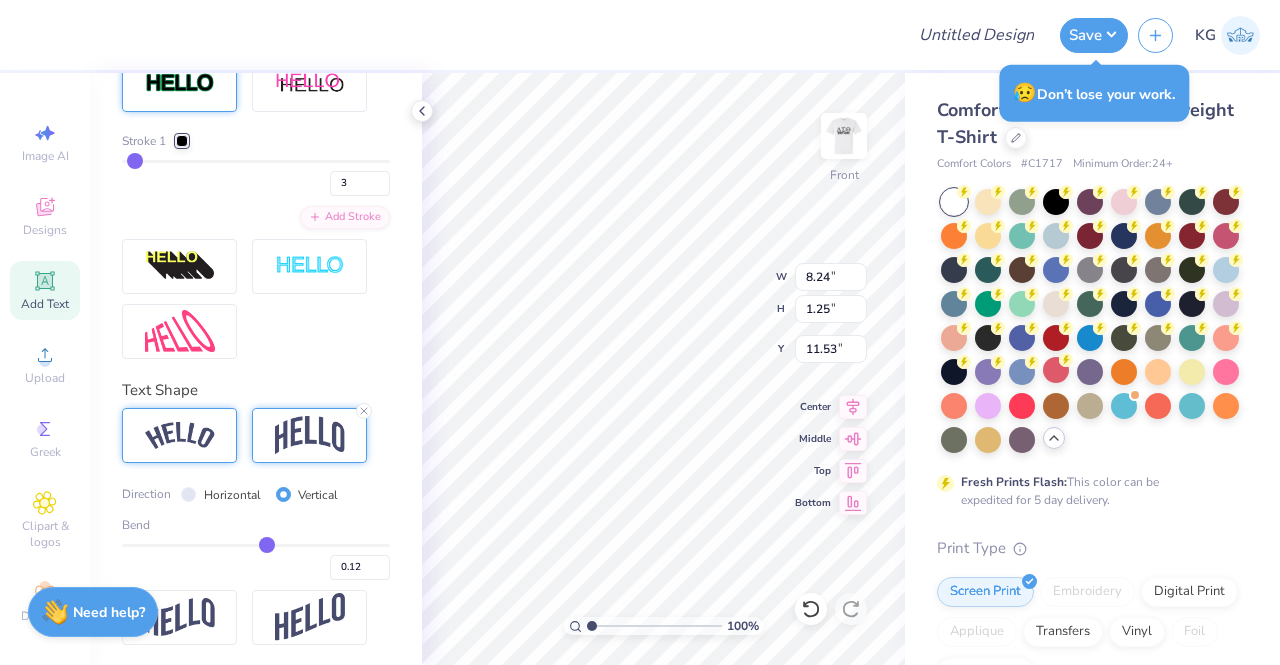 type on "0.09" 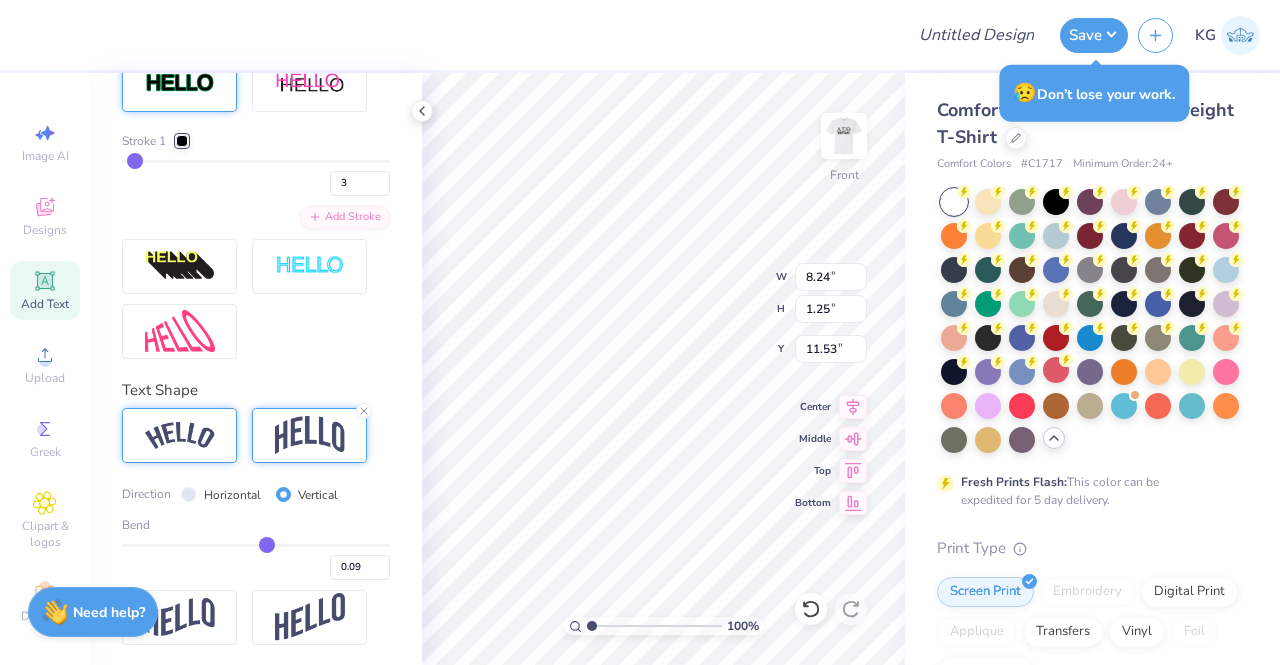 type on "0.07" 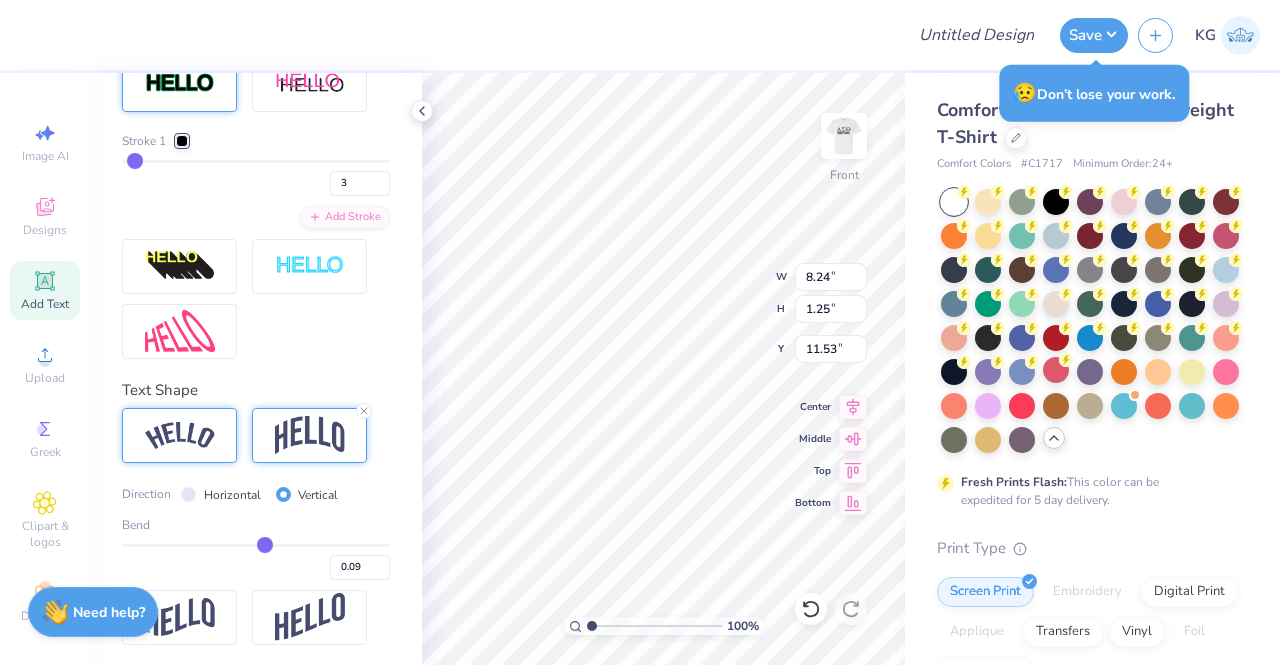 type on "0.07" 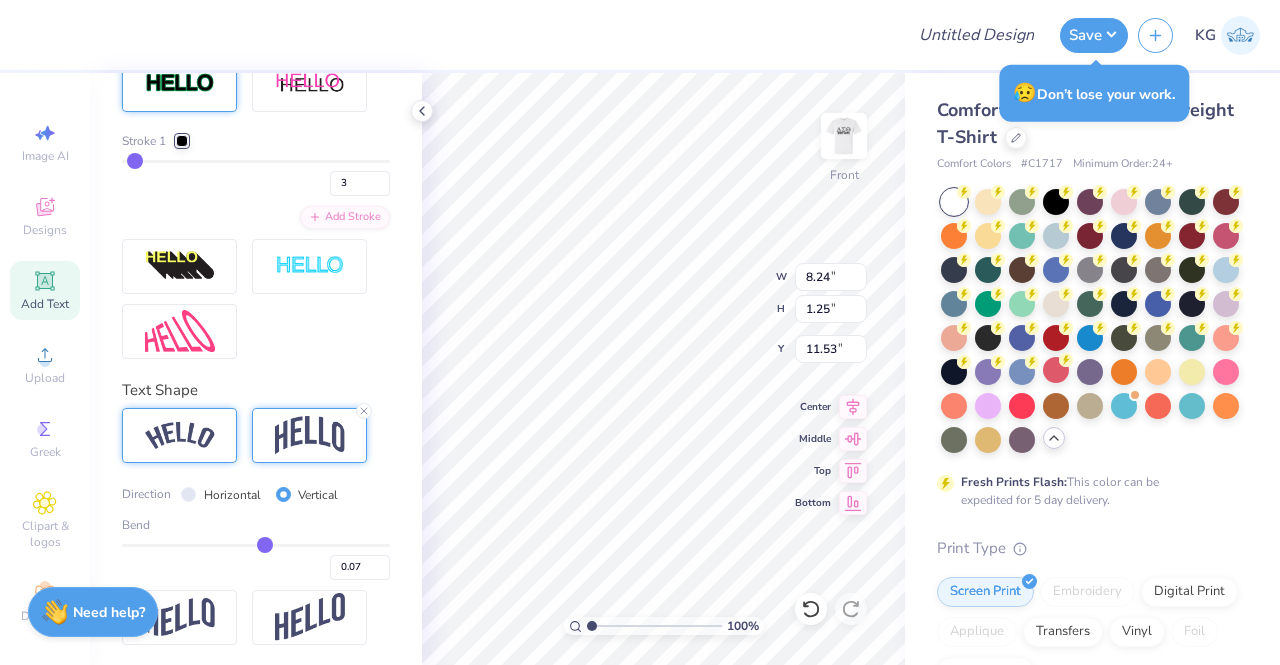 type on "0.04" 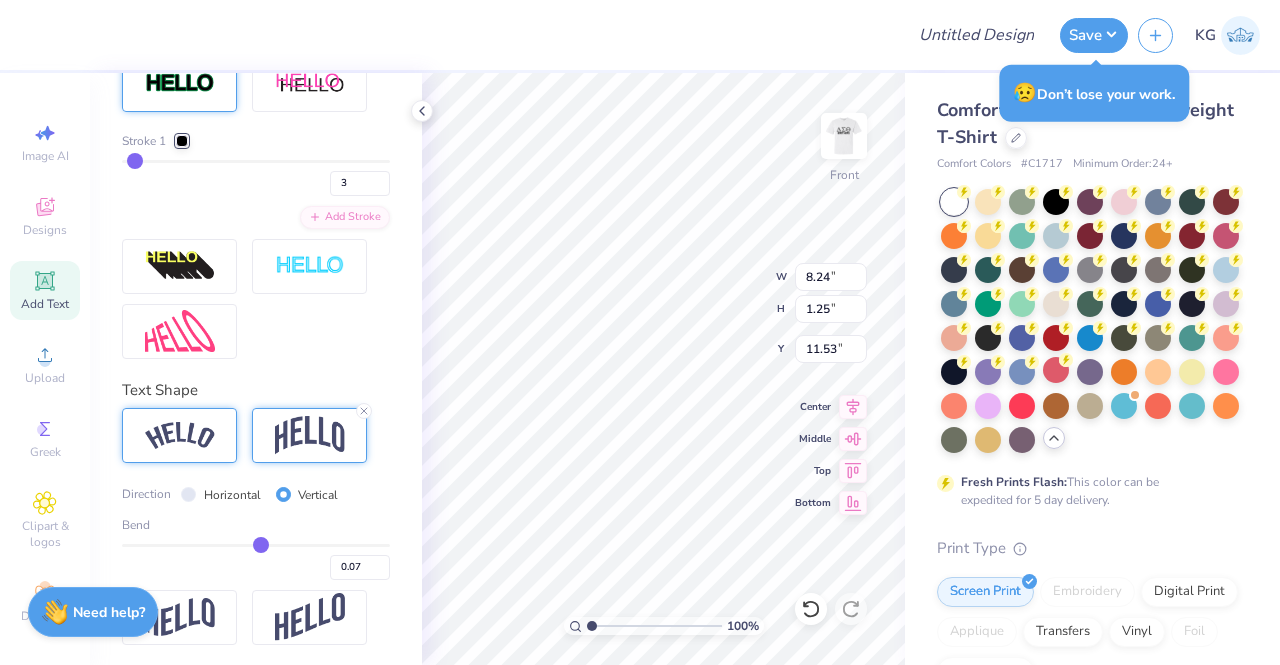 type on "0.04" 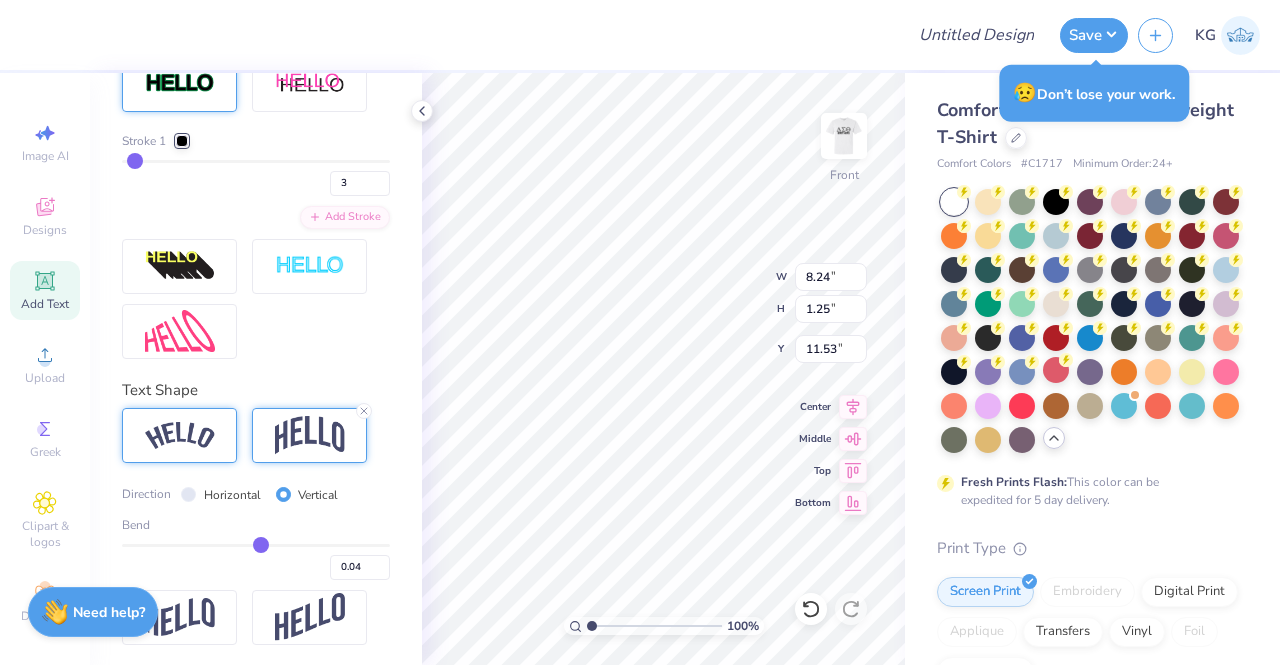 type on "0.01" 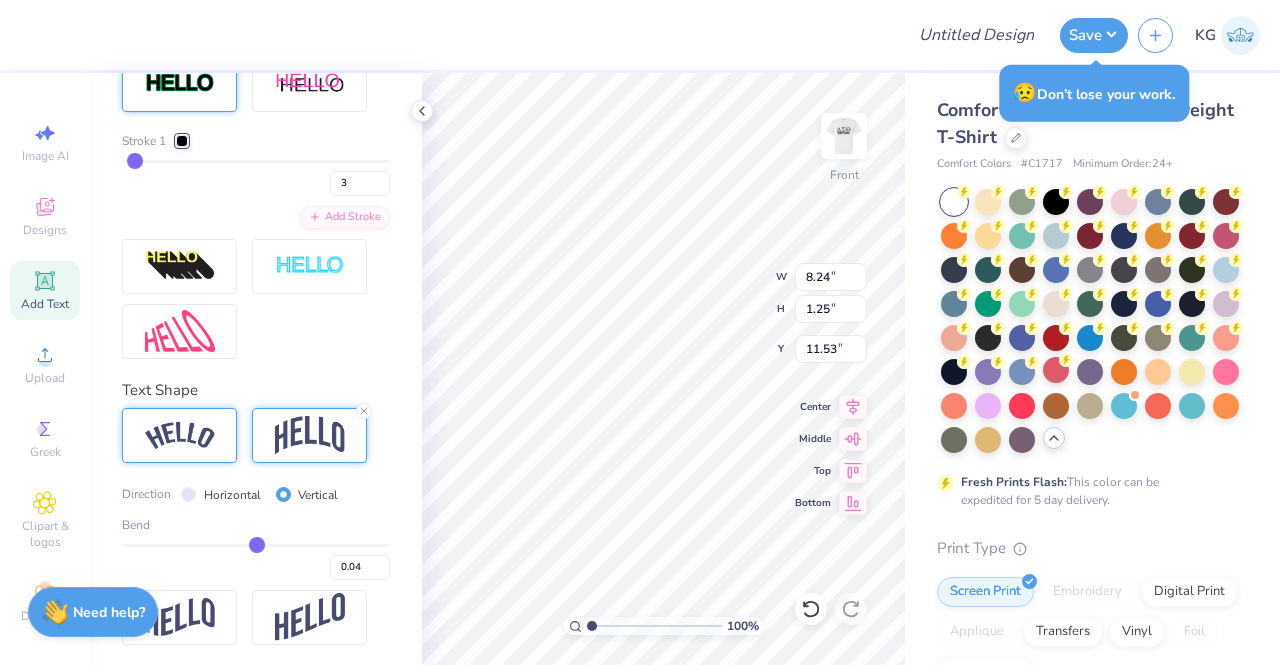 type on "0.01" 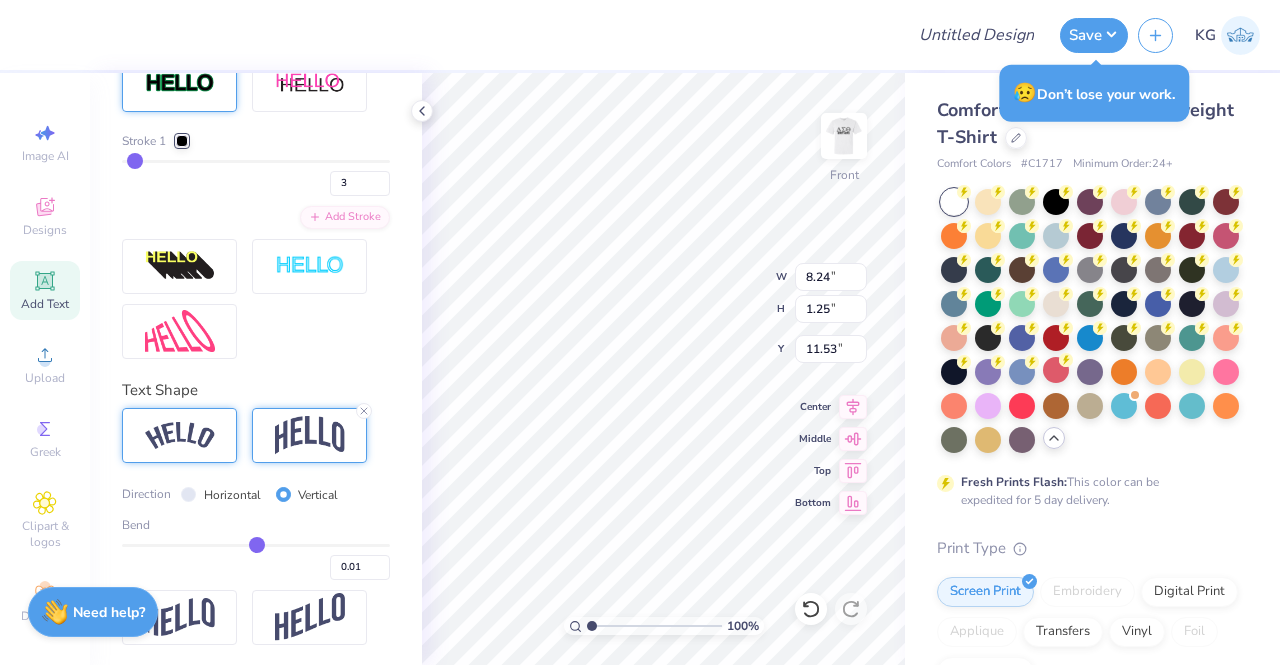 type on "-0.01" 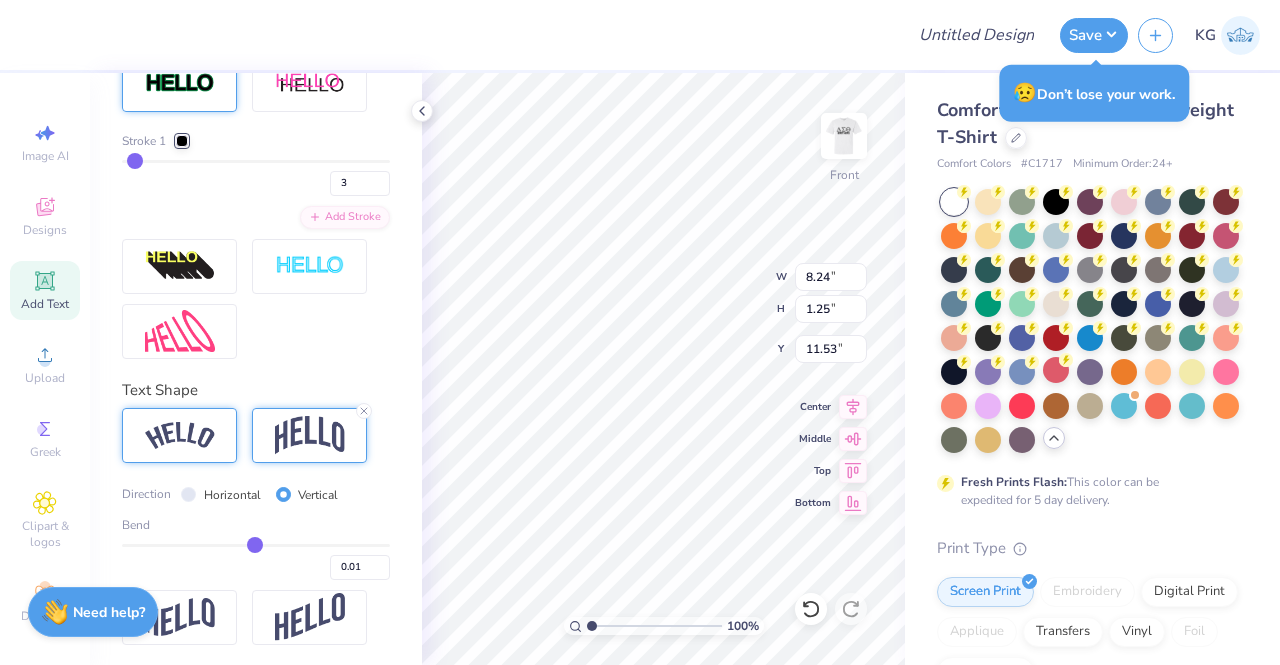 type on "-0.01" 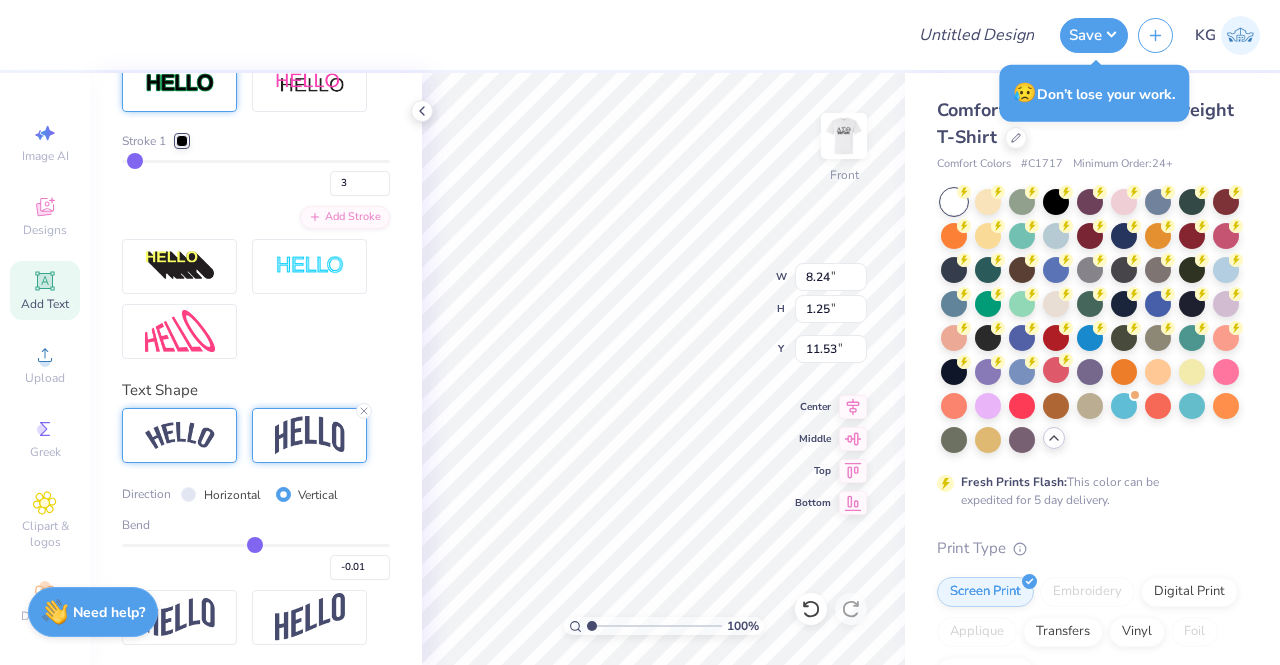type on "-0.03" 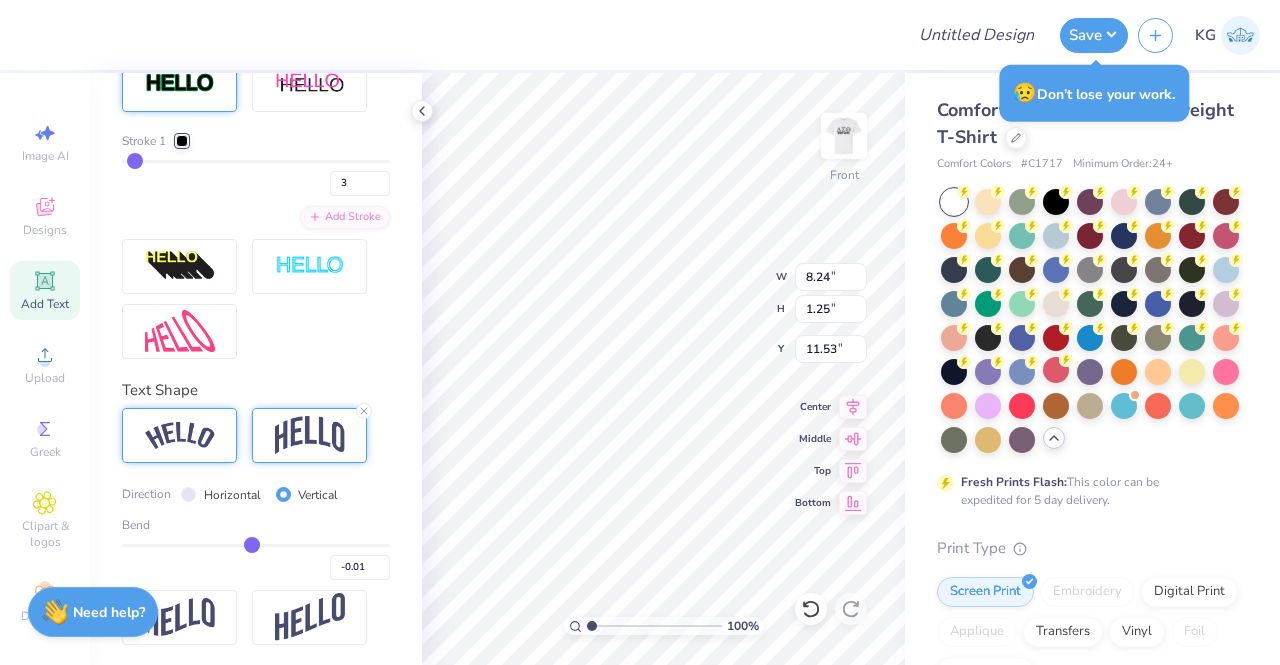 type on "-0.03" 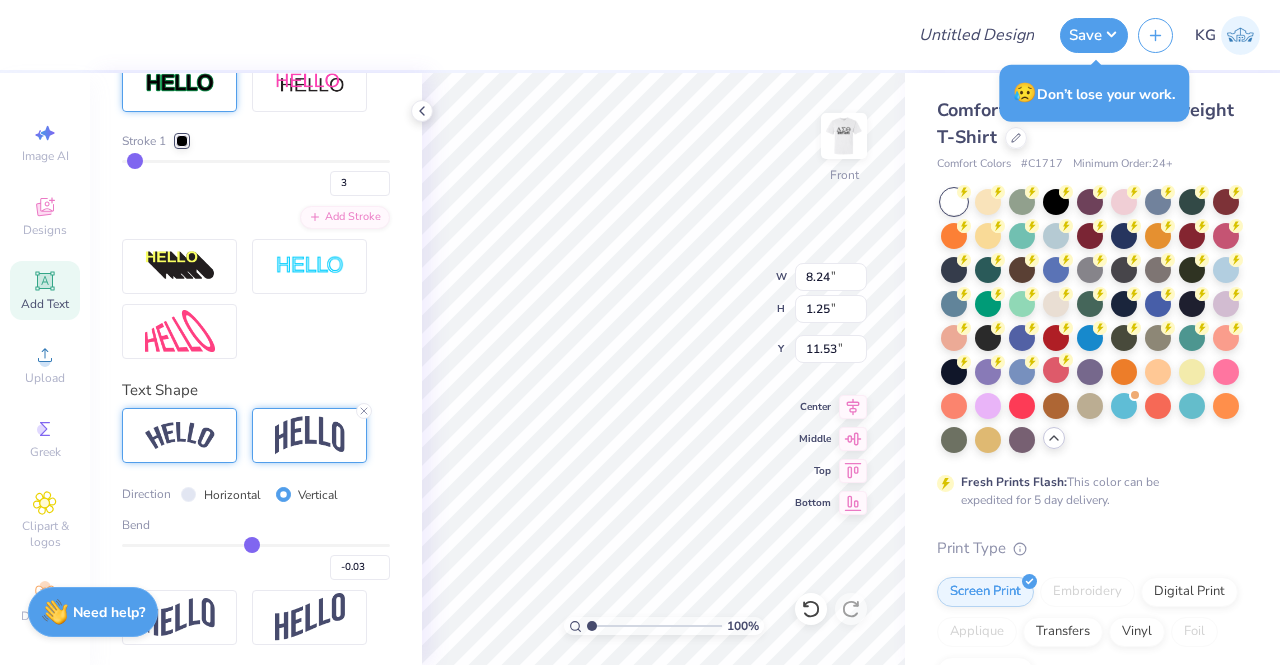 type on "-0.04" 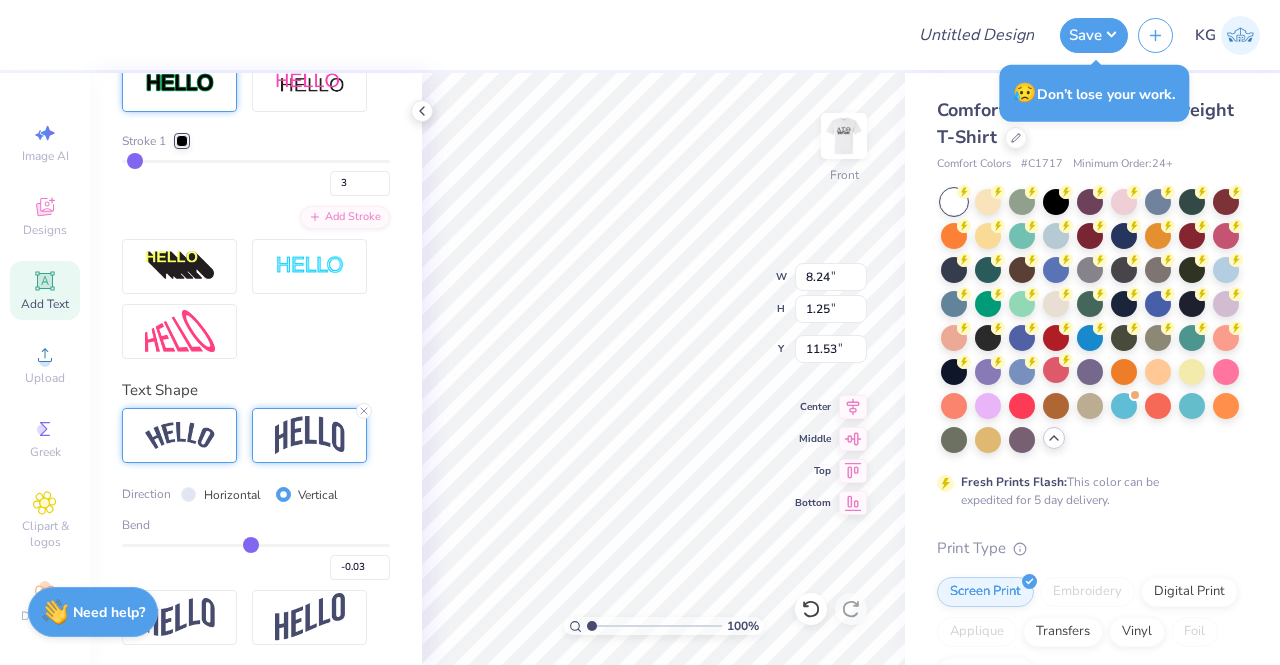 type on "-0.04" 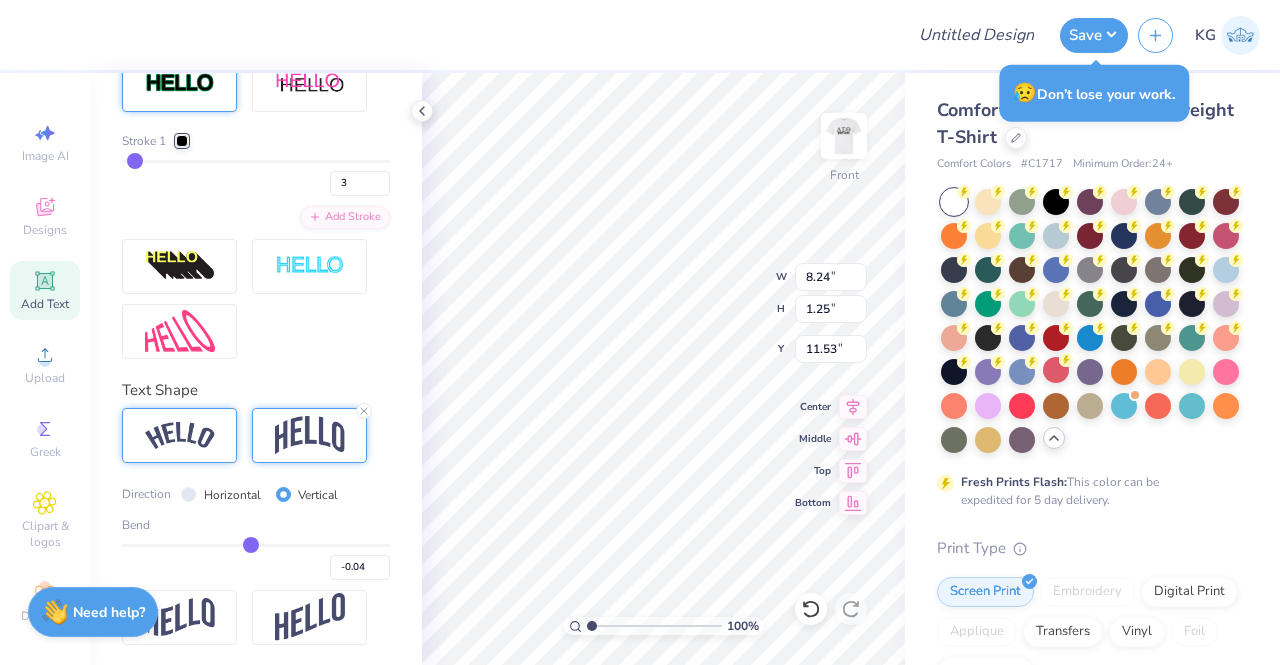 type on "-0.05" 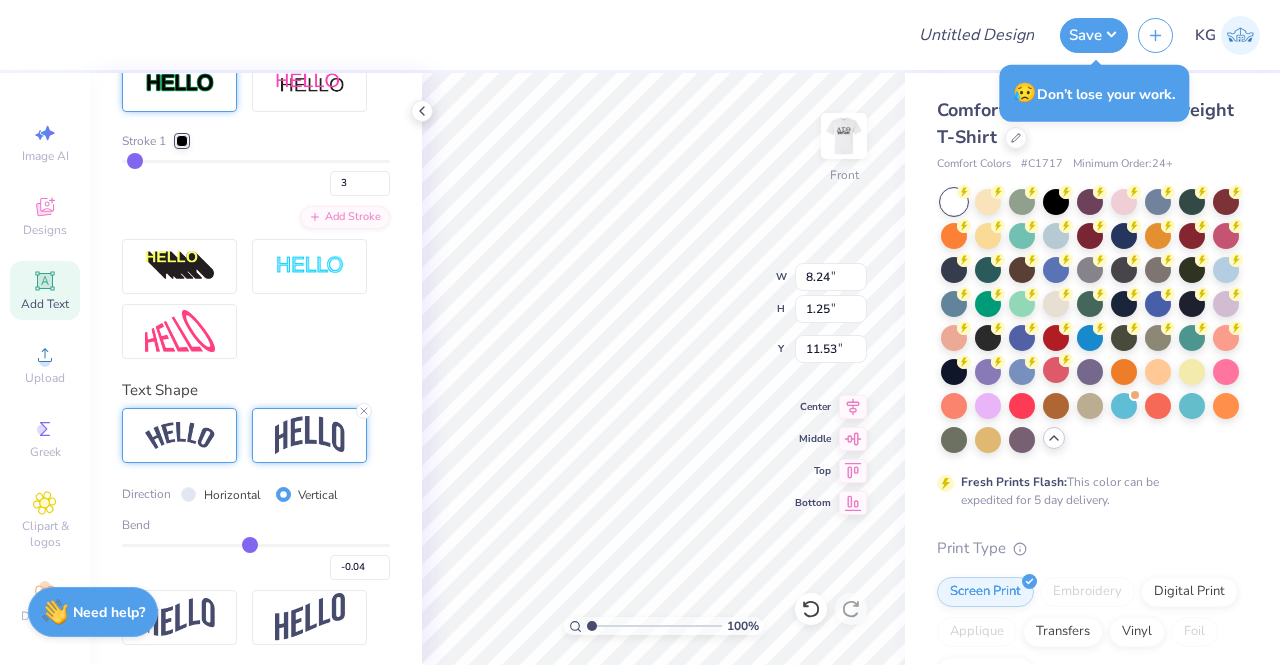 type on "-0.05" 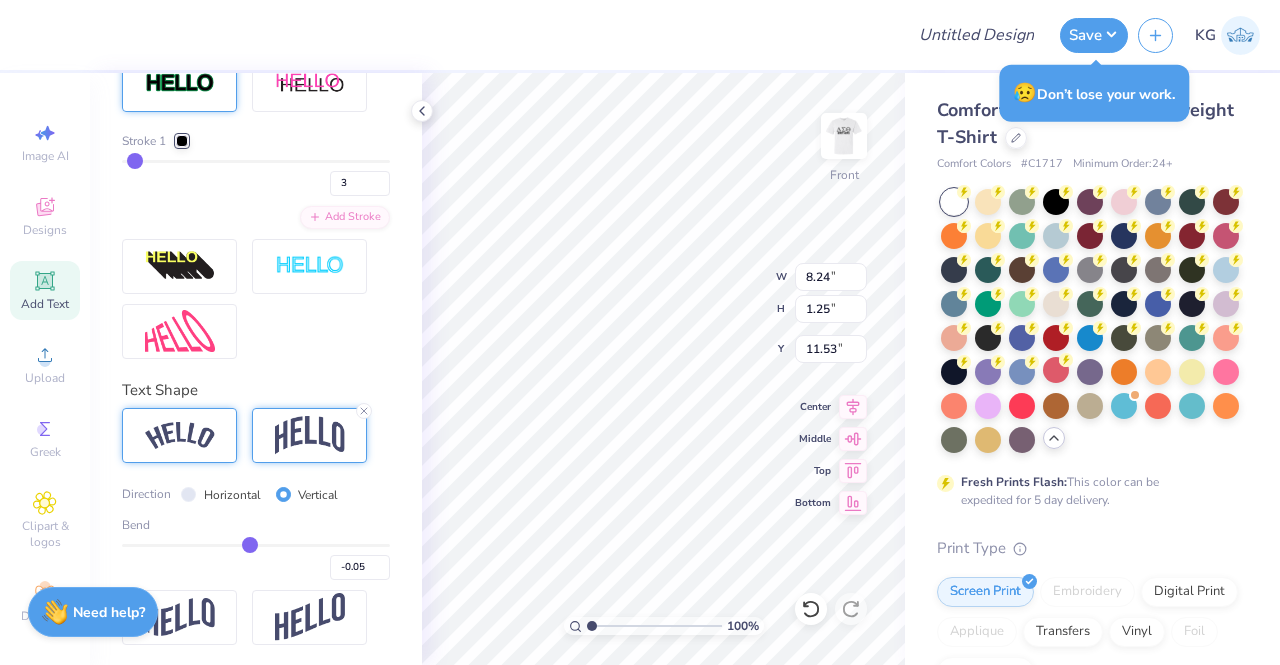 type on "-0.06" 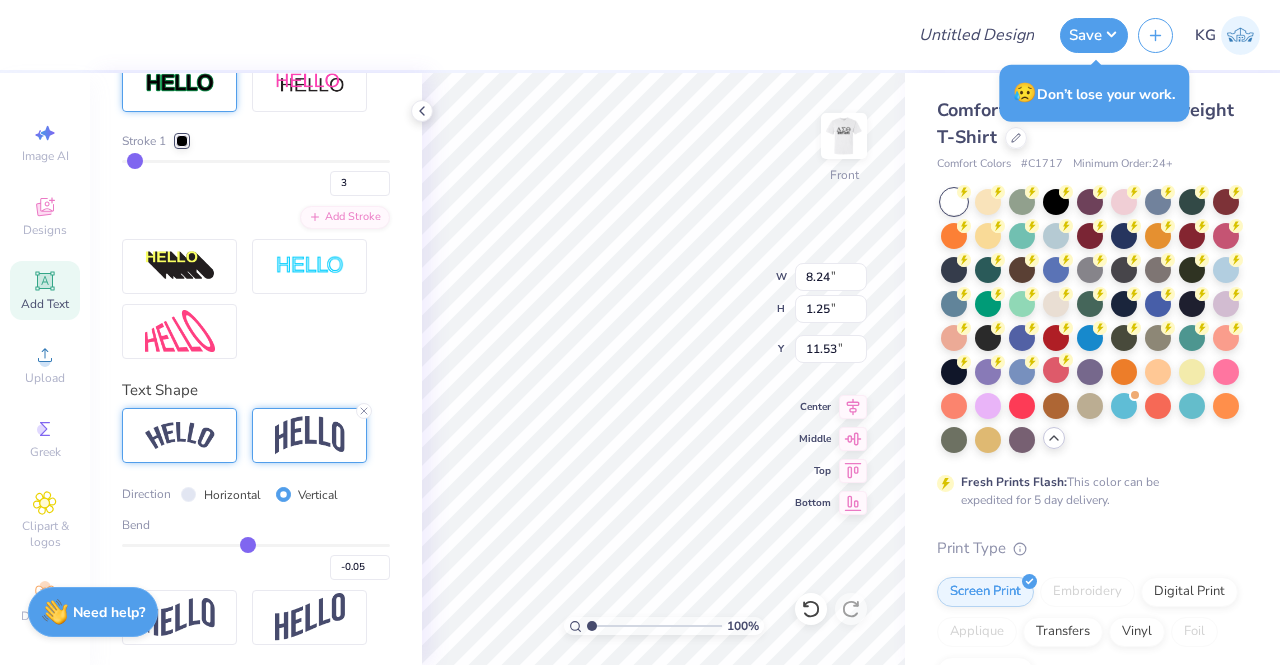 type on "-0.06" 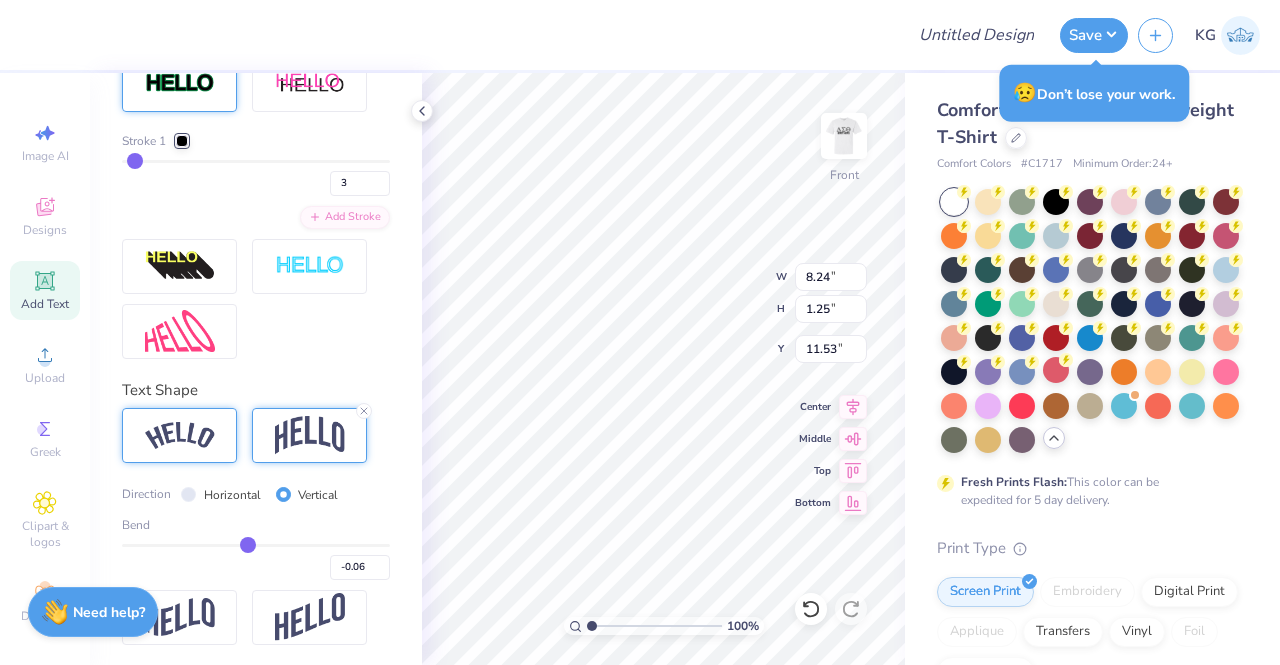 type on "-0.08" 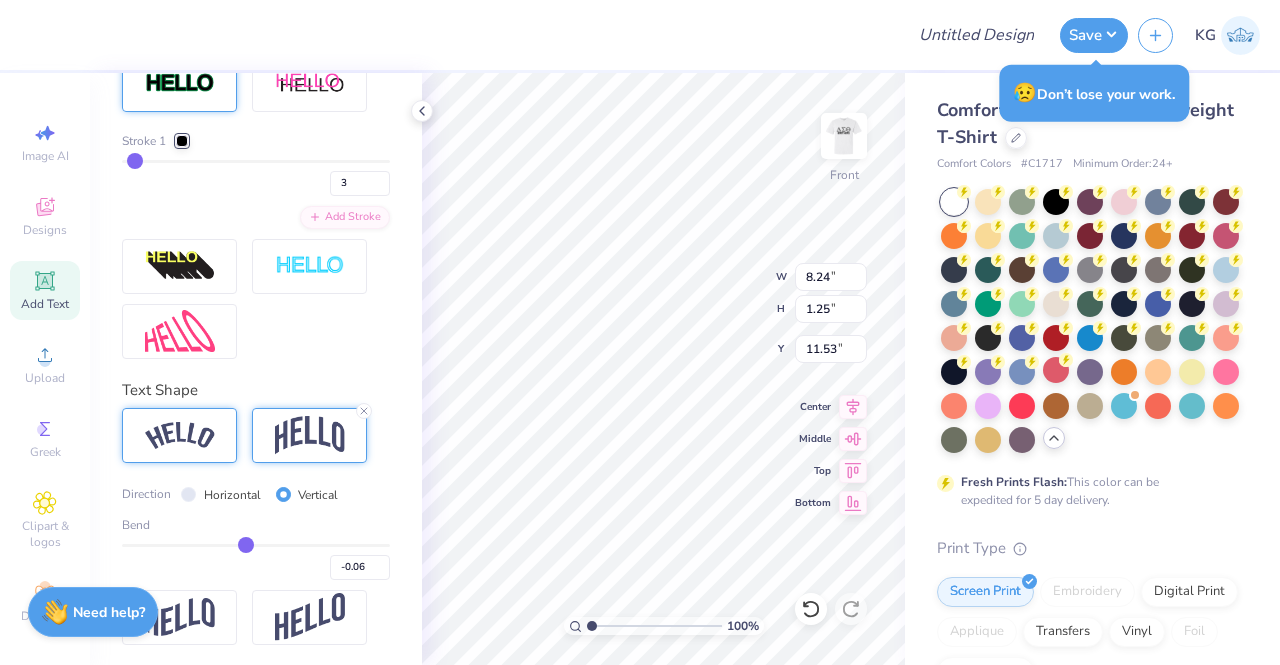 type on "-0.08" 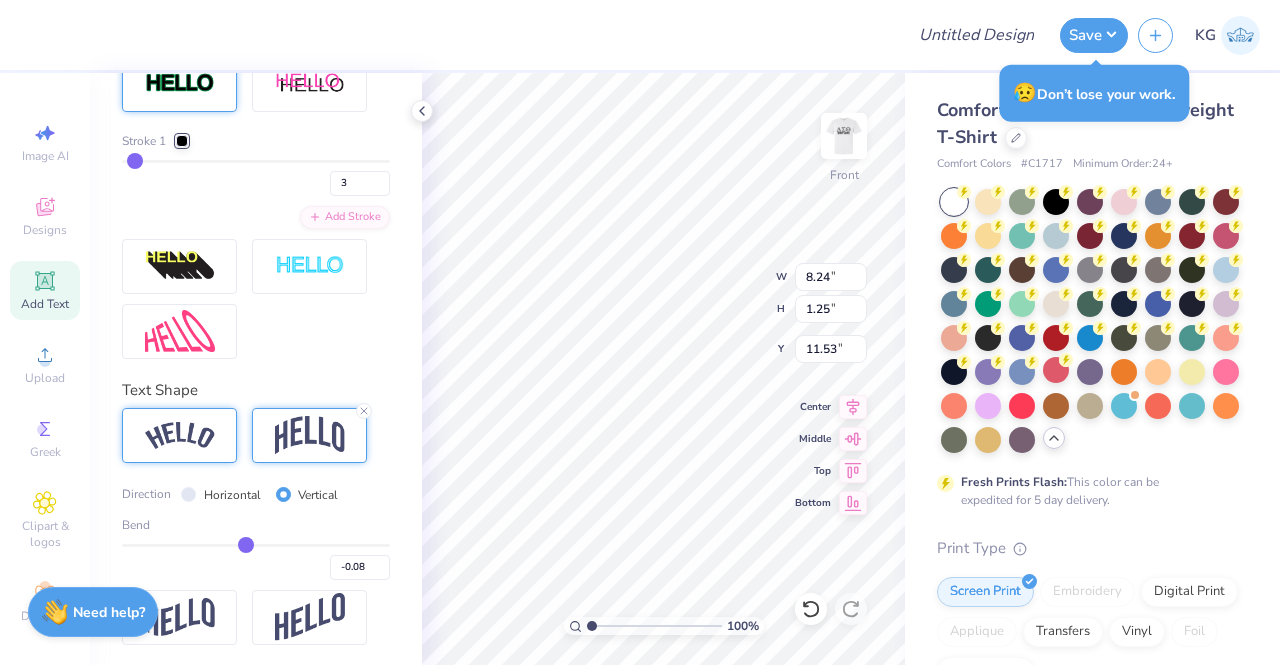 type on "-0.09" 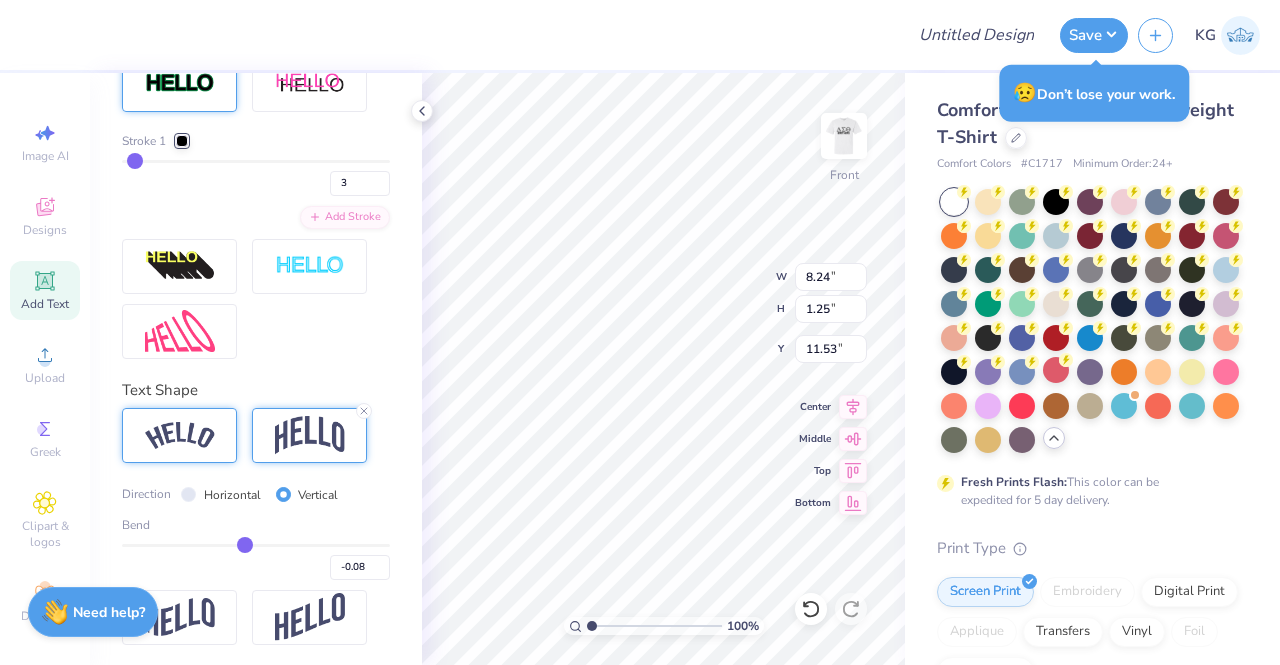 type on "-0.09" 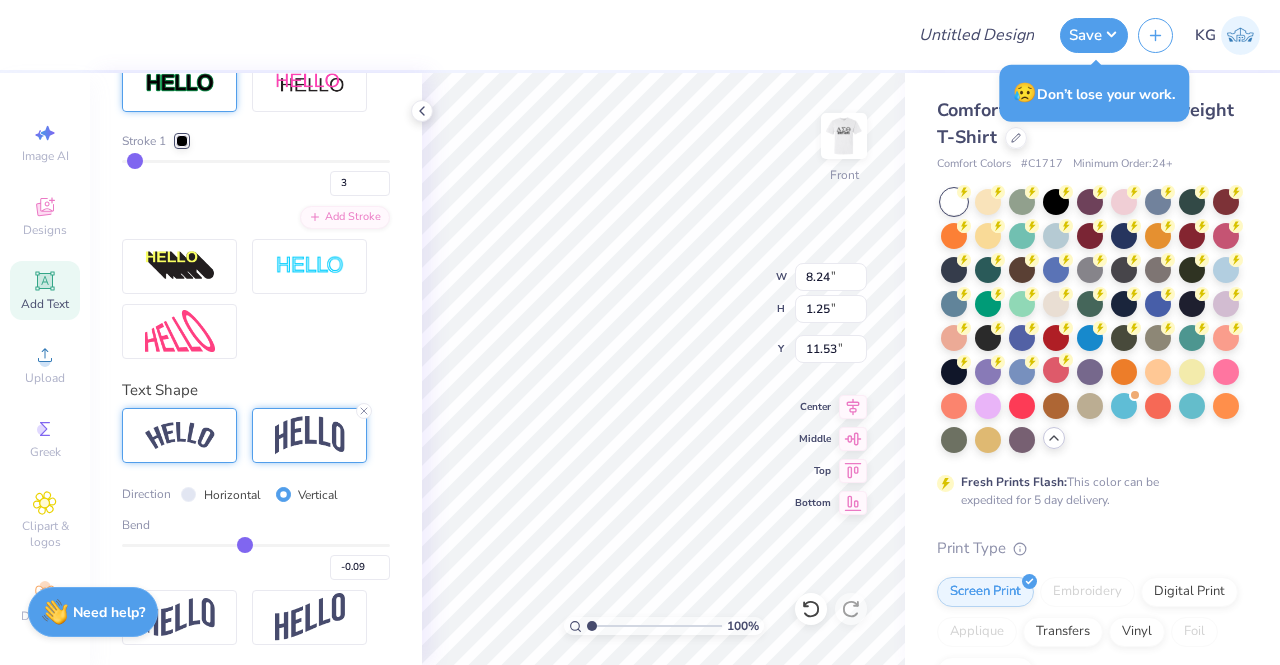 type on "-0.1" 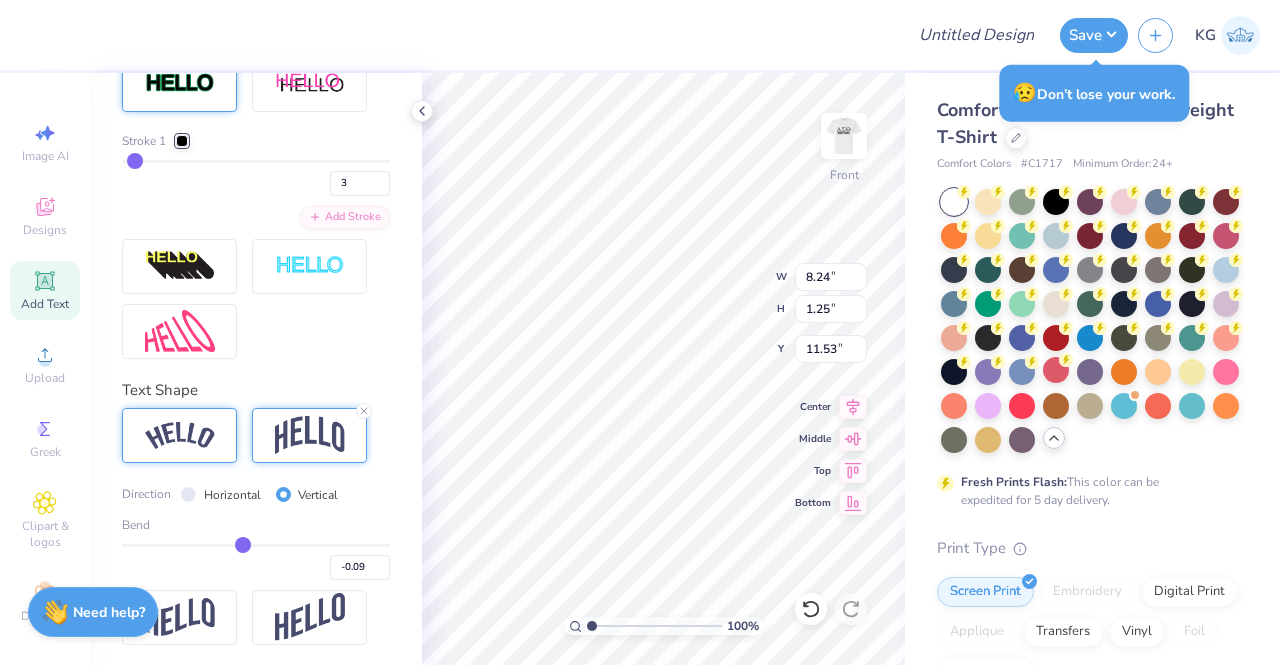 type on "-0.10" 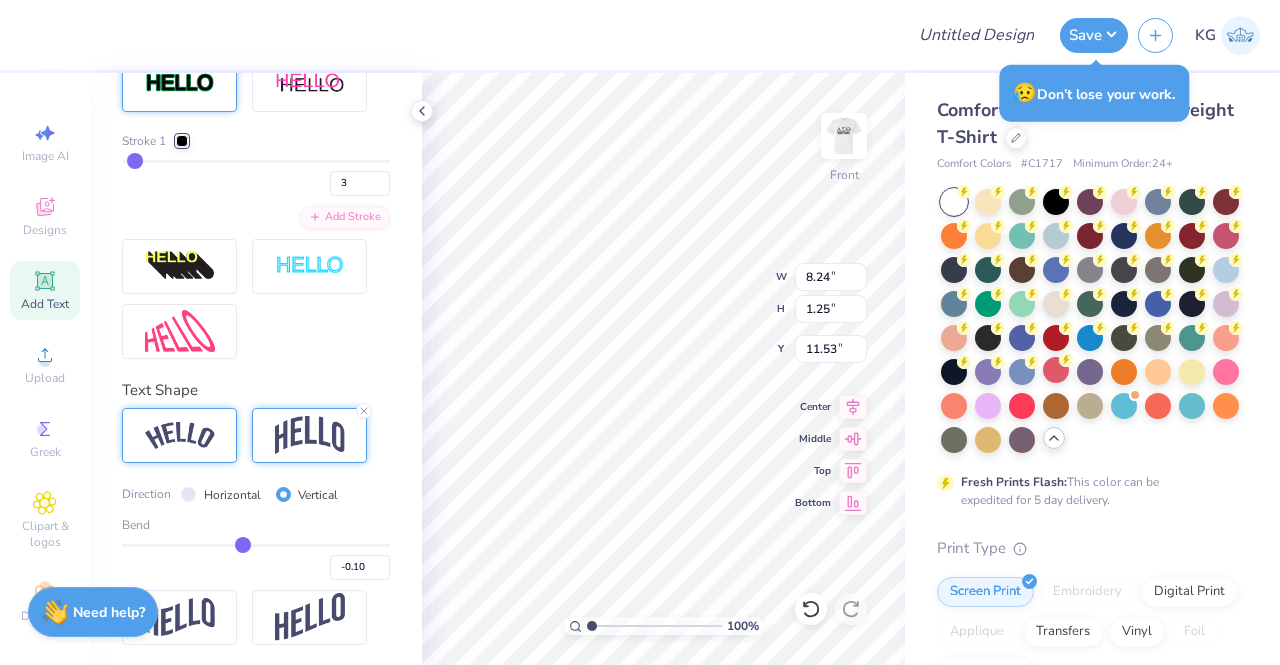 type on "-0.12" 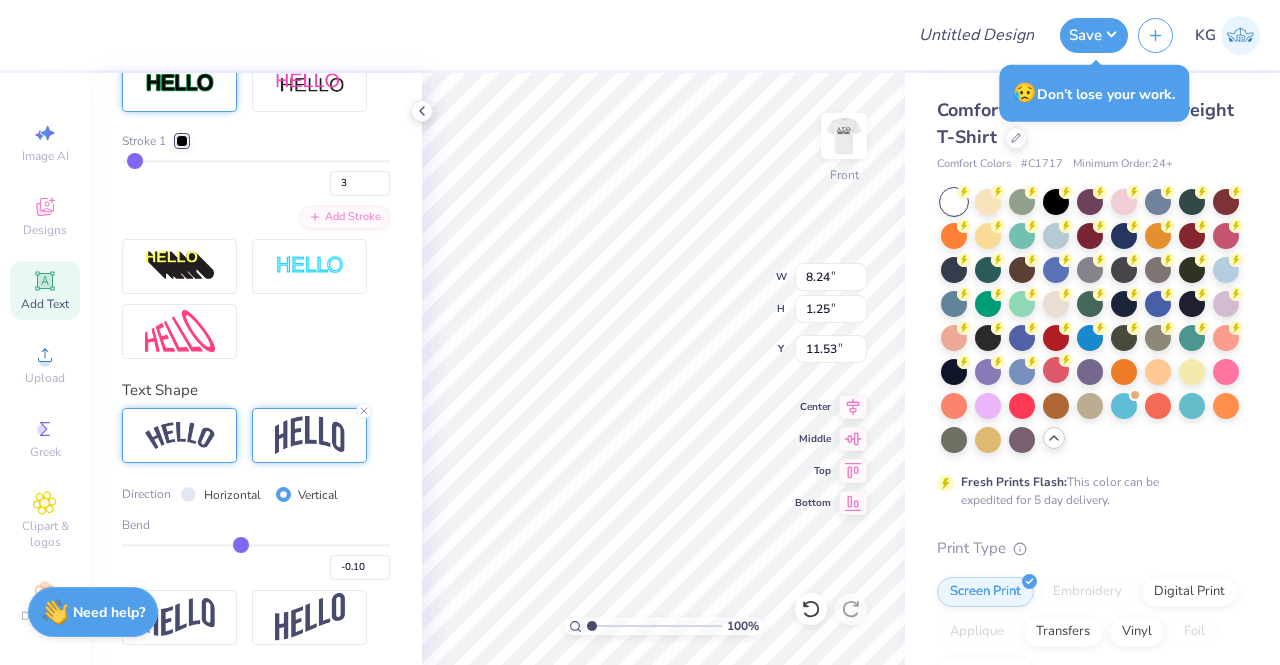 type on "-0.12" 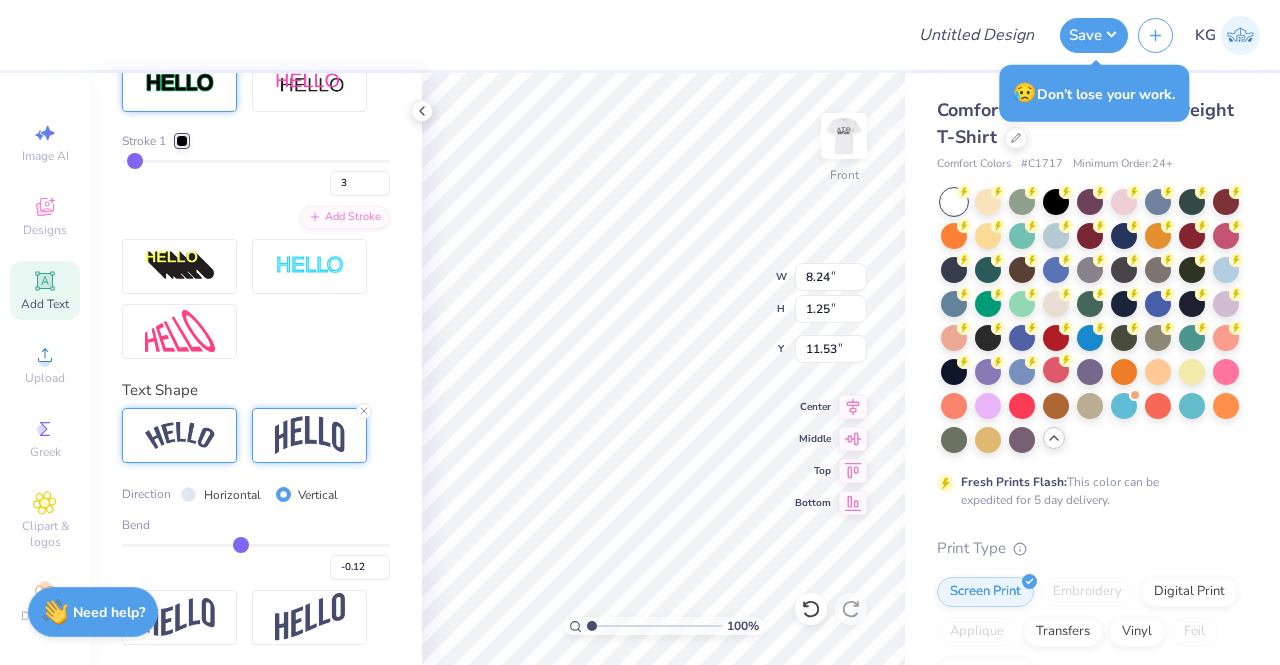 type on "-0.13" 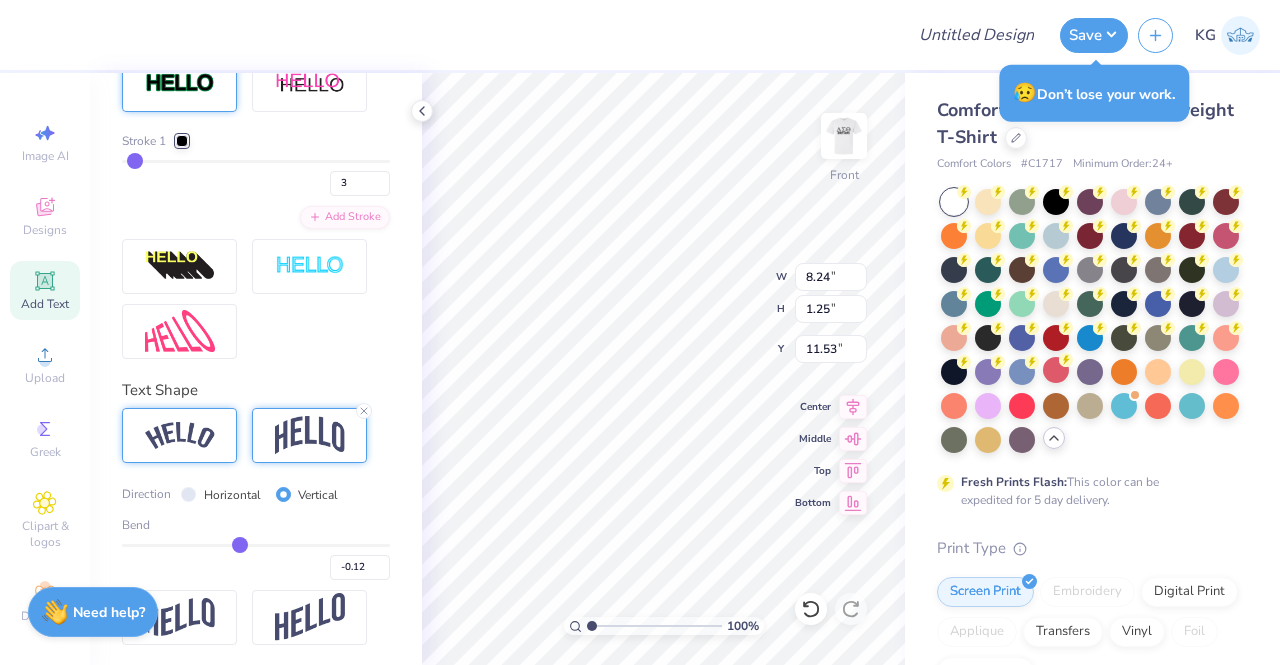 type on "-0.13" 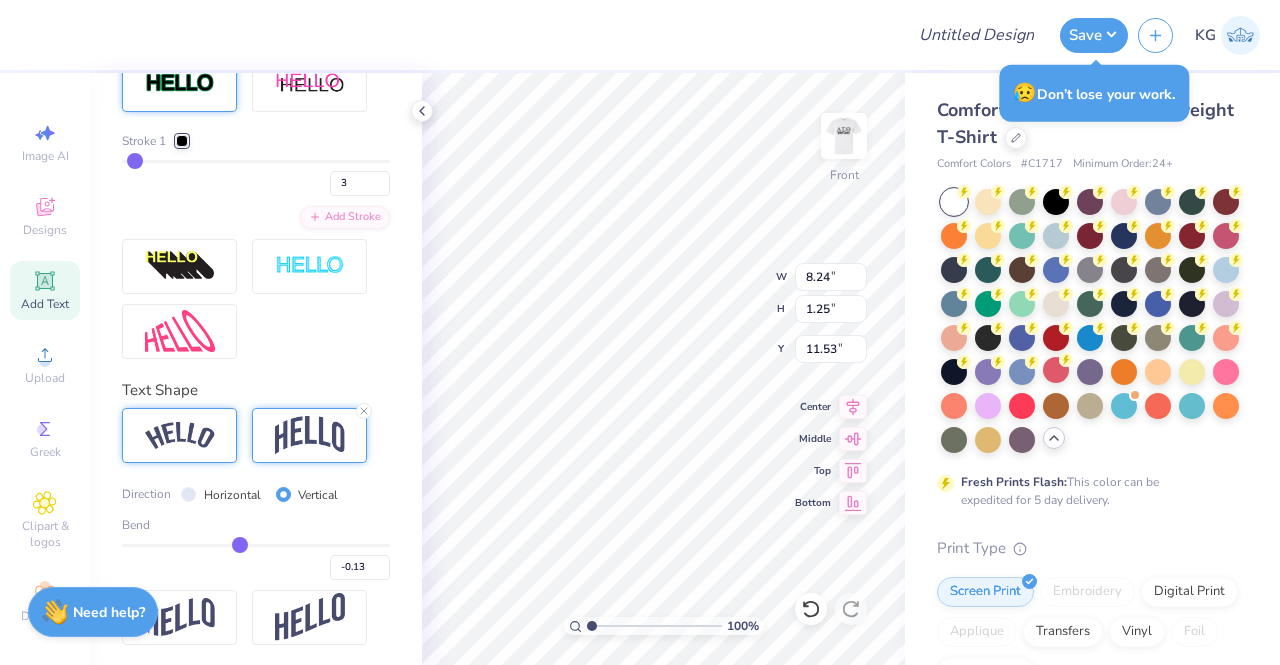 type on "-0.14" 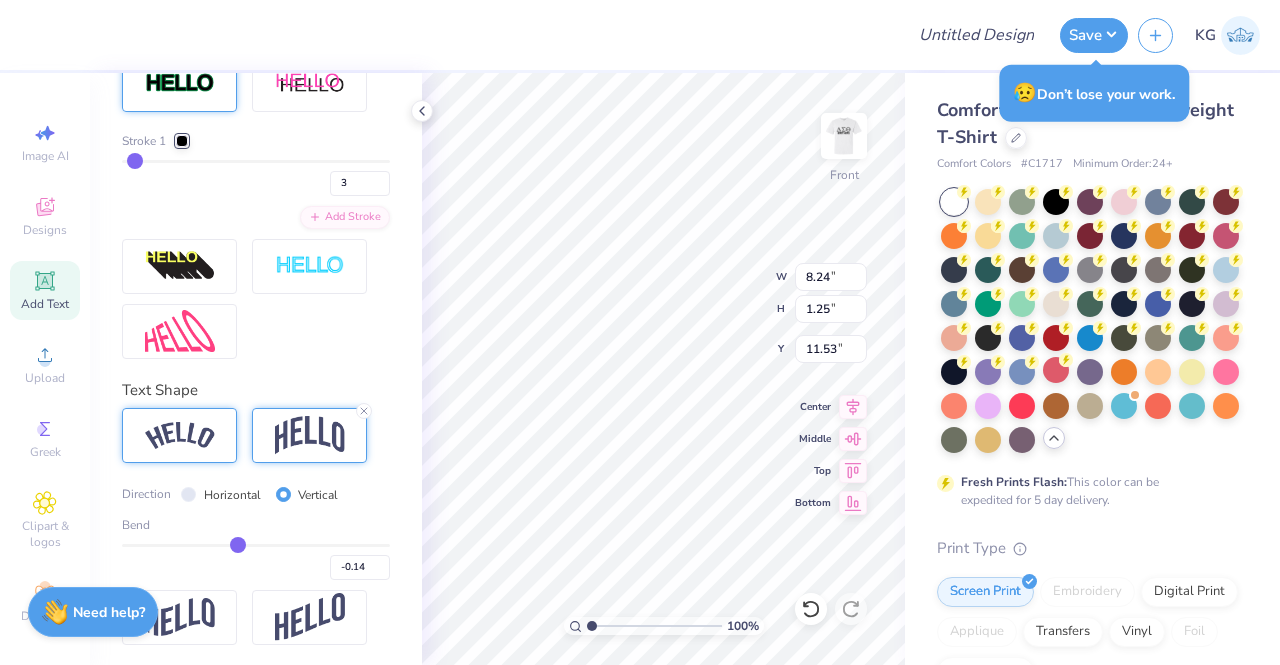 type on "-0.17" 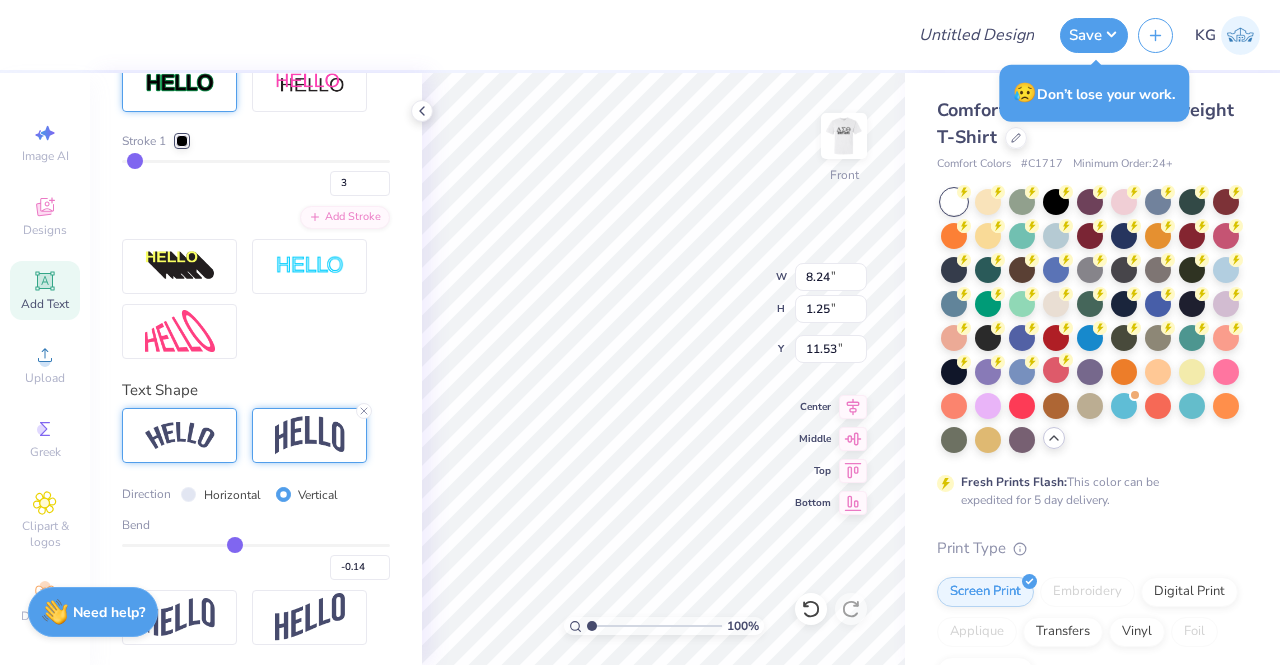 type on "-0.17" 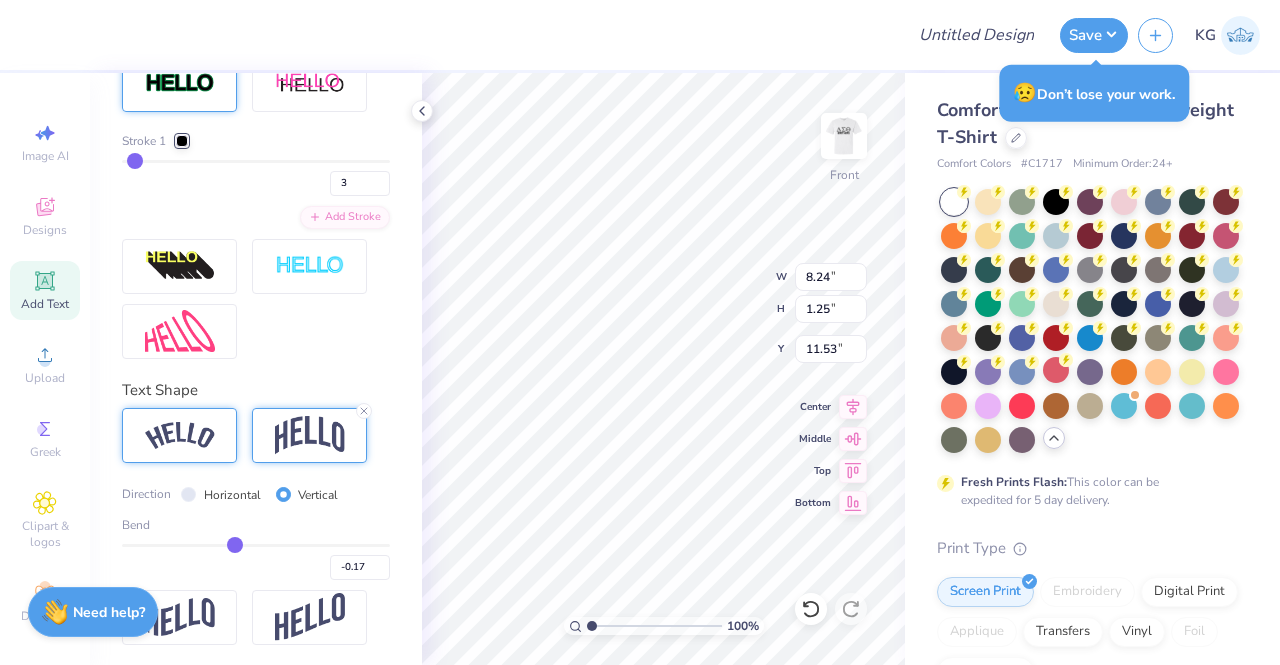 type on "-0.18" 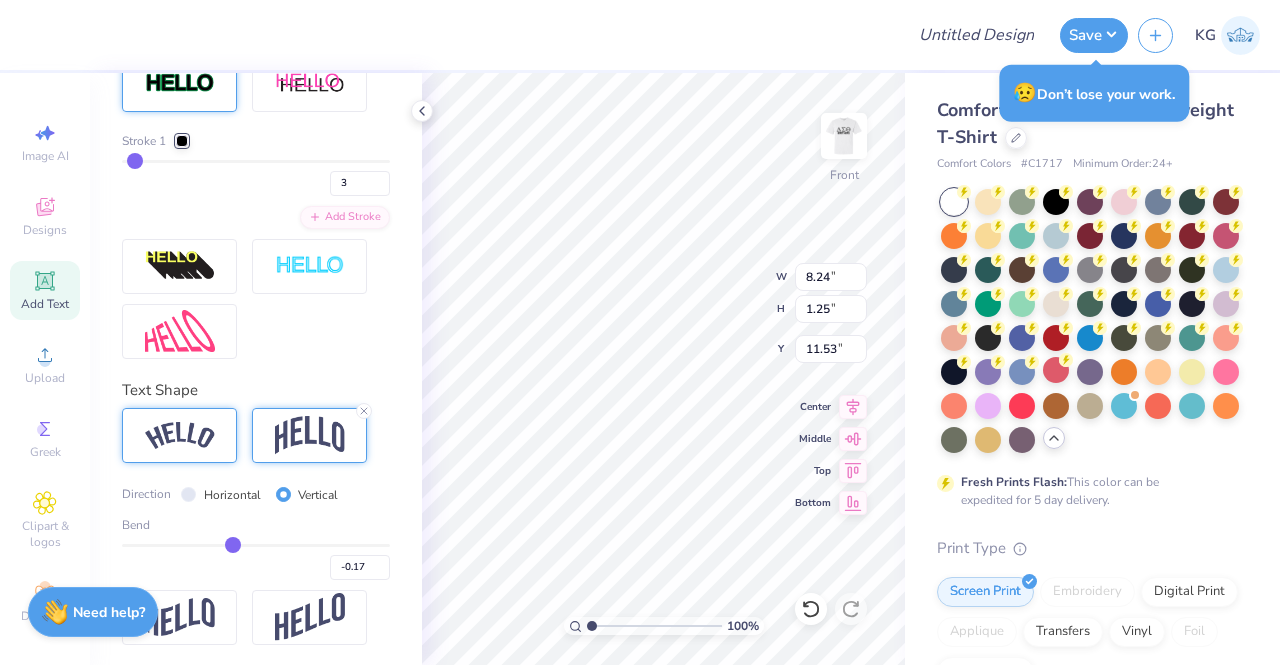 type on "-0.18" 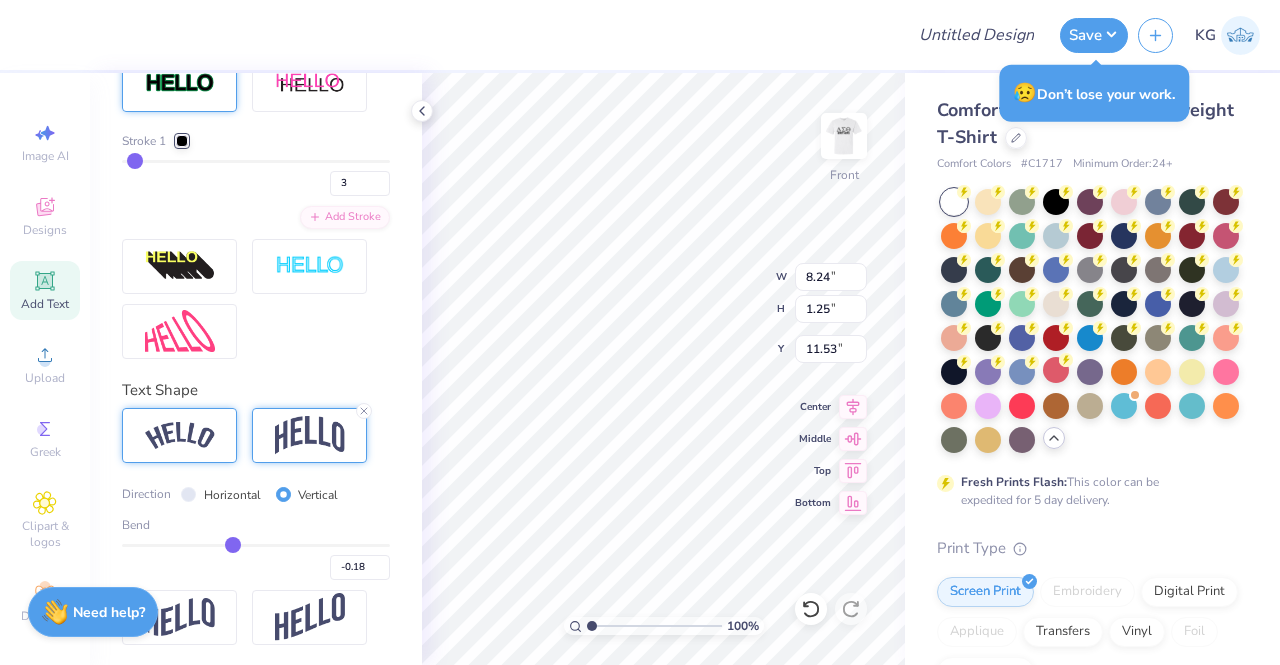 type on "-0.2" 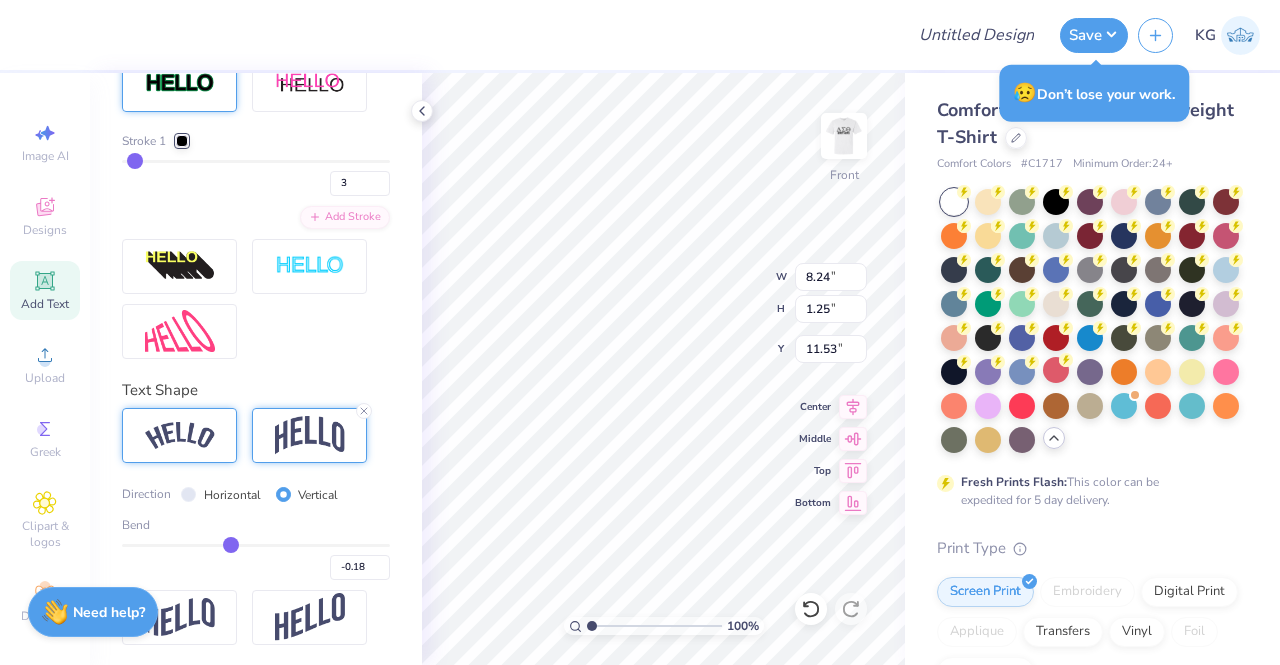 type on "-0.20" 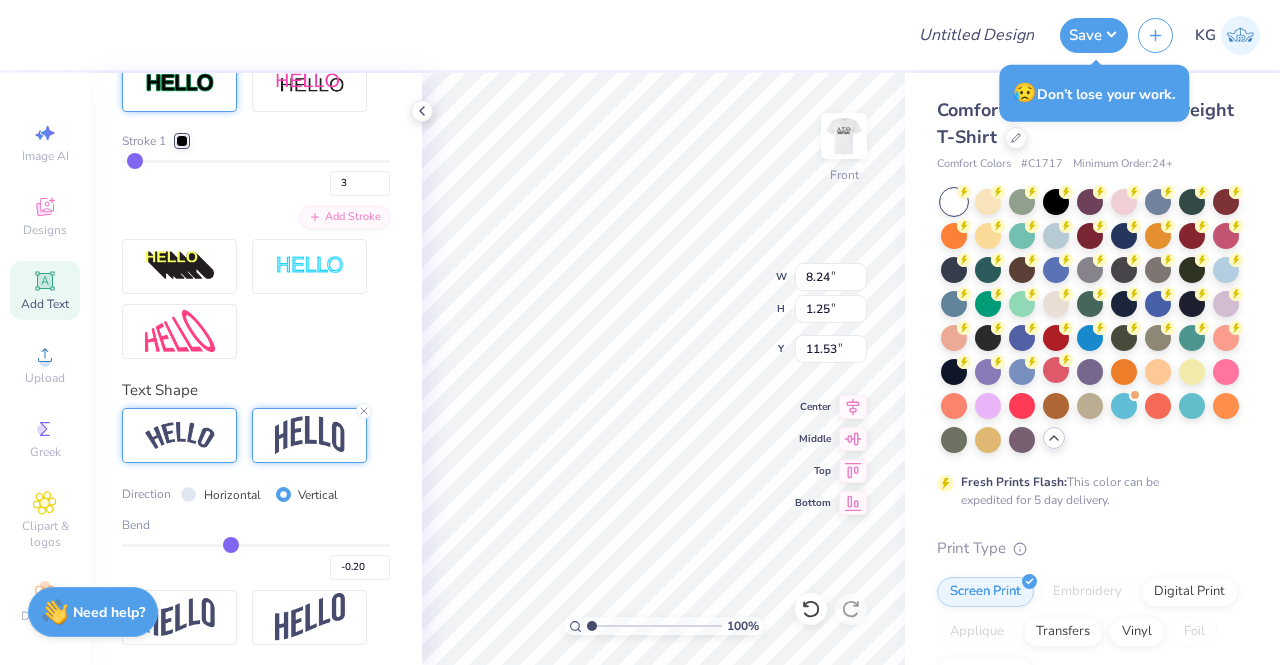 type on "-0.21" 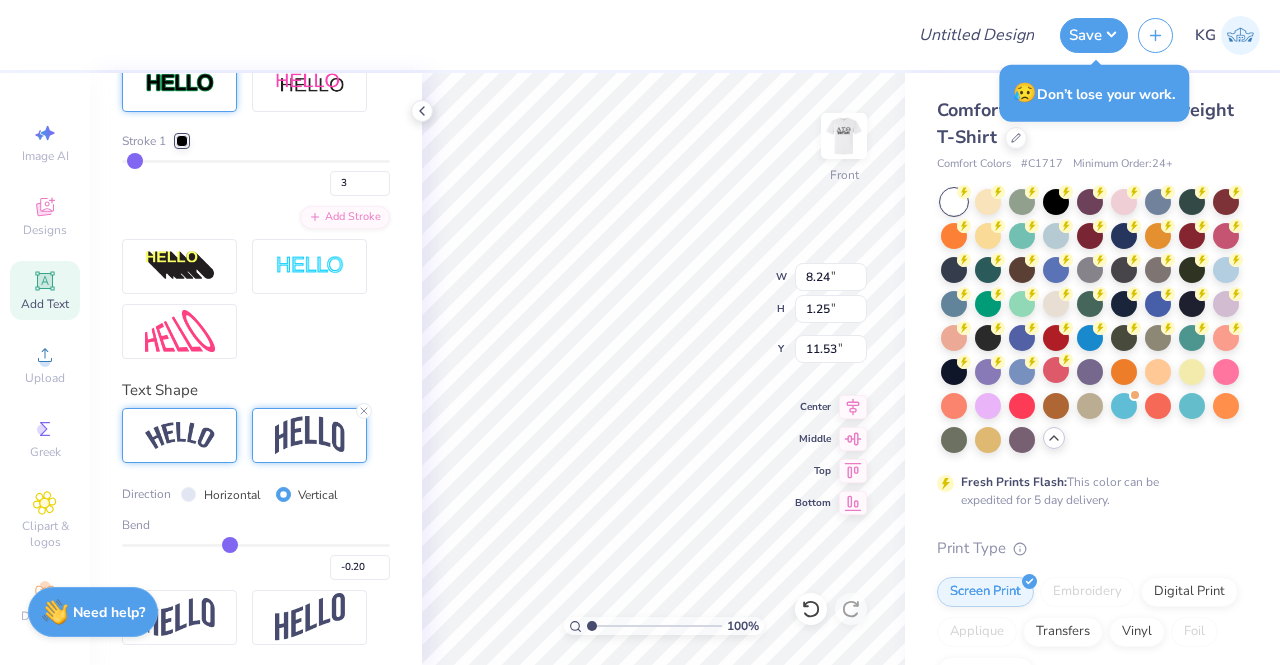 type on "-0.21" 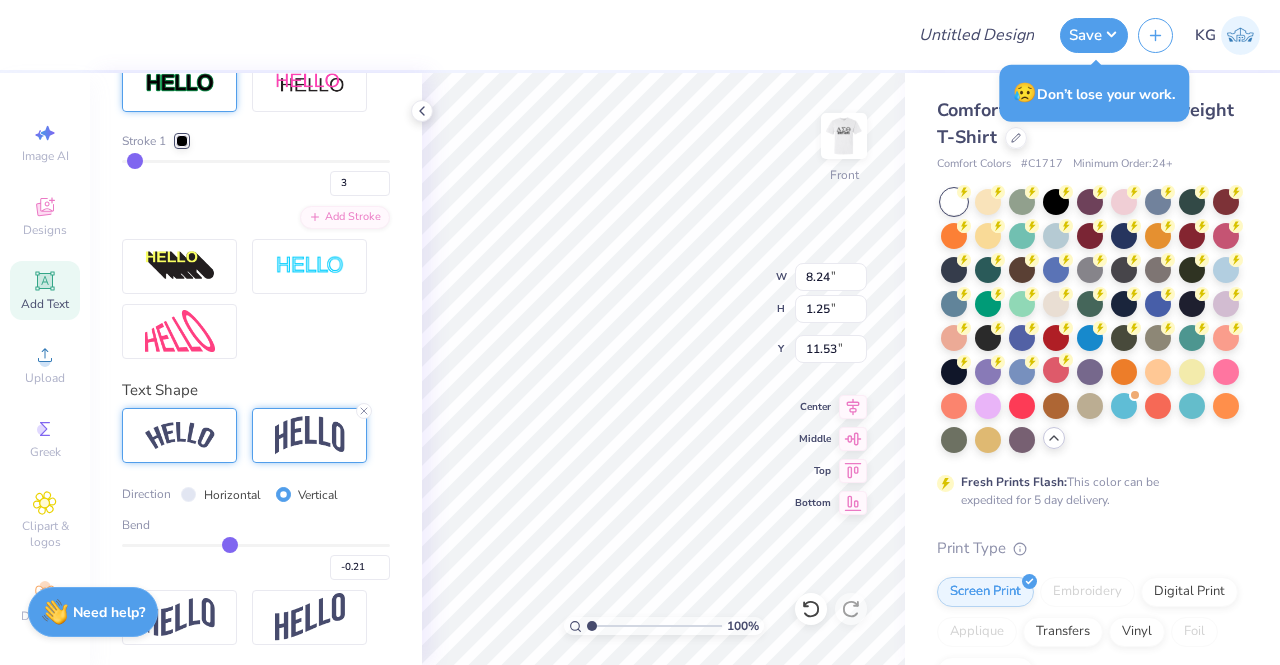 type on "-0.22" 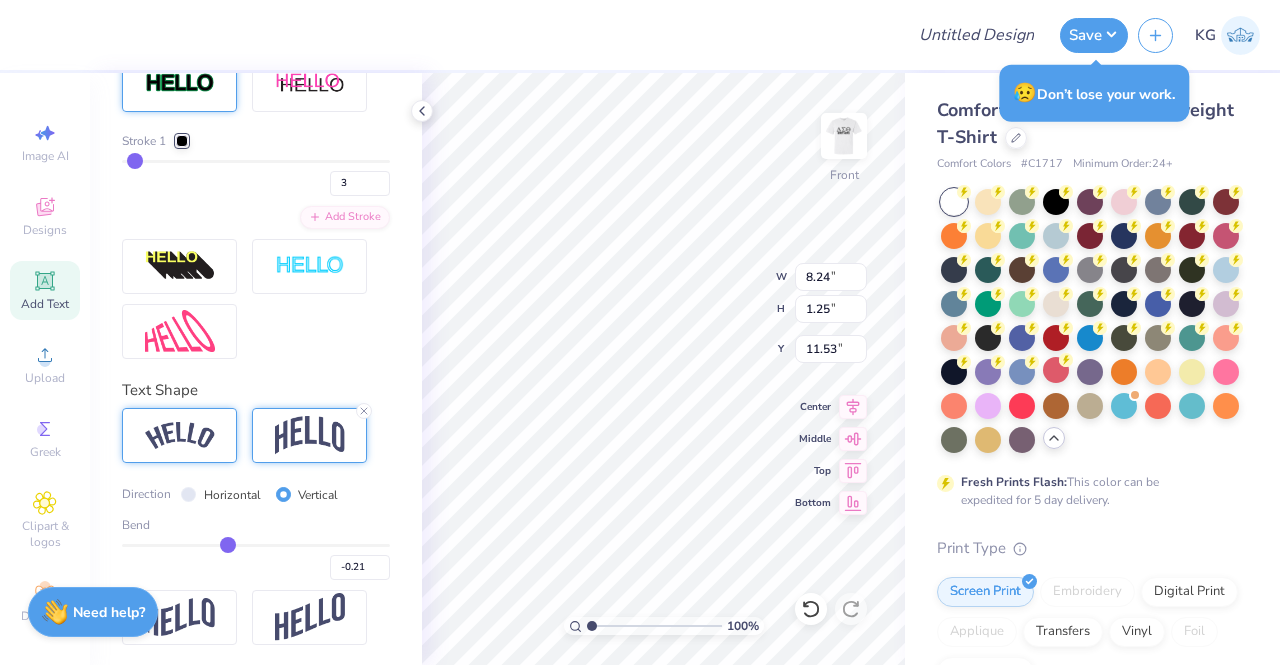 type on "-0.22" 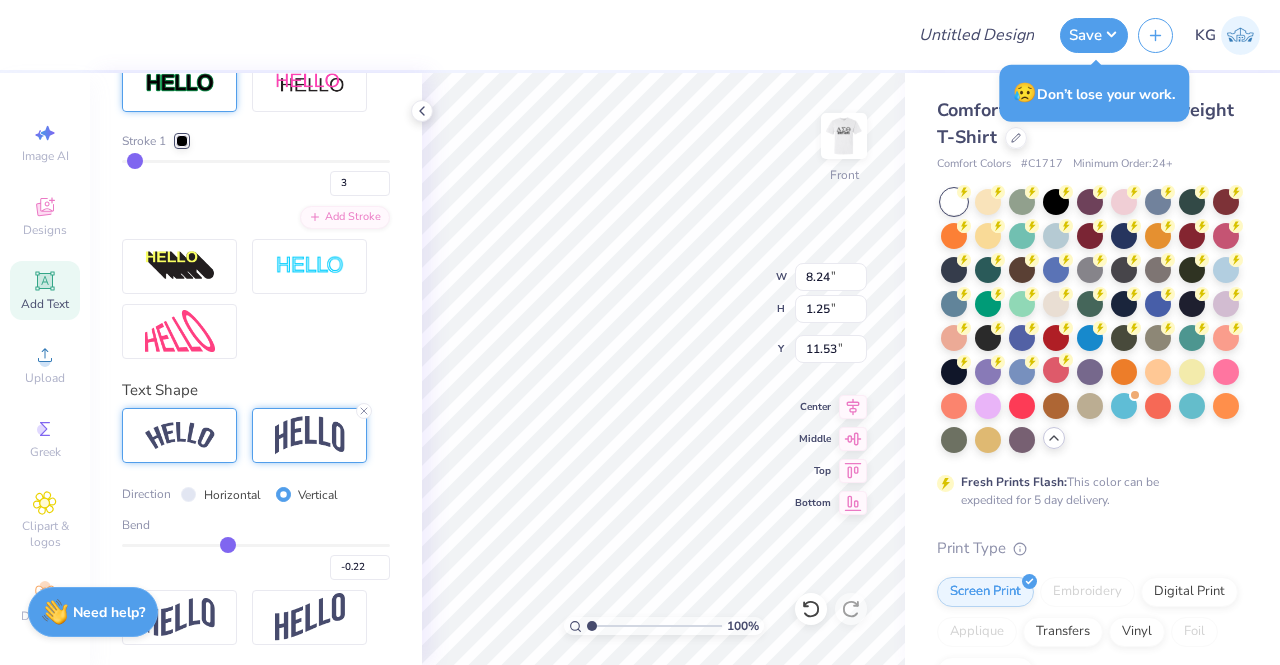 type on "-0.23" 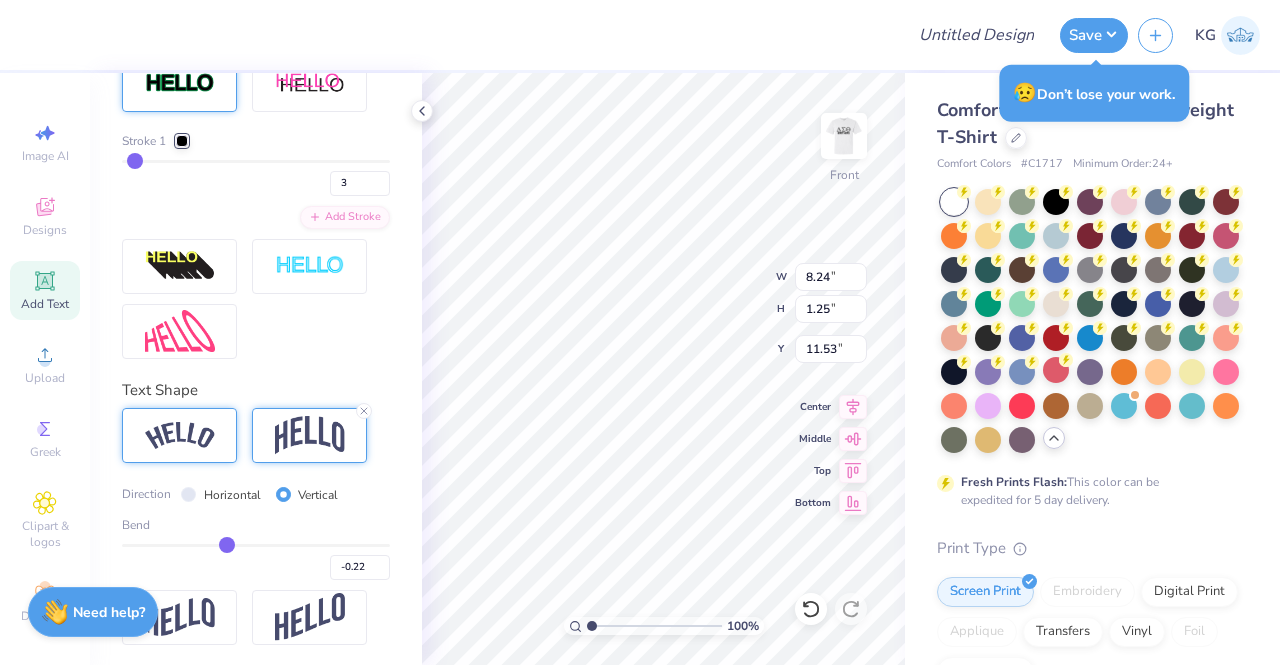 type on "-0.23" 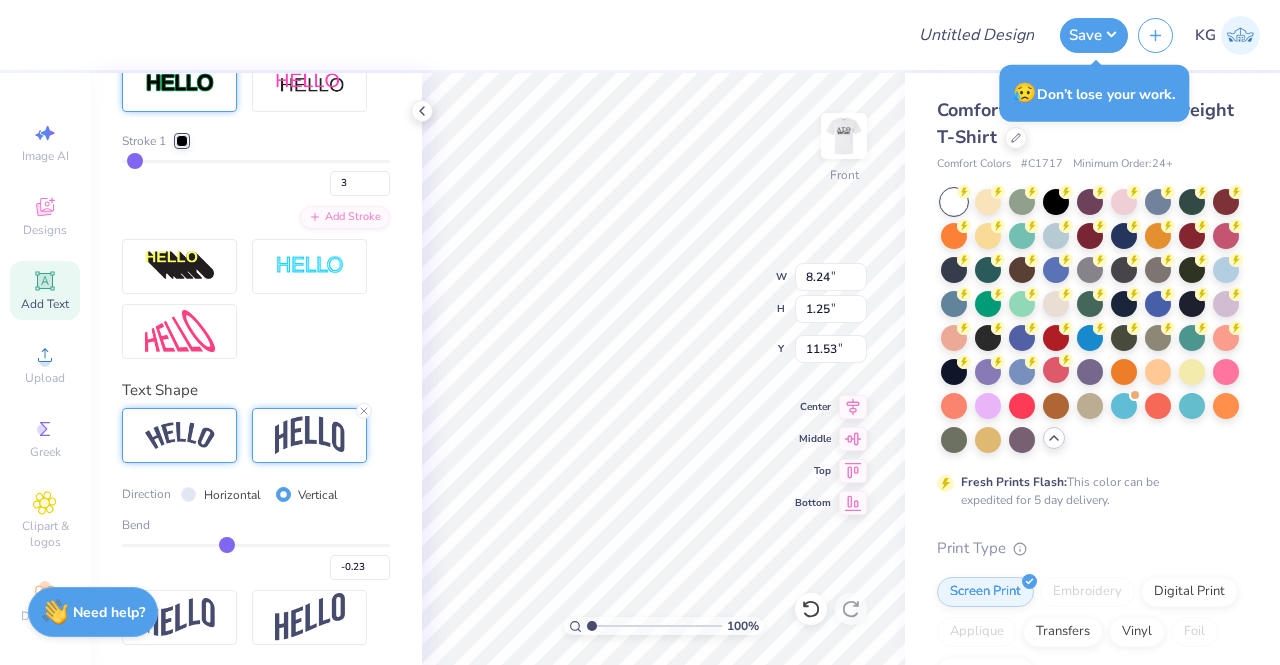 type on "-0.24" 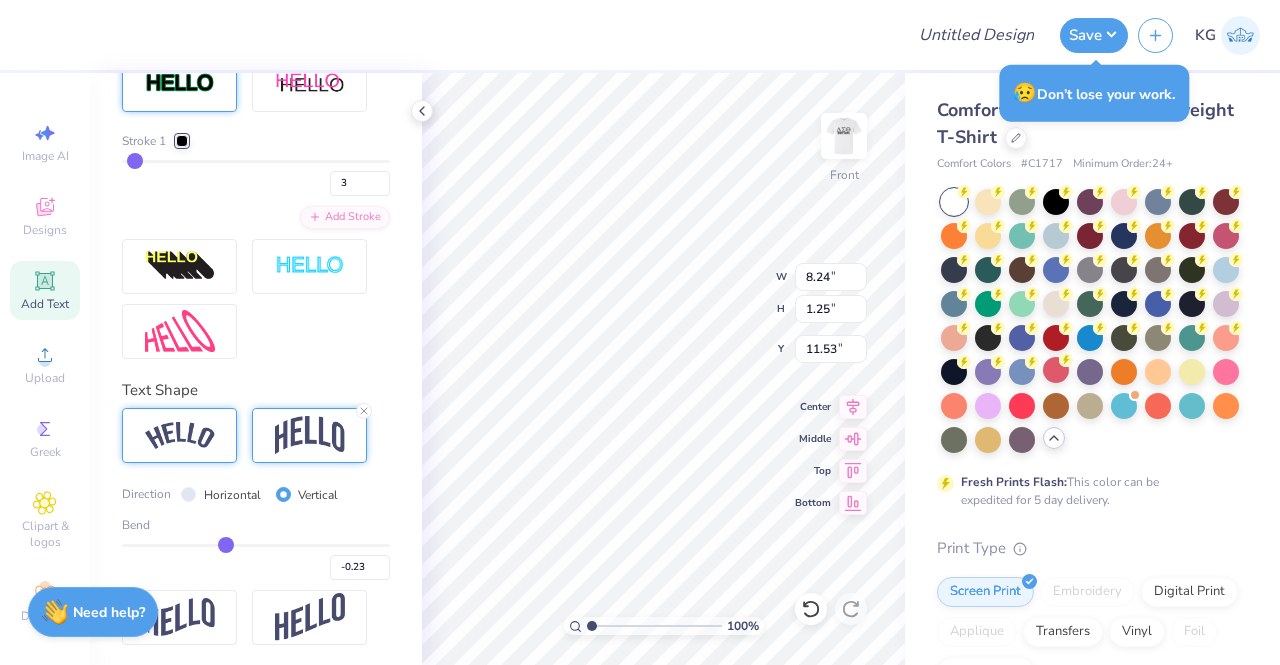 type on "-0.24" 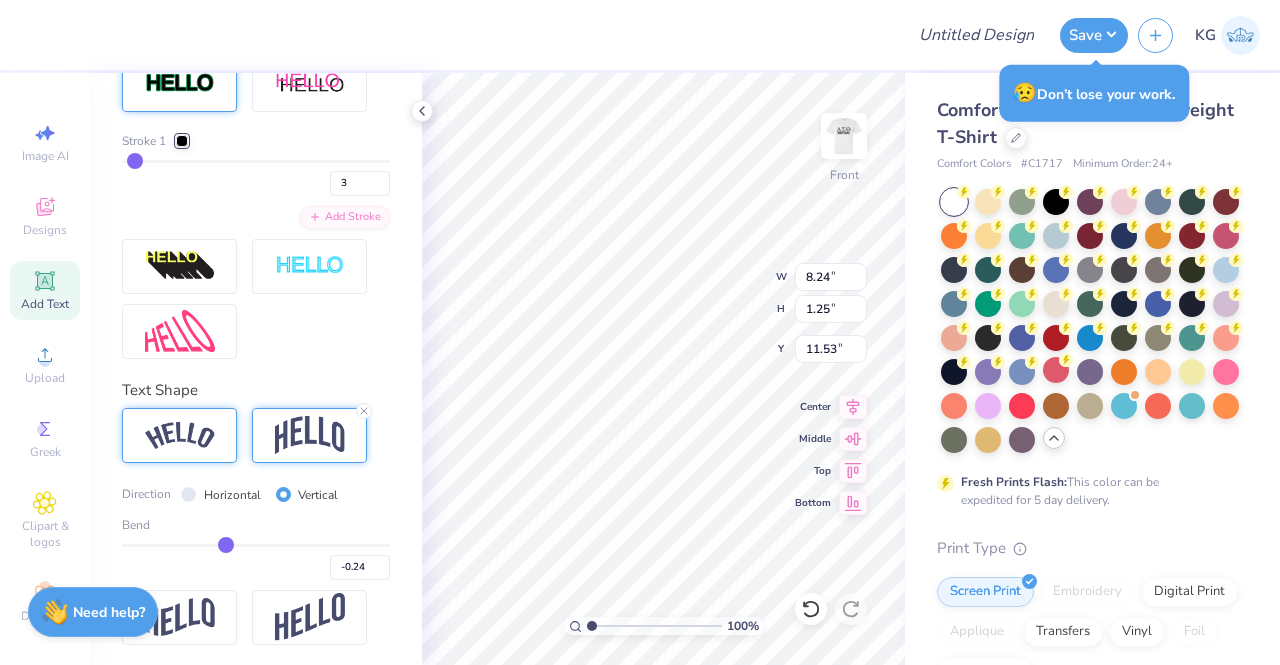 drag, startPoint x: 300, startPoint y: 576, endPoint x: 220, endPoint y: 558, distance: 82 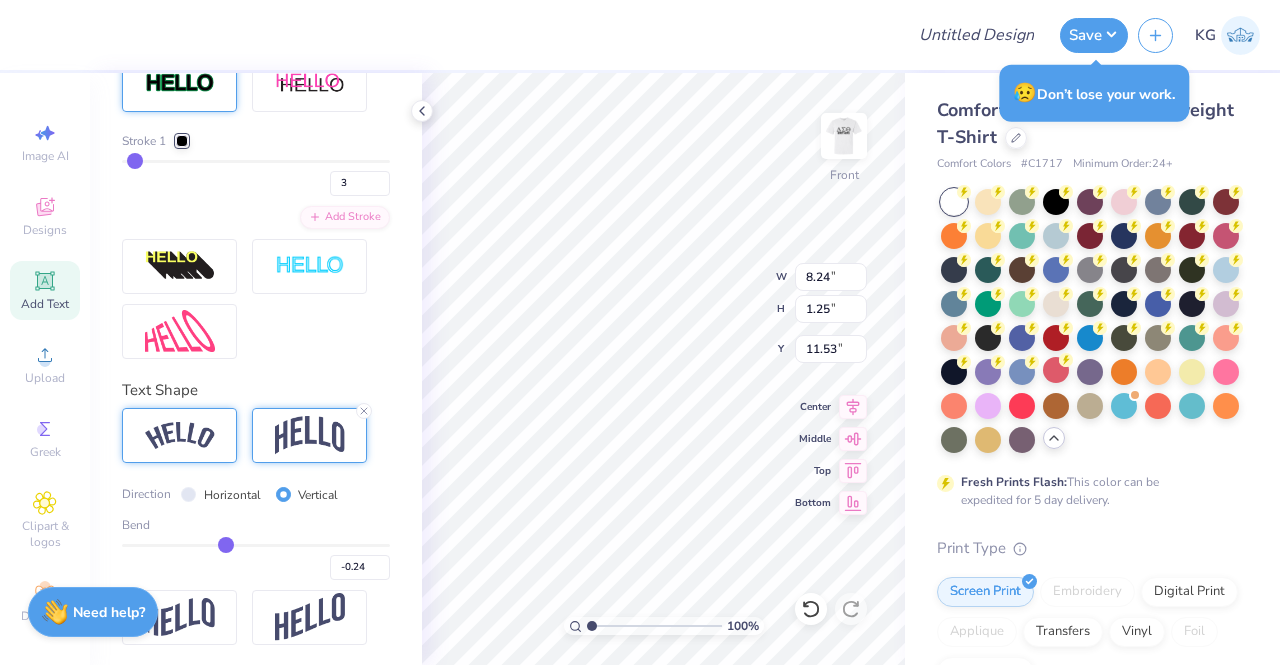 type on "8.00" 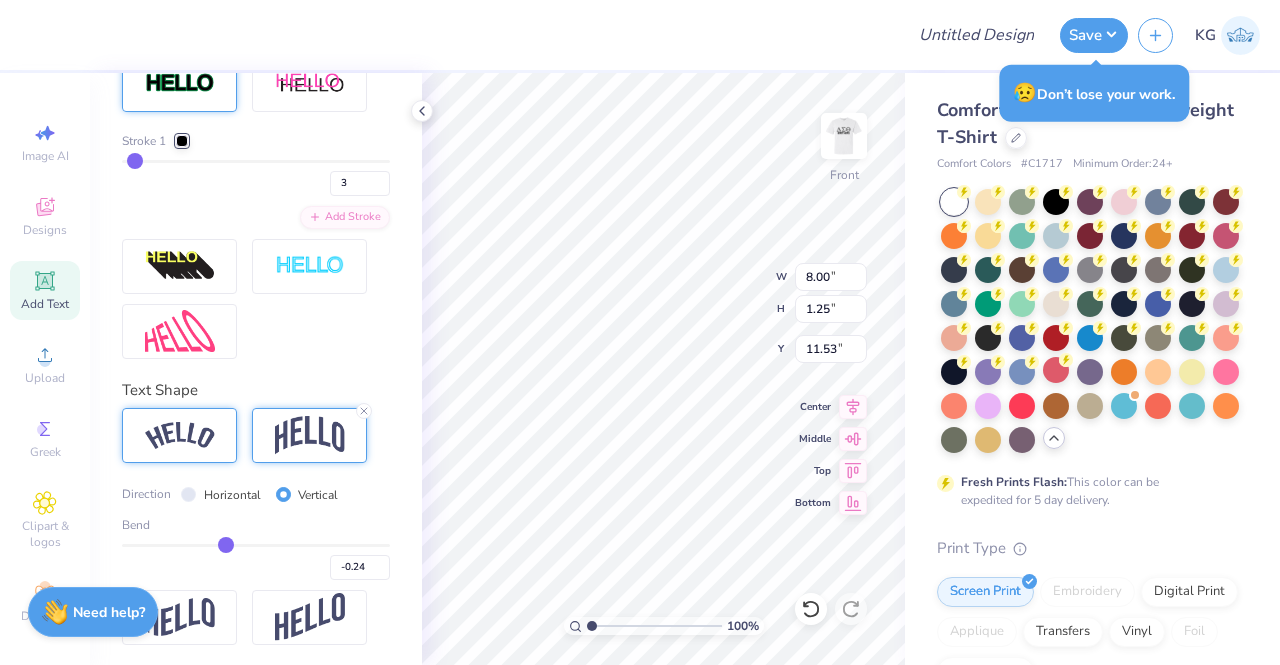 type on "-0.21" 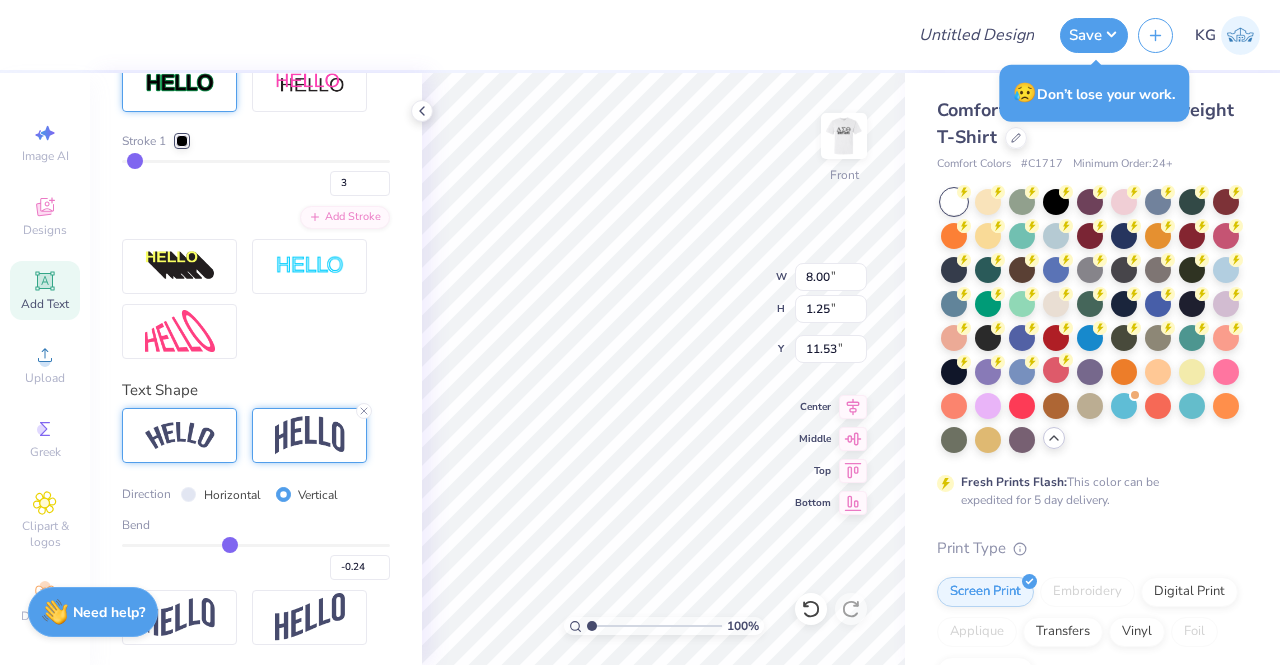 type on "-0.21" 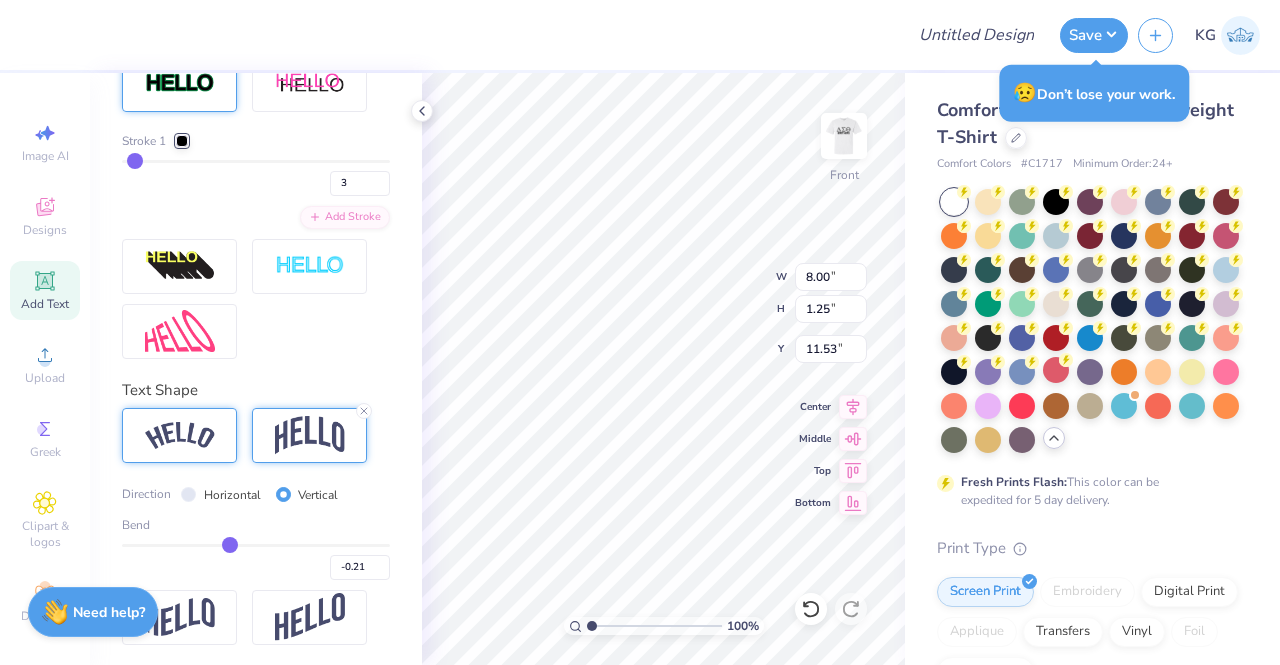 type on "-0.17" 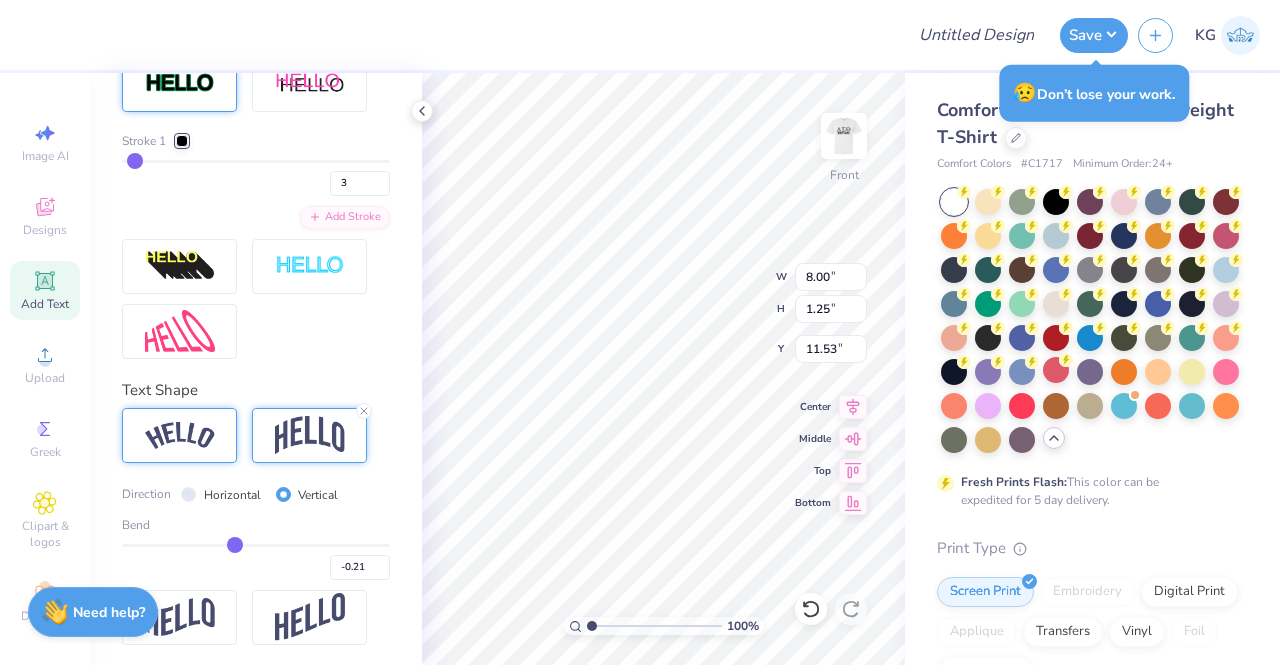 type on "-0.17" 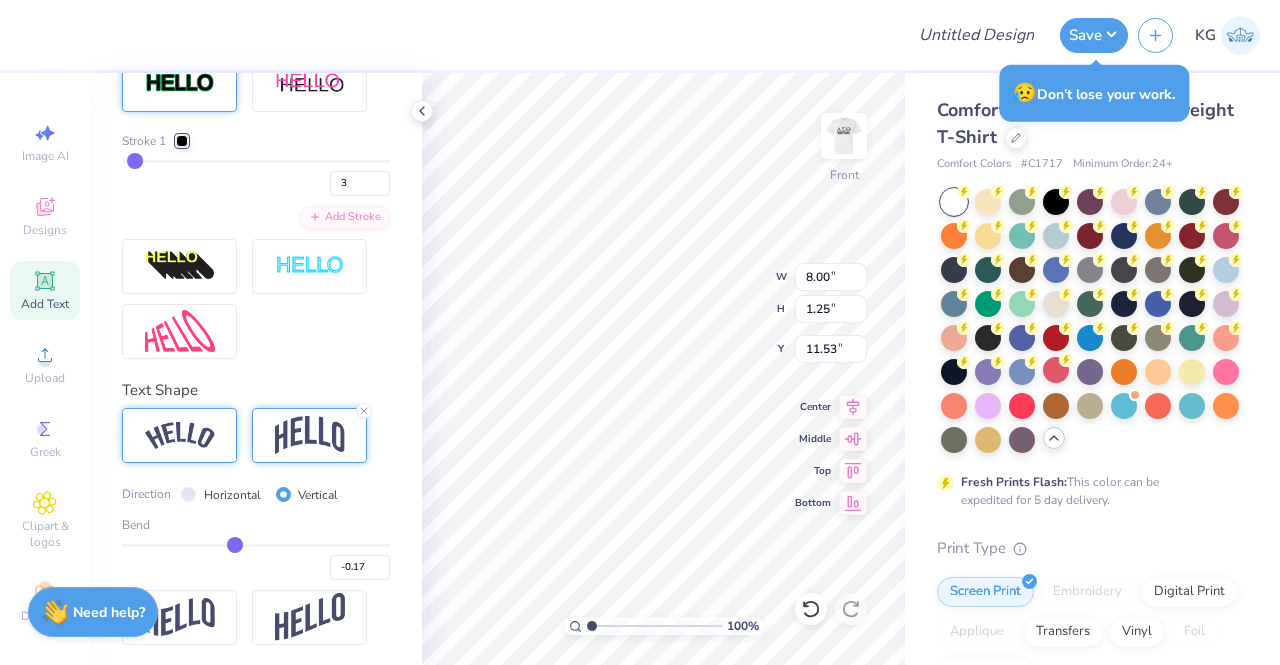type on "-0.1" 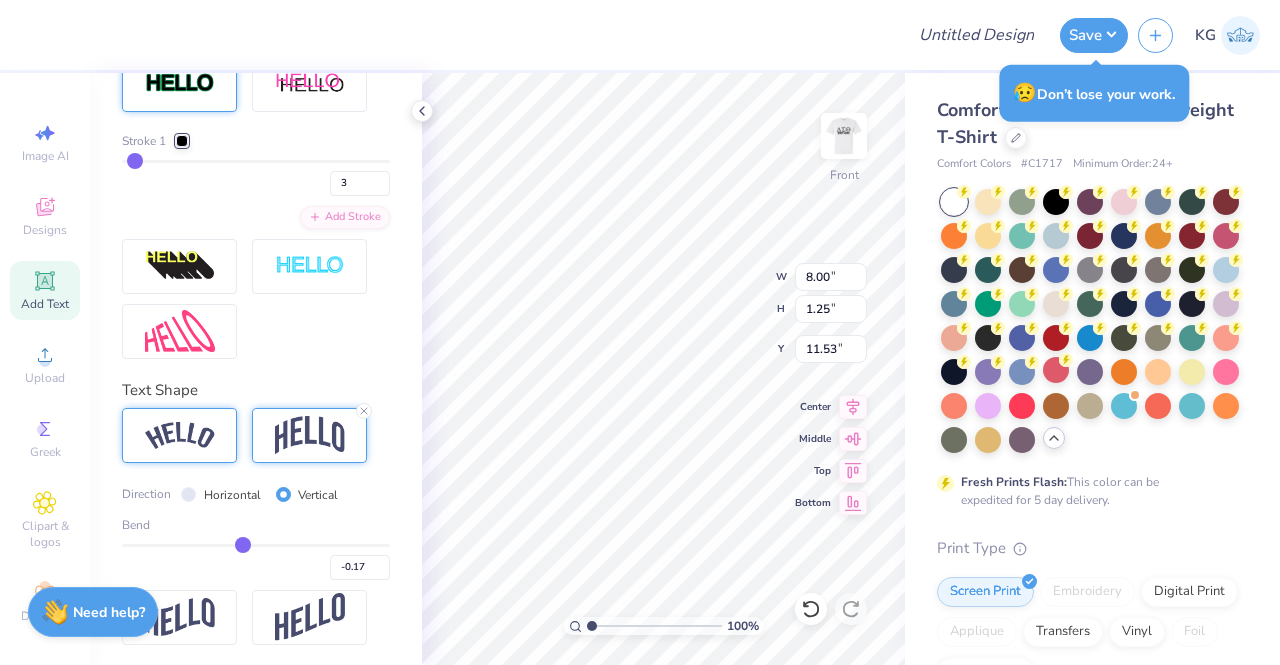 type on "-0.10" 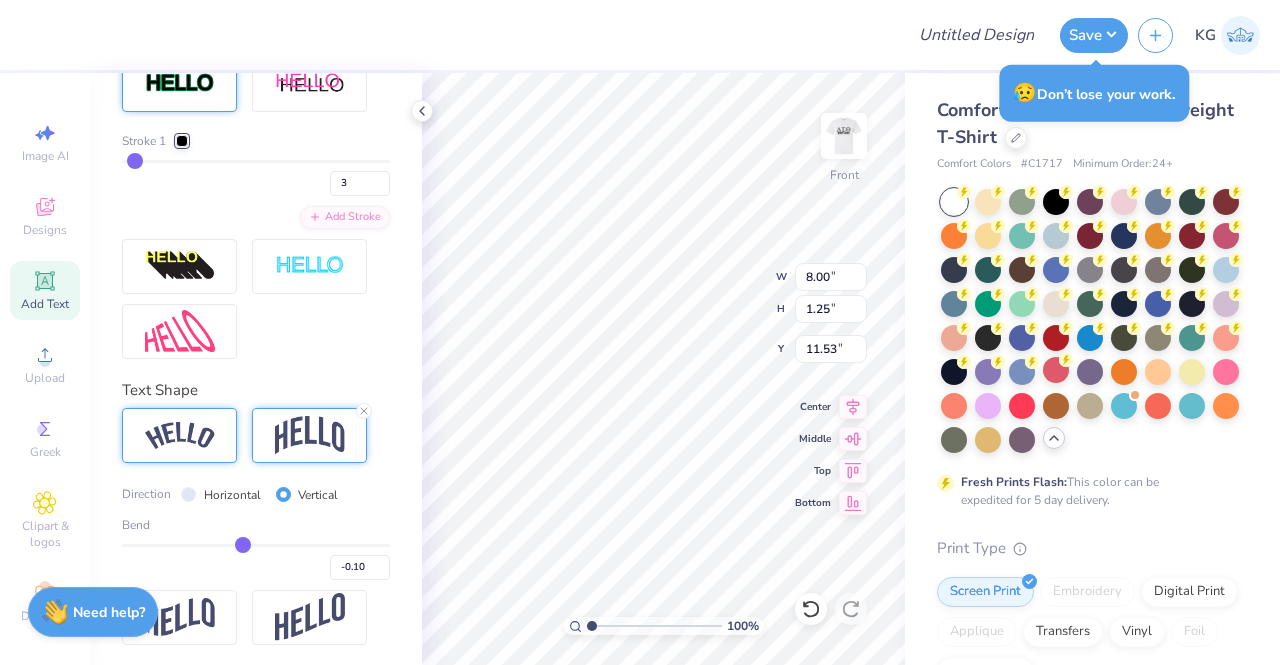 type on "-0.07" 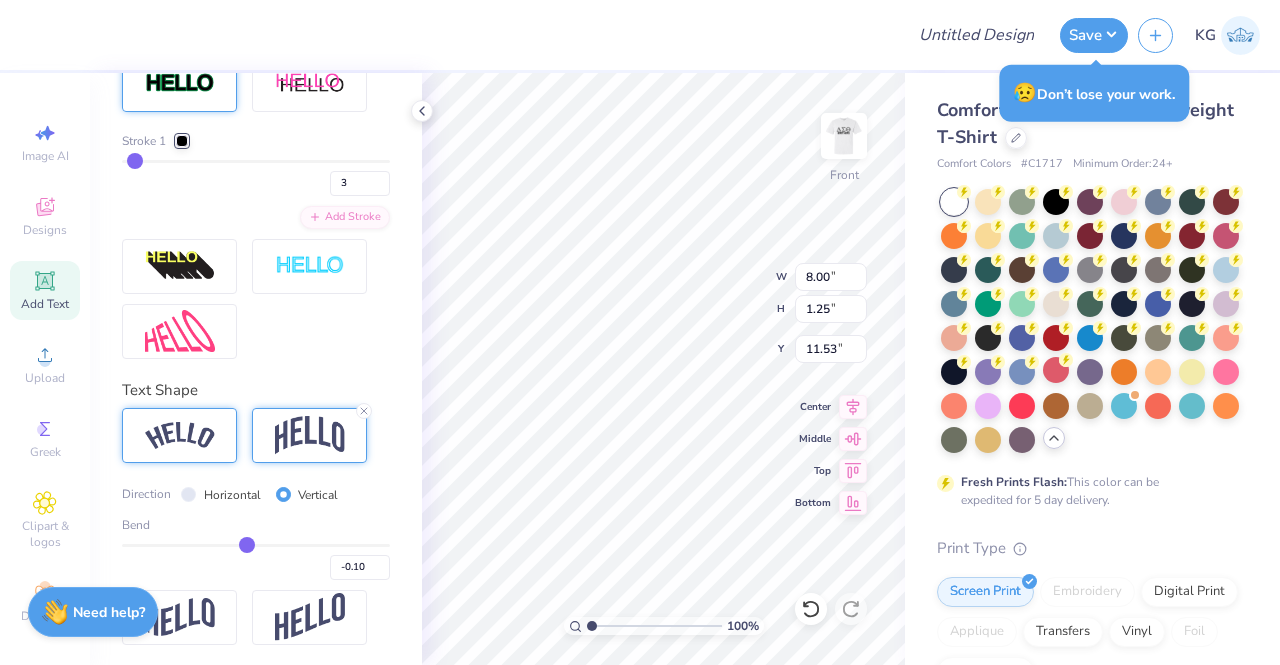 type on "-0.07" 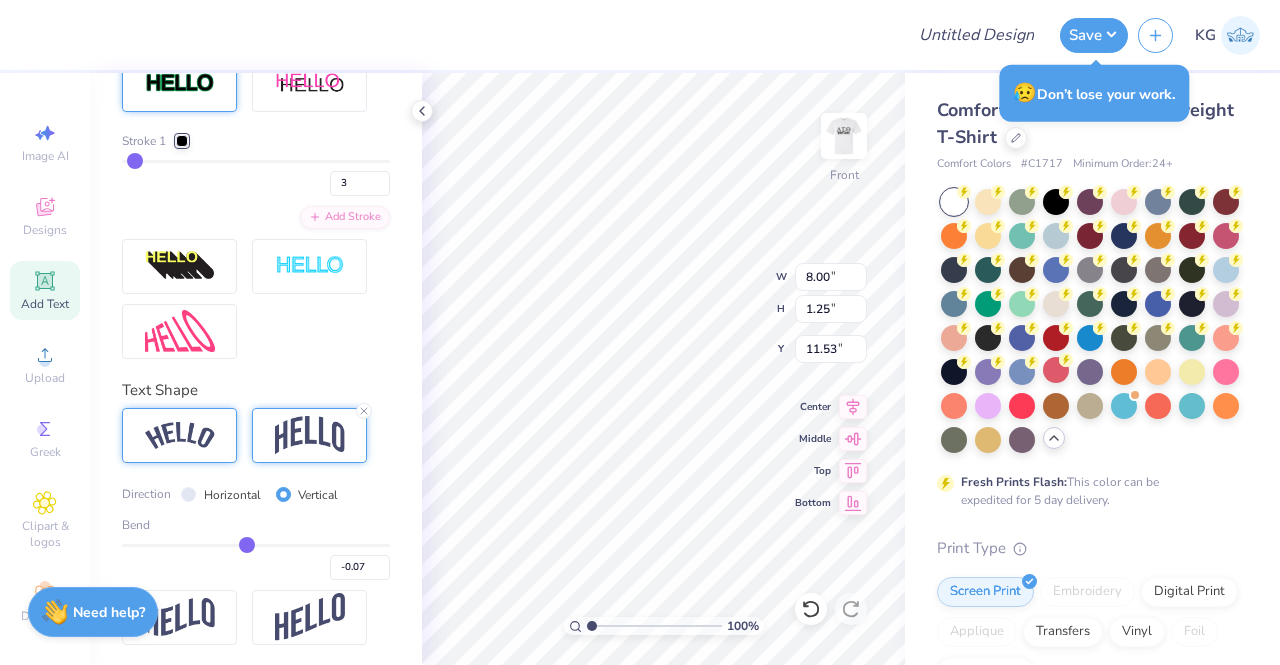 type on "-0.04" 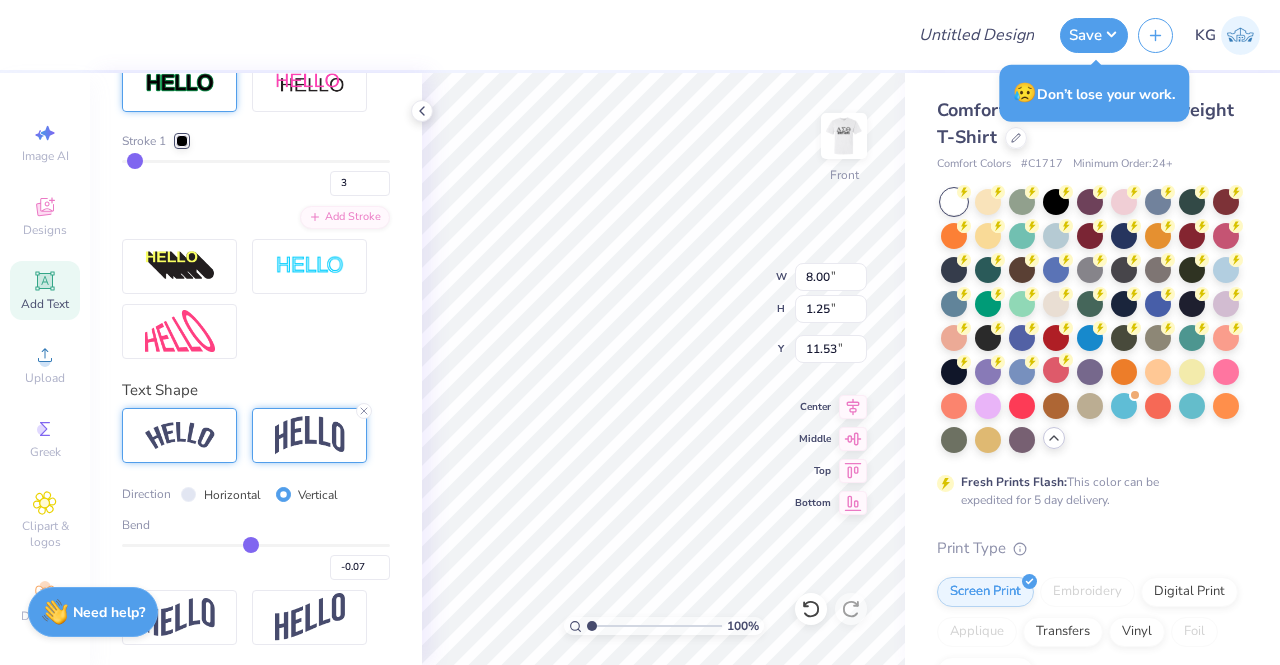 type on "-0.04" 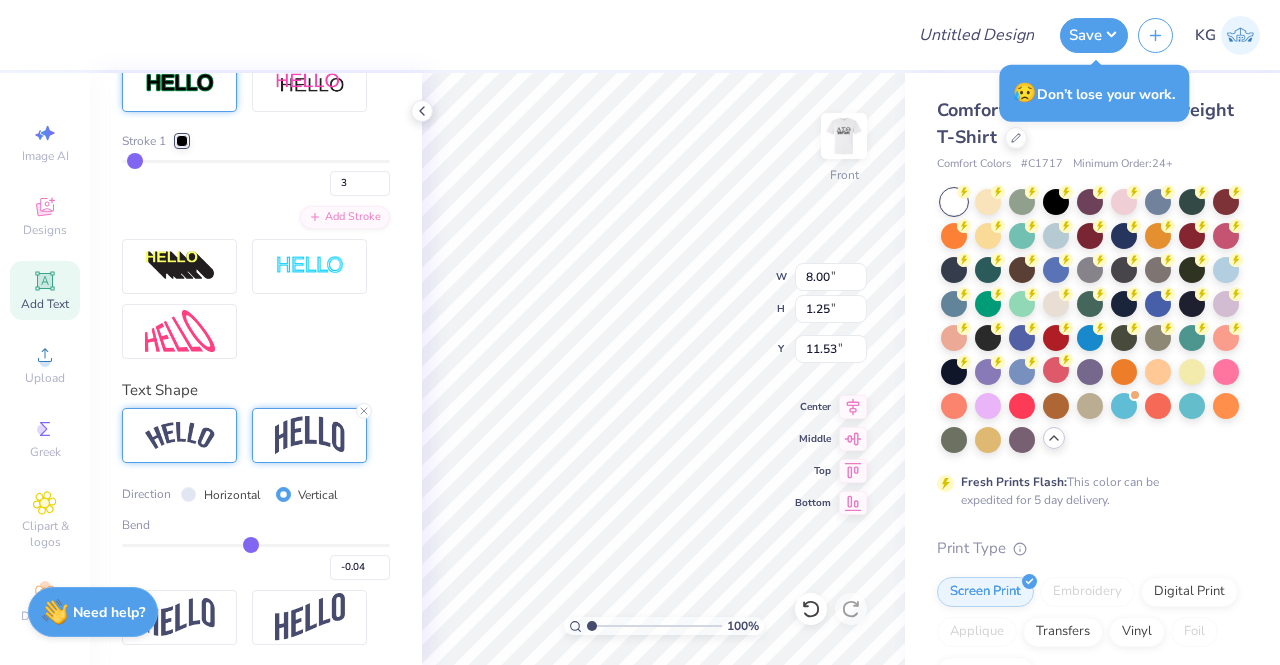 type on "-0.03" 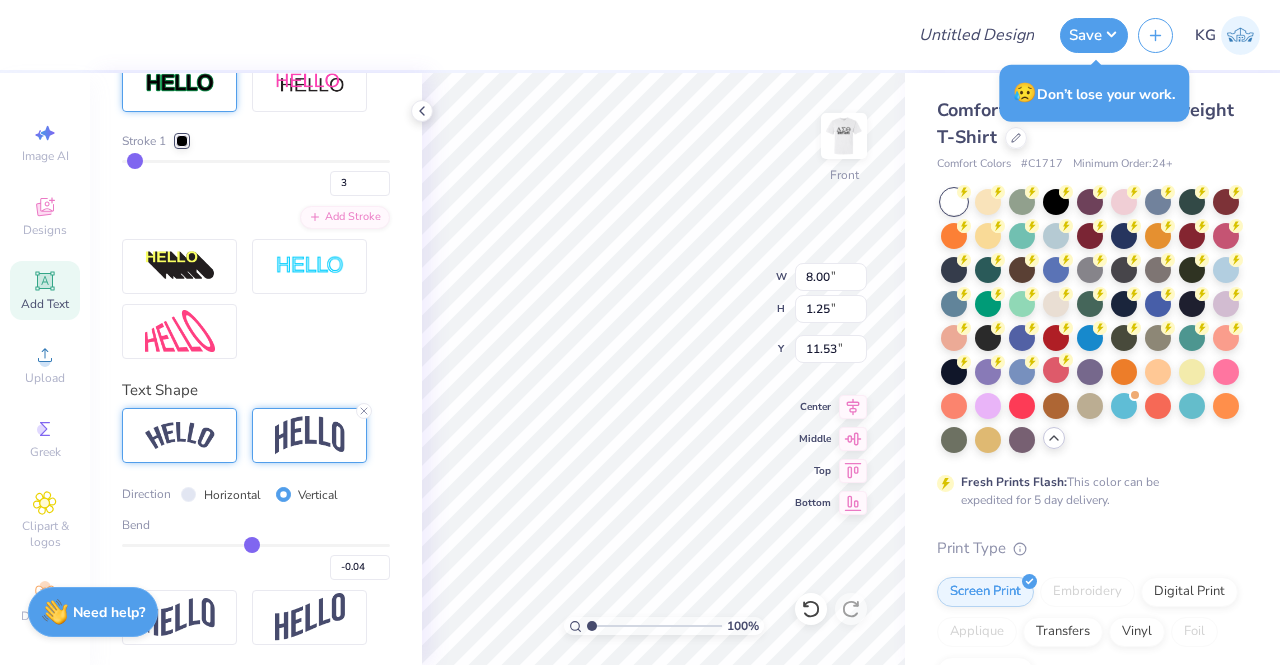 type on "-0.03" 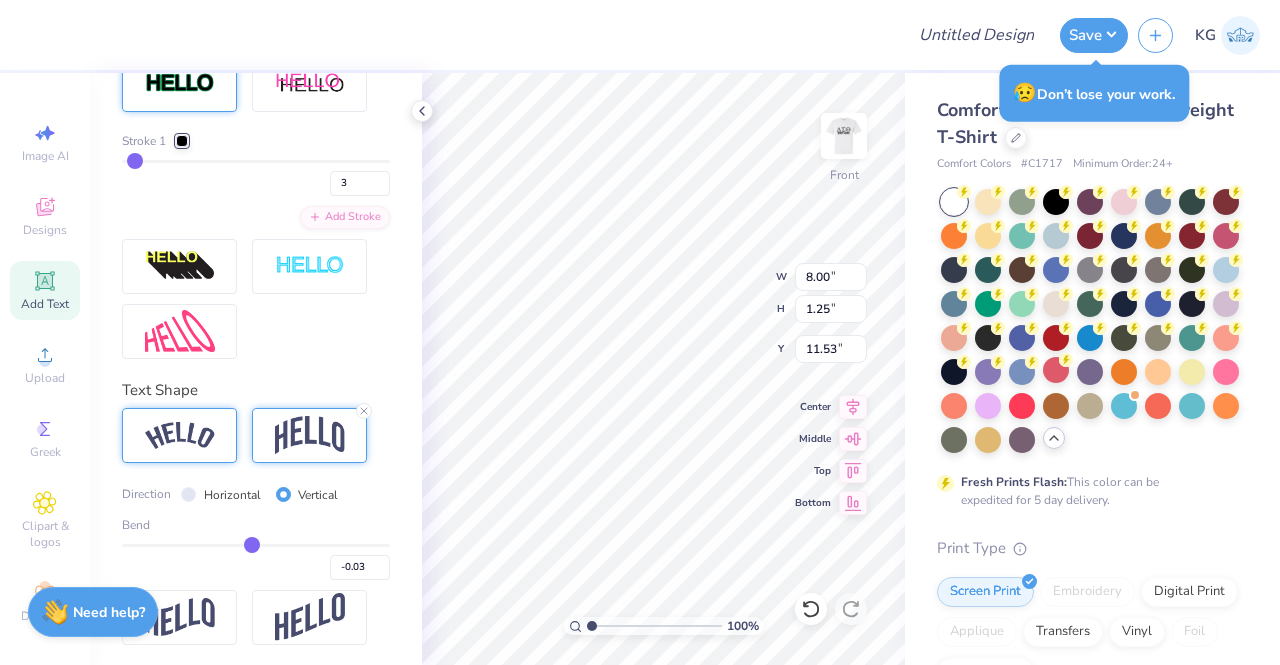 type on "-0.01" 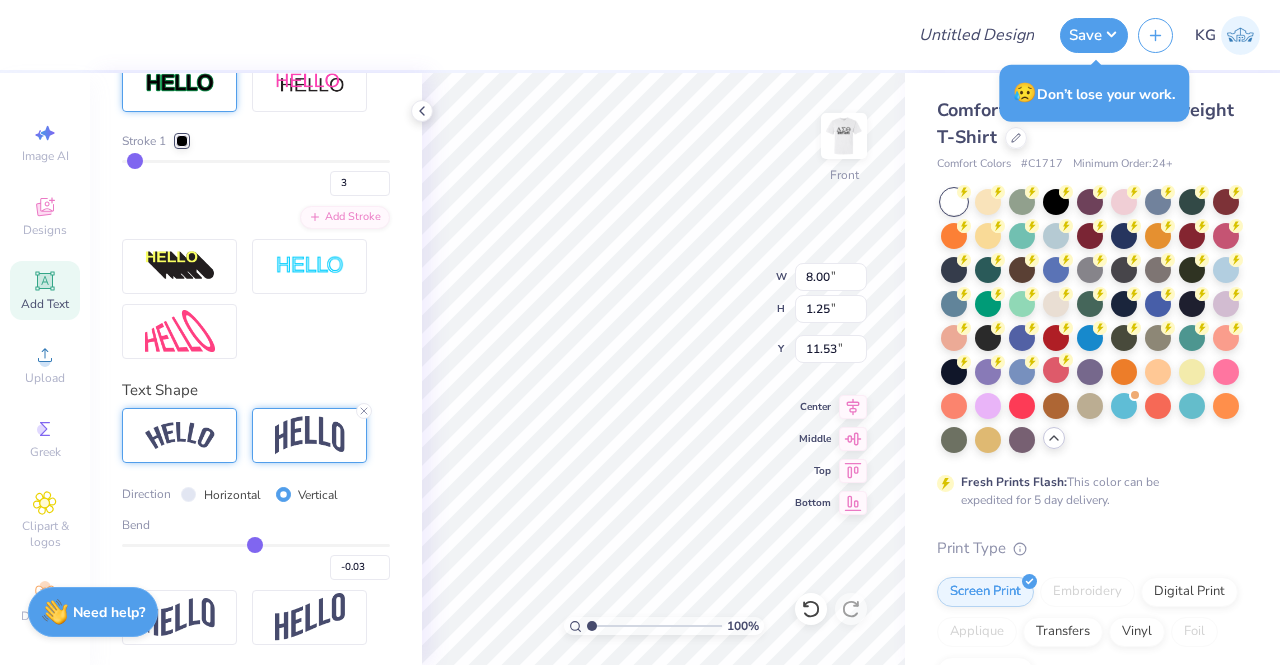 type on "-0.01" 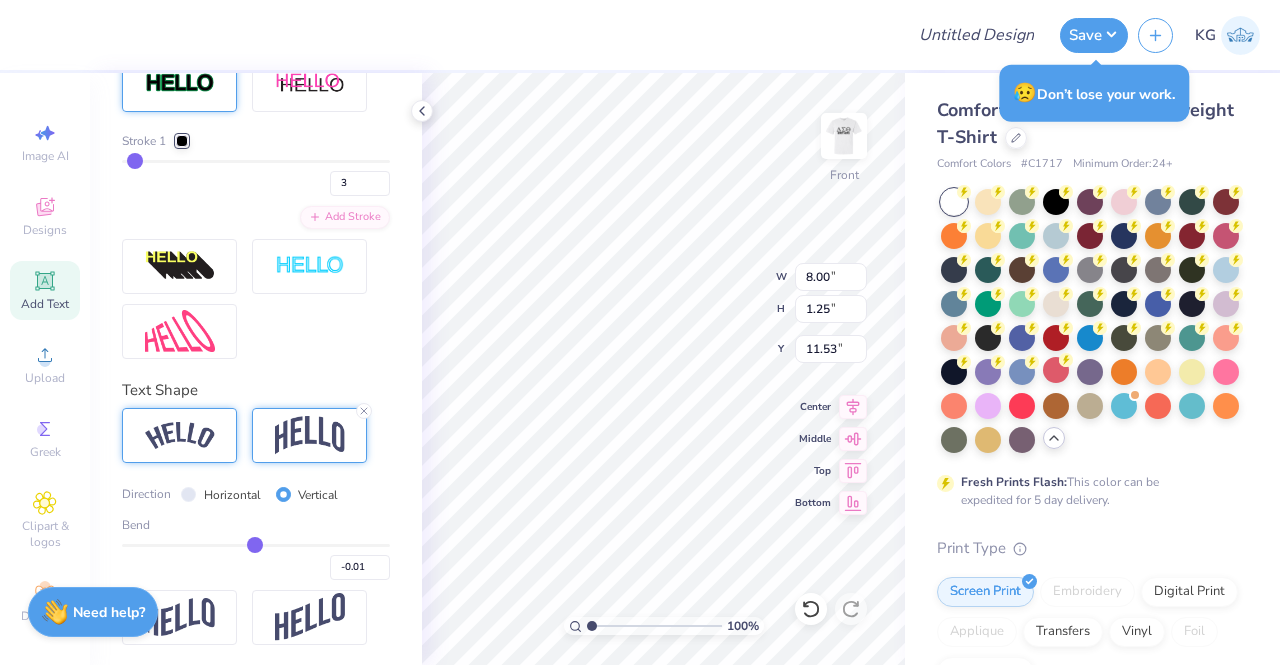 type on "0" 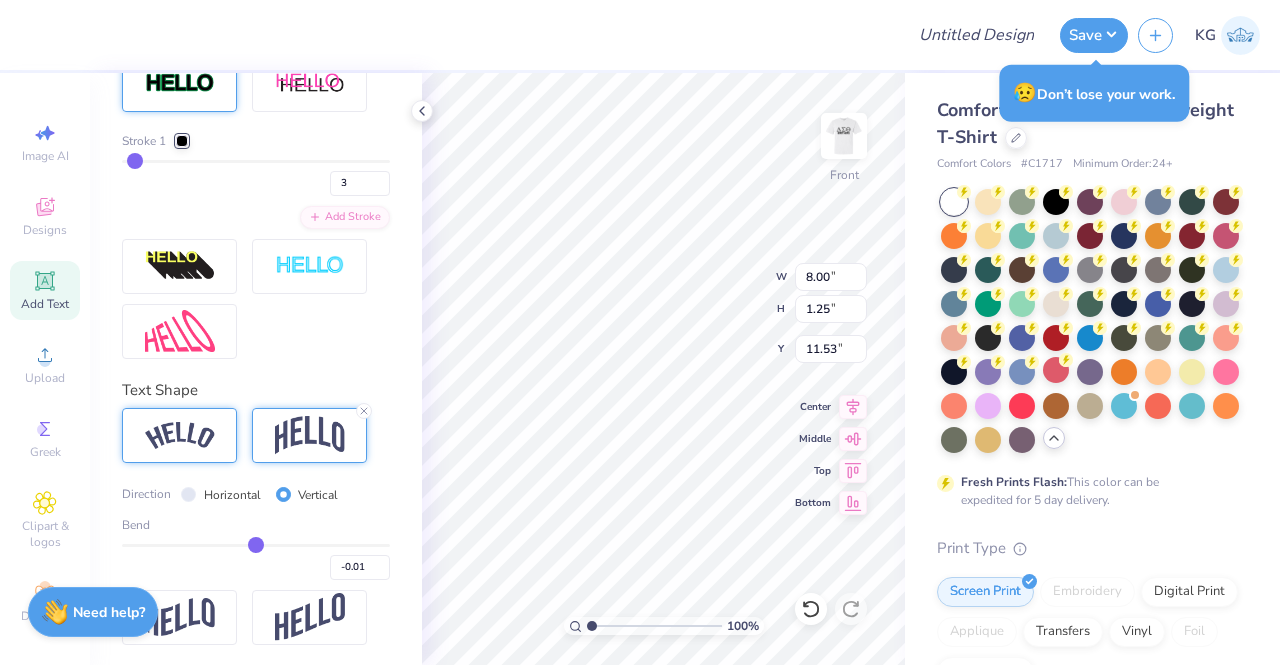 type on "0.00" 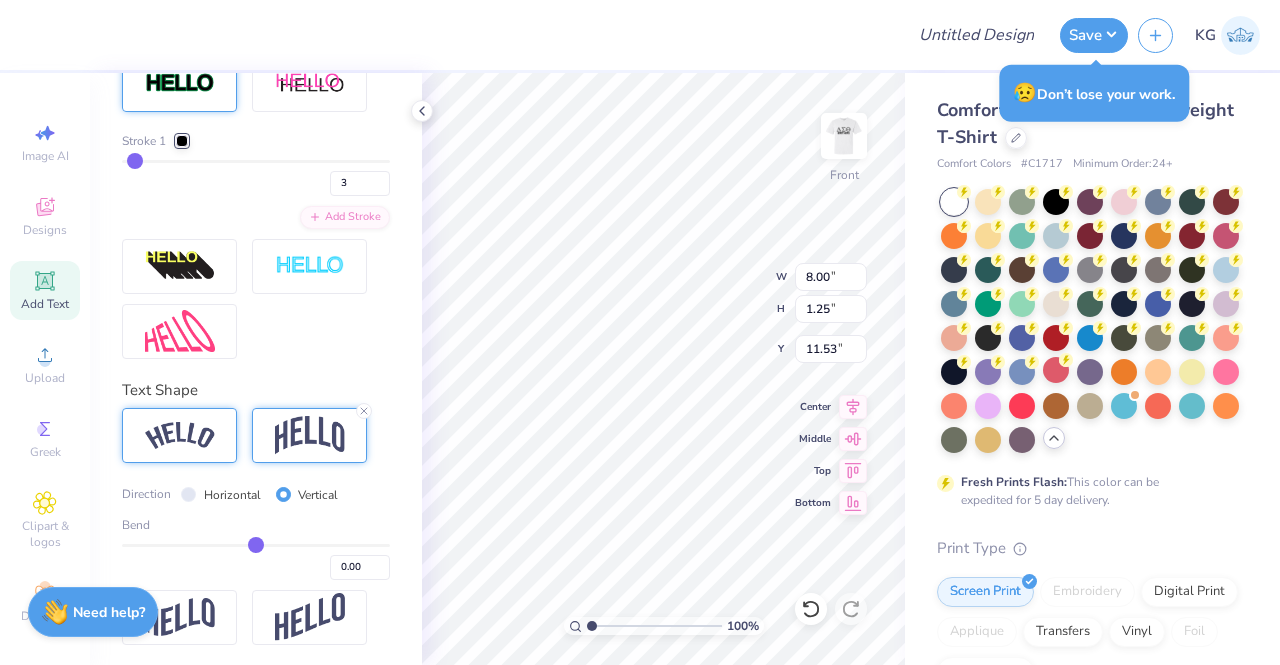 type on "0.01" 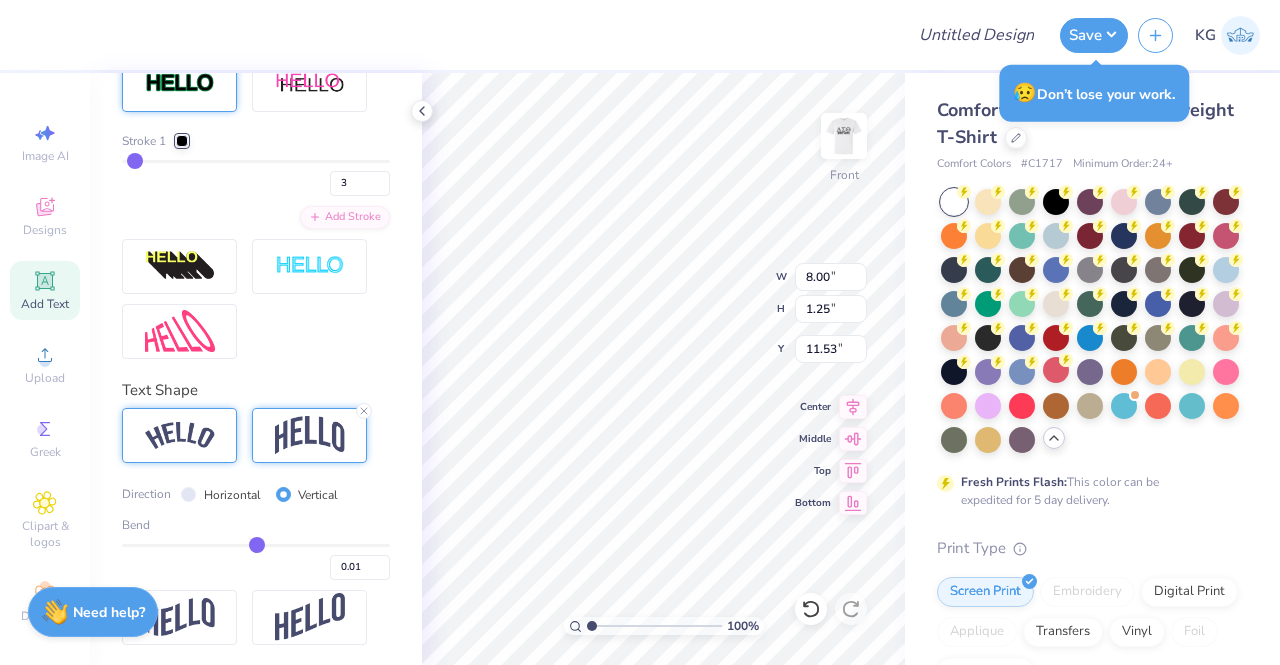 type on "0.02" 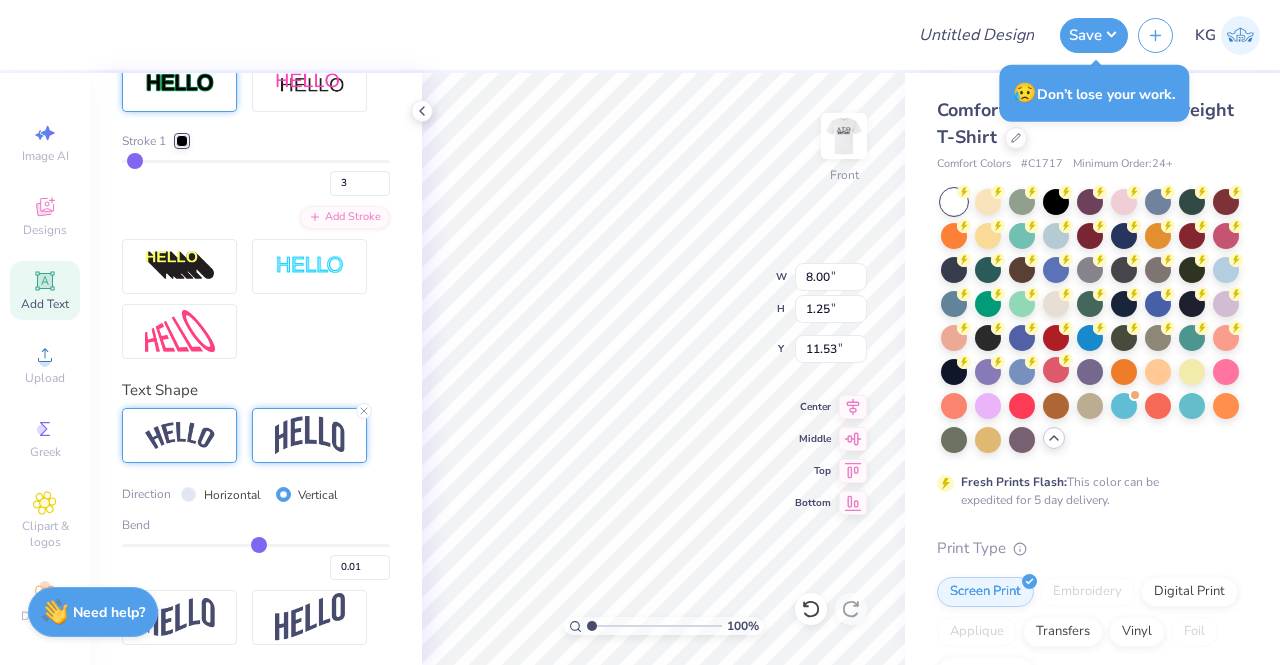 type on "0.02" 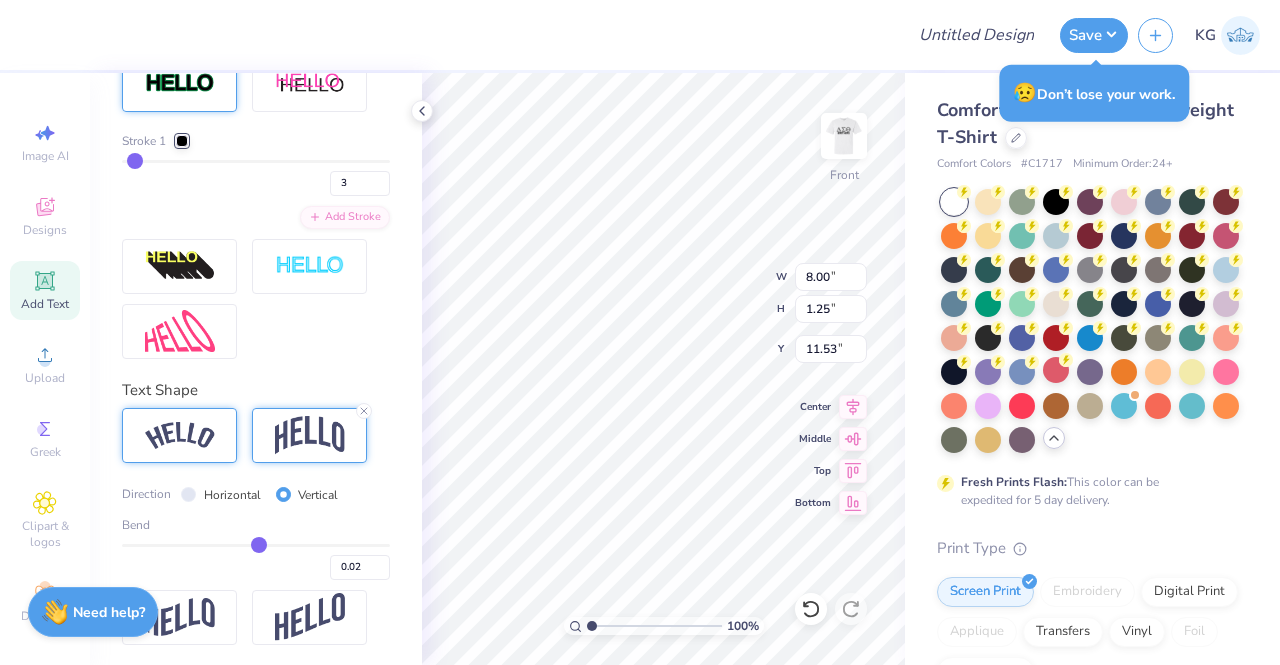 drag, startPoint x: 218, startPoint y: 581, endPoint x: 250, endPoint y: 581, distance: 32 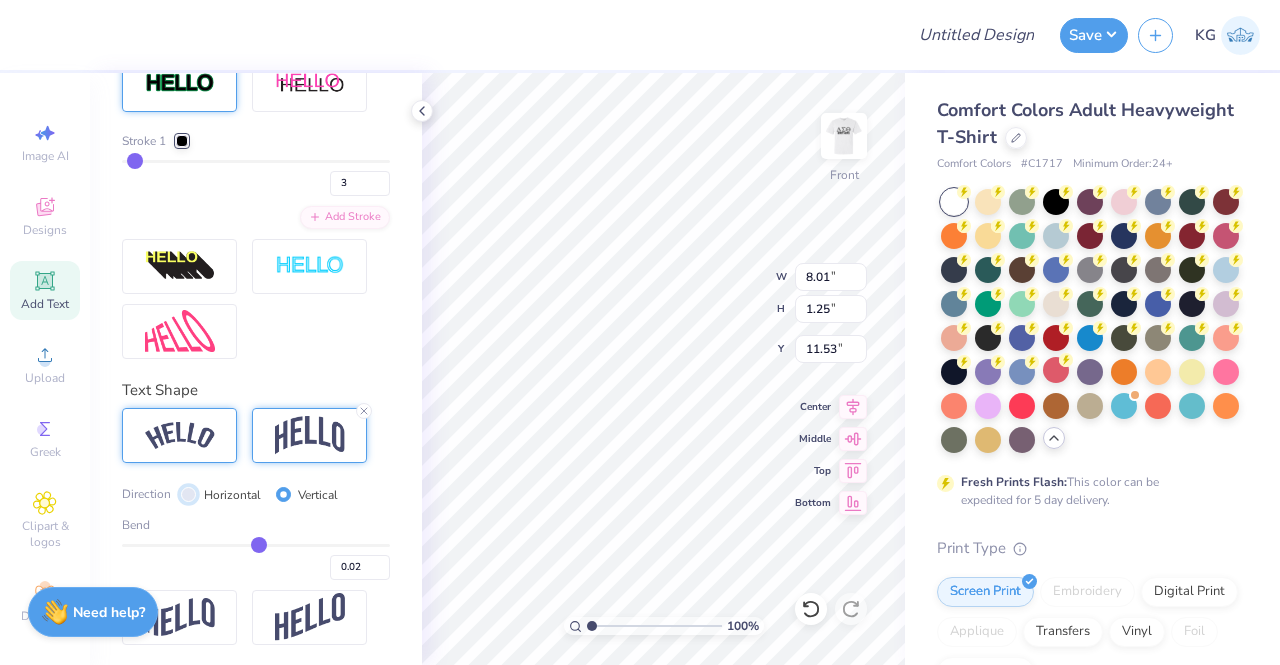 click on "Horizontal" at bounding box center [188, 494] 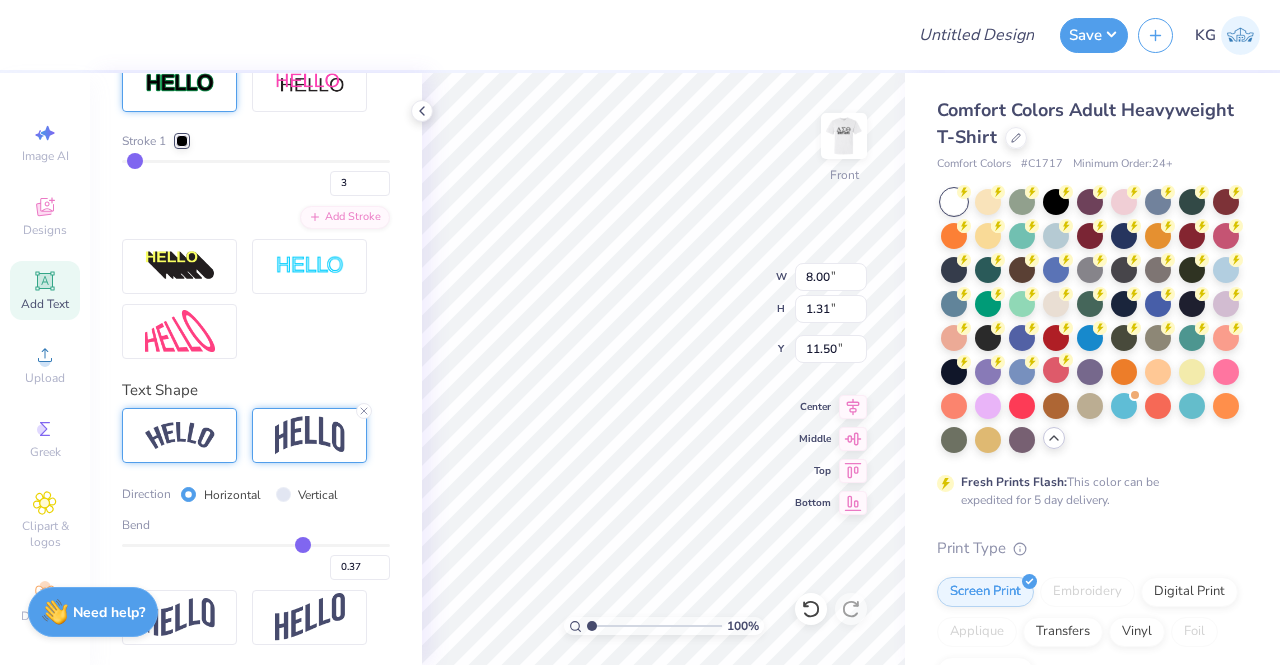 drag, startPoint x: 252, startPoint y: 577, endPoint x: 292, endPoint y: 573, distance: 40.1995 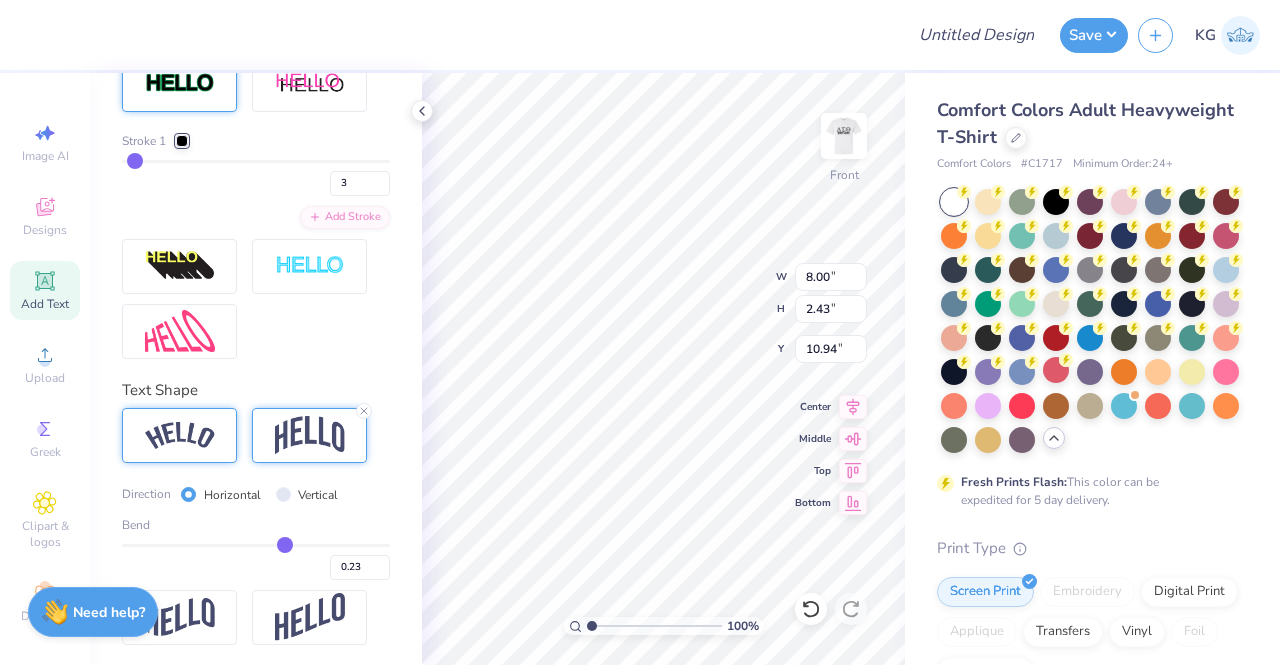 drag, startPoint x: 292, startPoint y: 573, endPoint x: 275, endPoint y: 567, distance: 18.027756 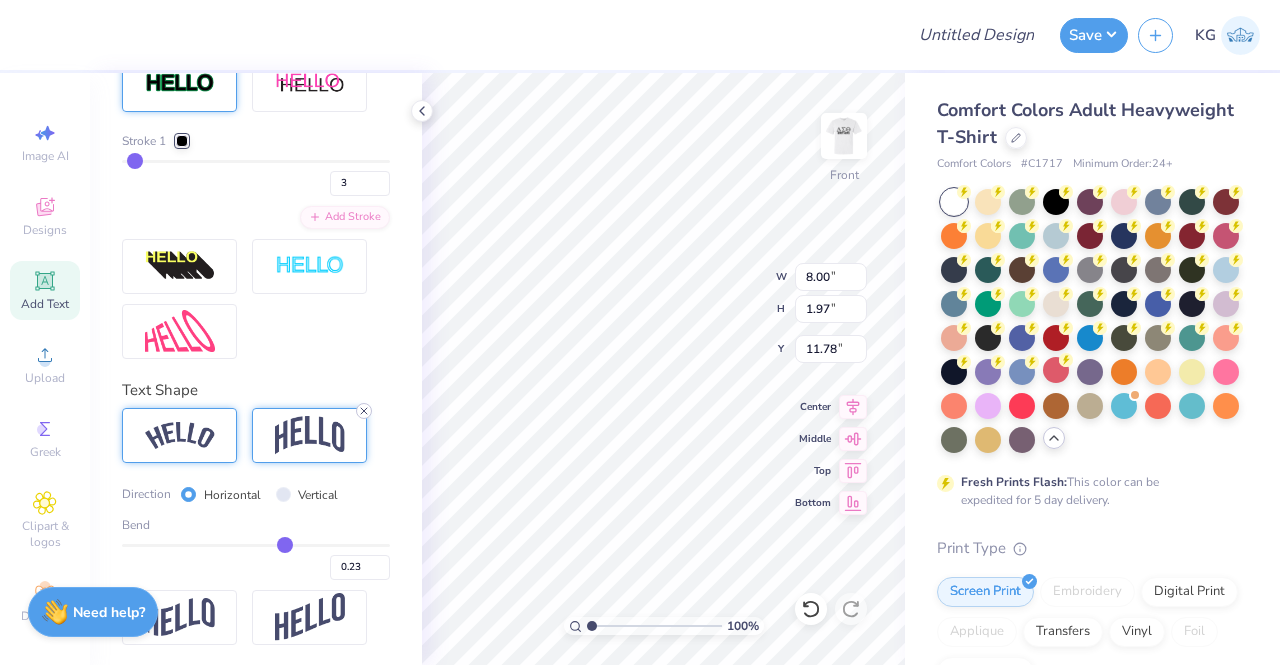 click 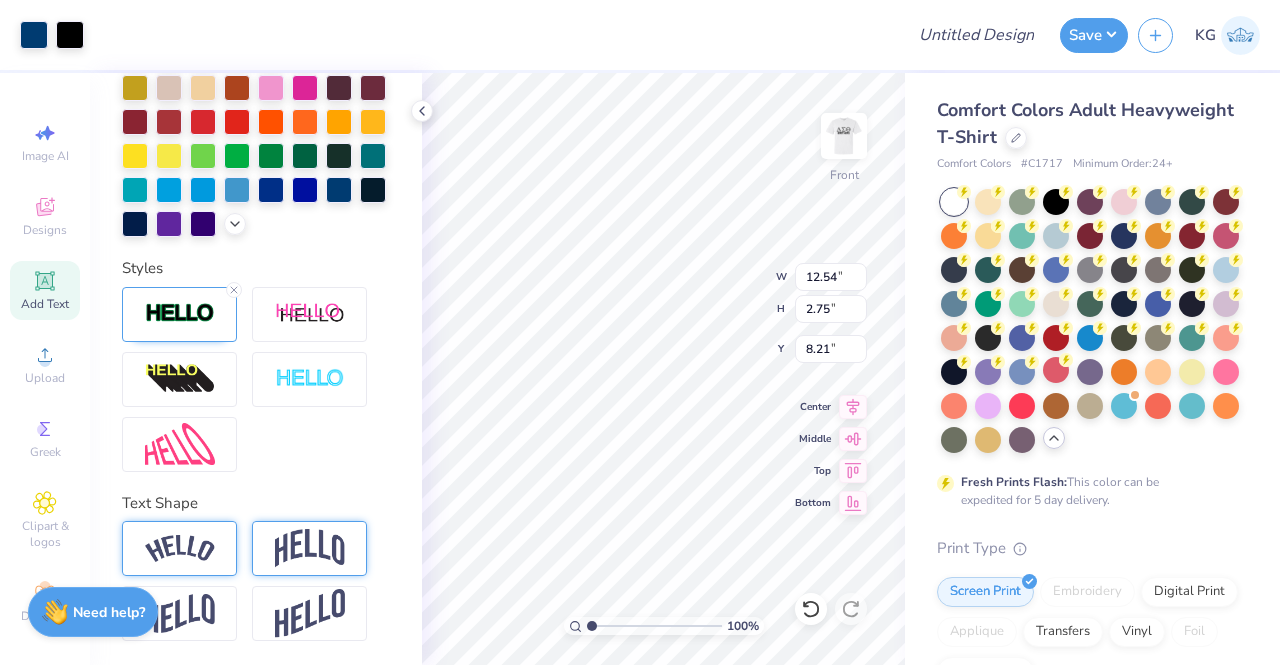 scroll, scrollTop: 608, scrollLeft: 0, axis: vertical 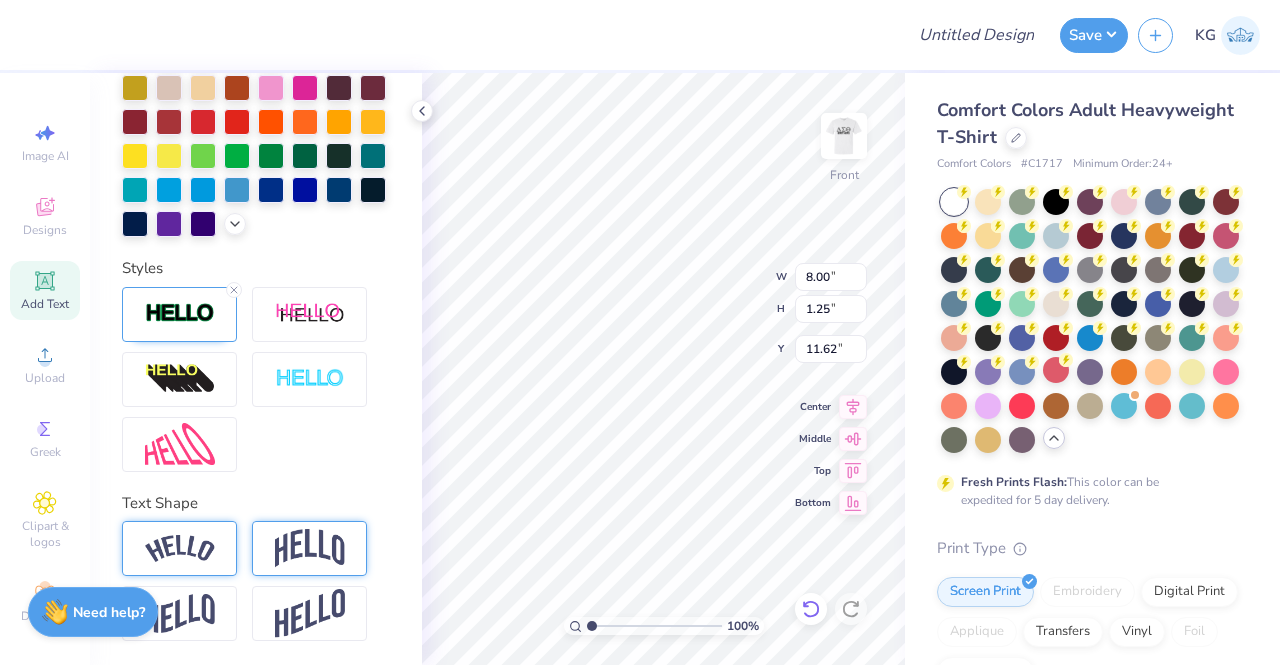 click at bounding box center [811, 609] 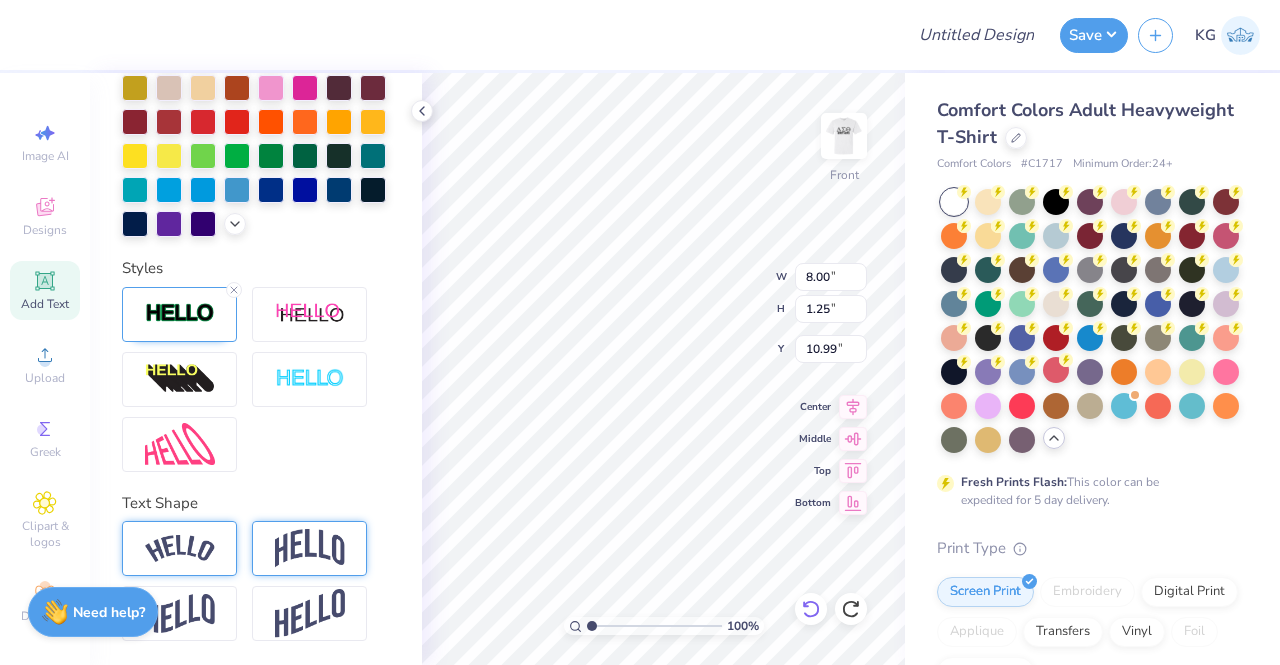 scroll, scrollTop: 608, scrollLeft: 0, axis: vertical 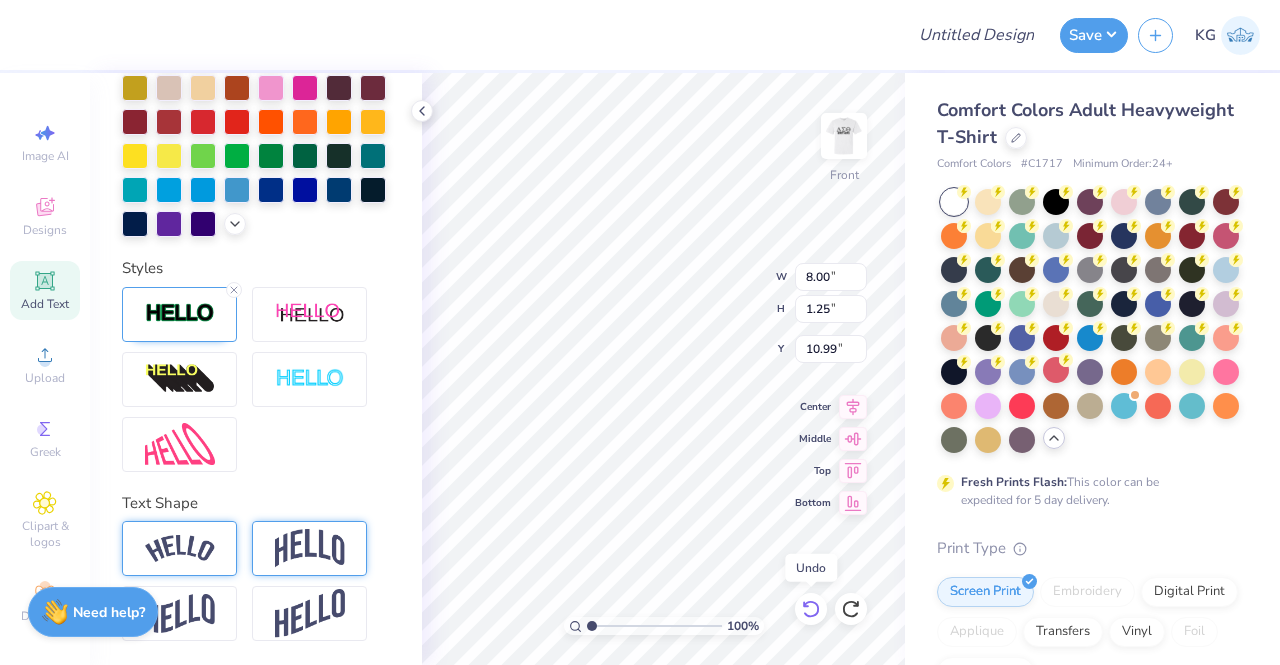 click at bounding box center (811, 609) 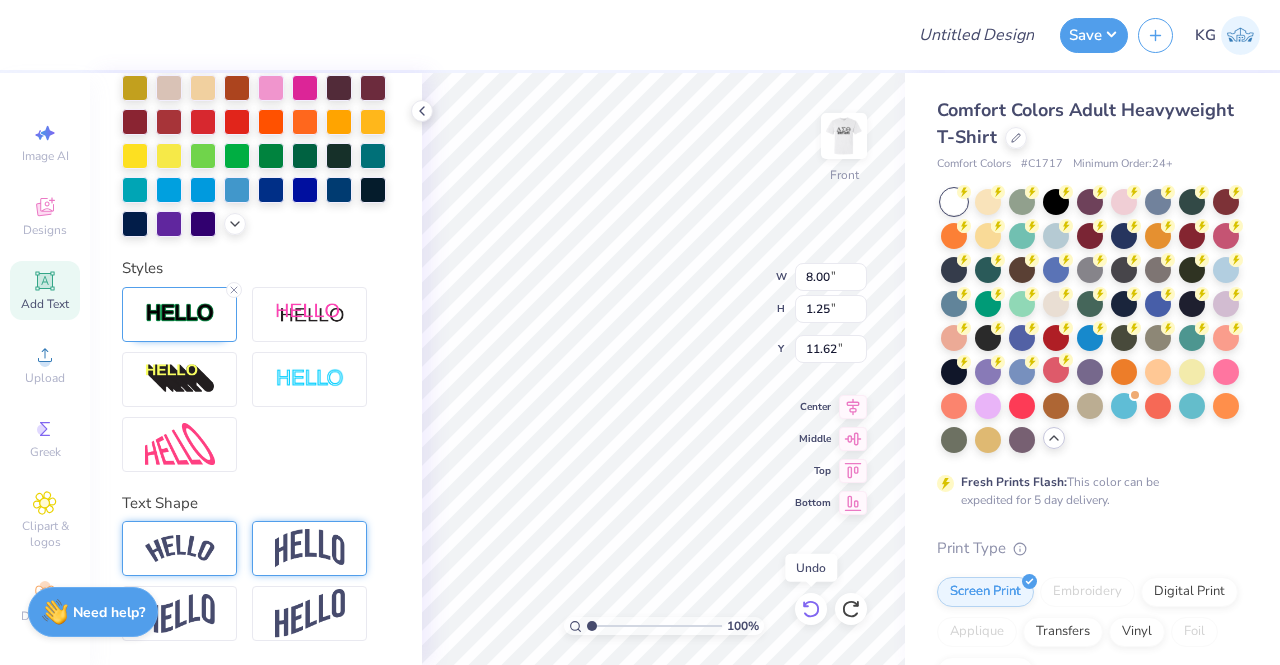 click at bounding box center [811, 609] 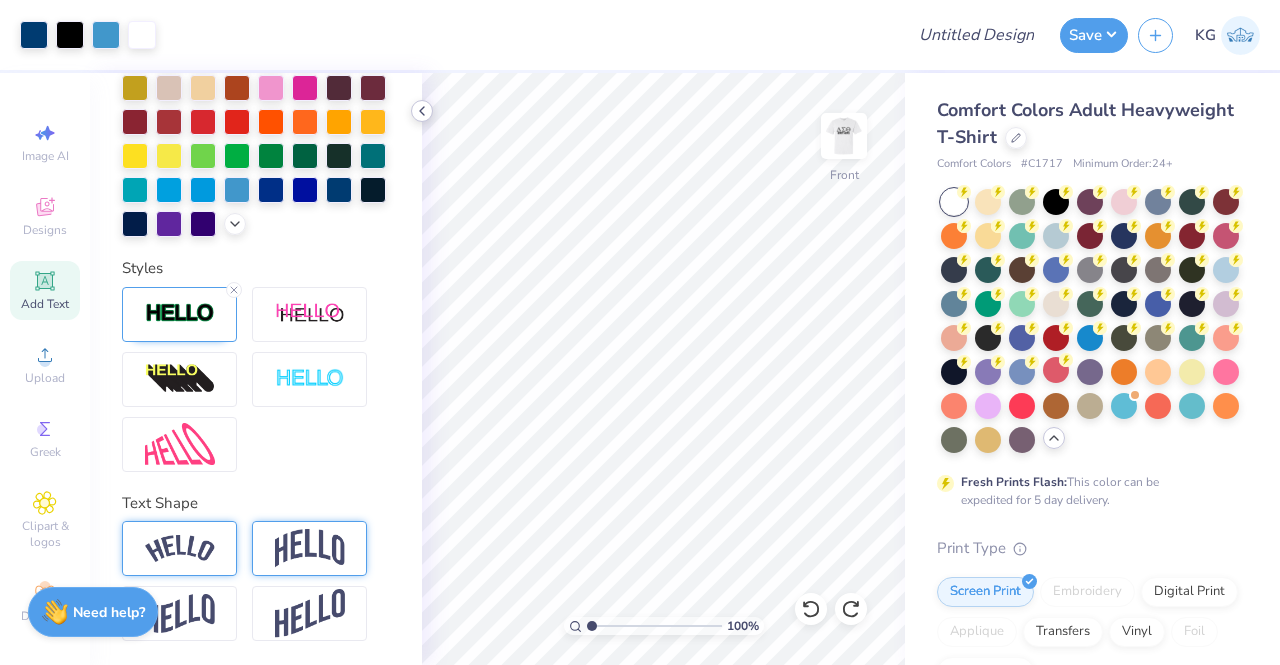 click 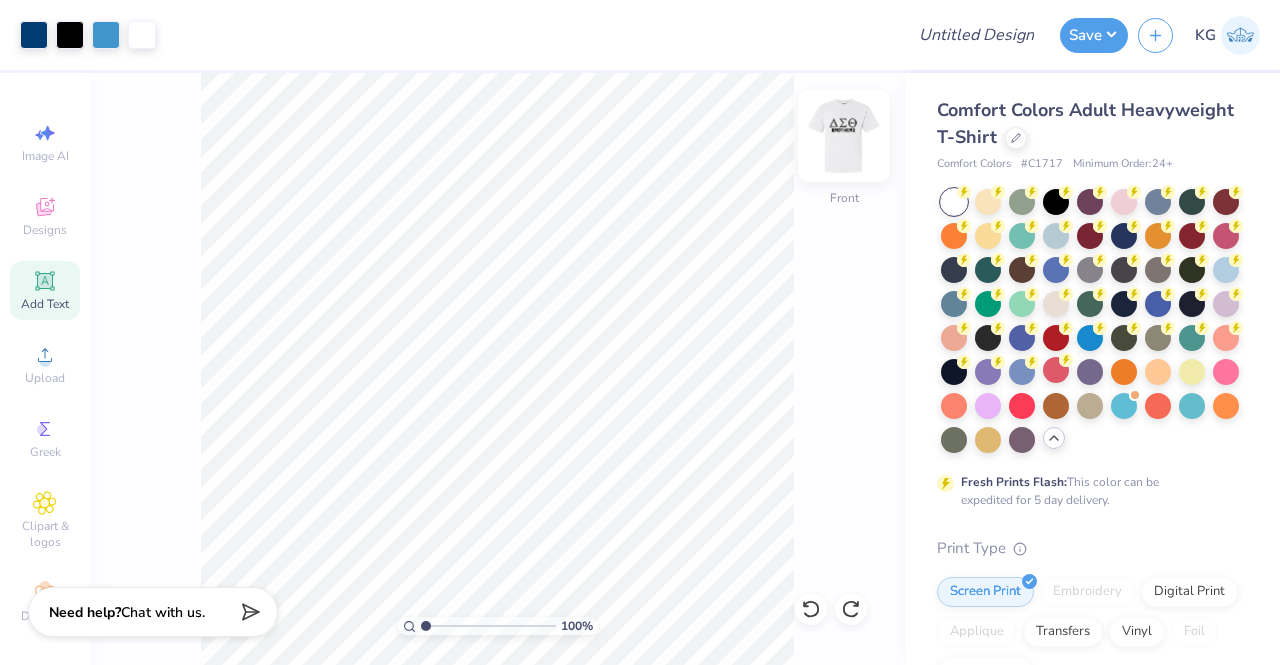 click at bounding box center [844, 136] 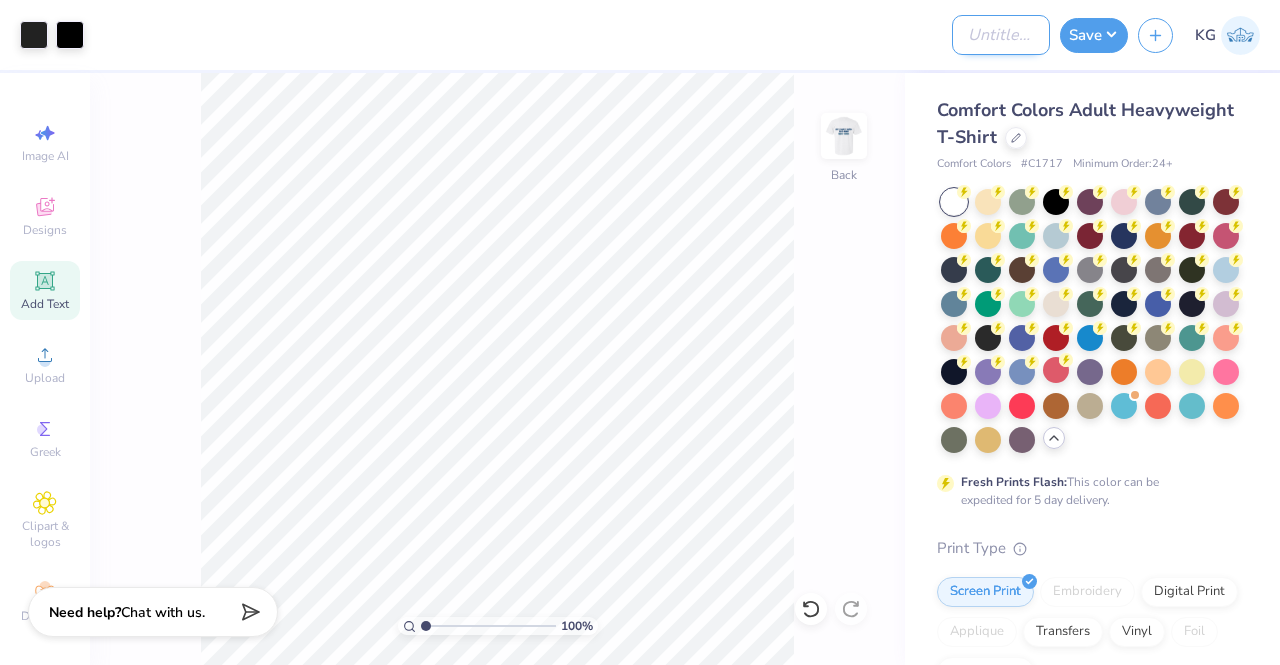 click on "Design Title" at bounding box center (1001, 35) 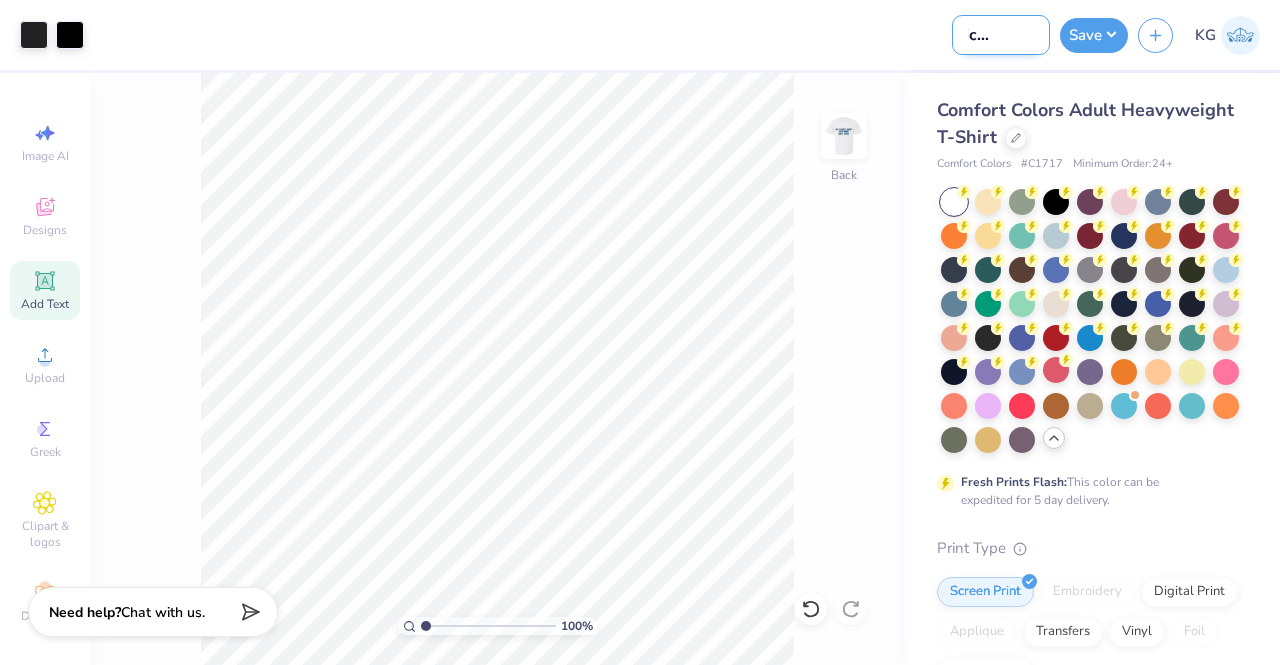 scroll, scrollTop: 0, scrollLeft: 50, axis: horizontal 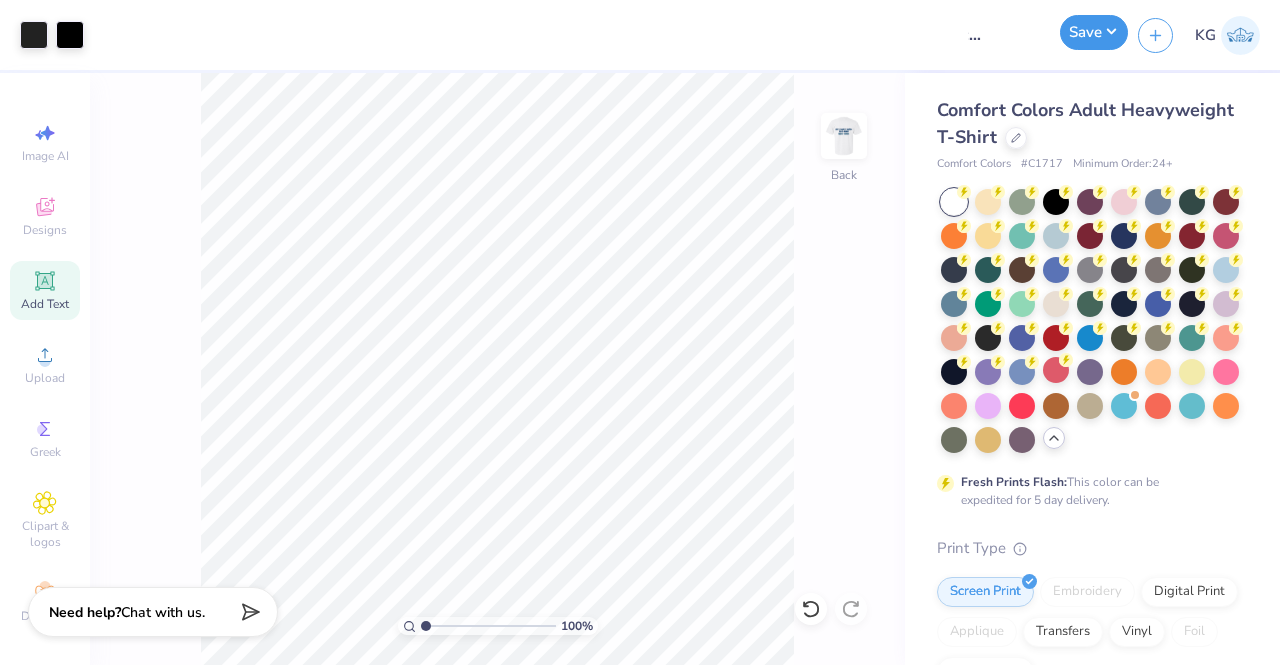 click on "Save" at bounding box center (1094, 32) 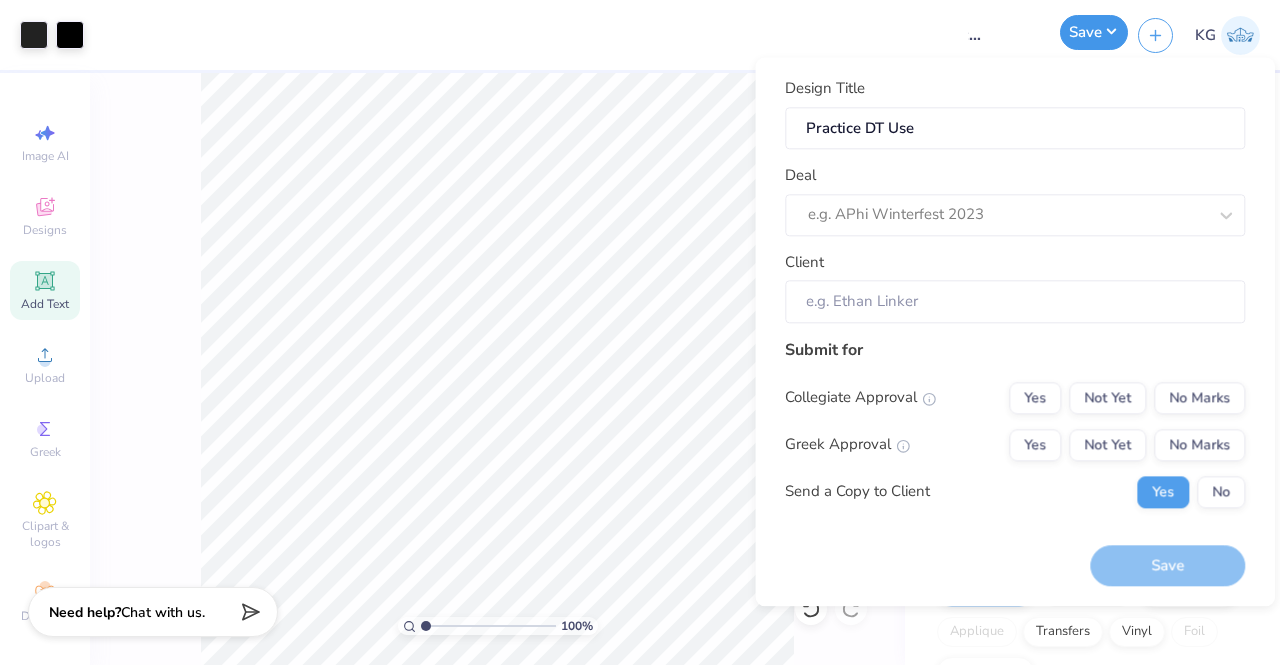 scroll, scrollTop: 0, scrollLeft: 0, axis: both 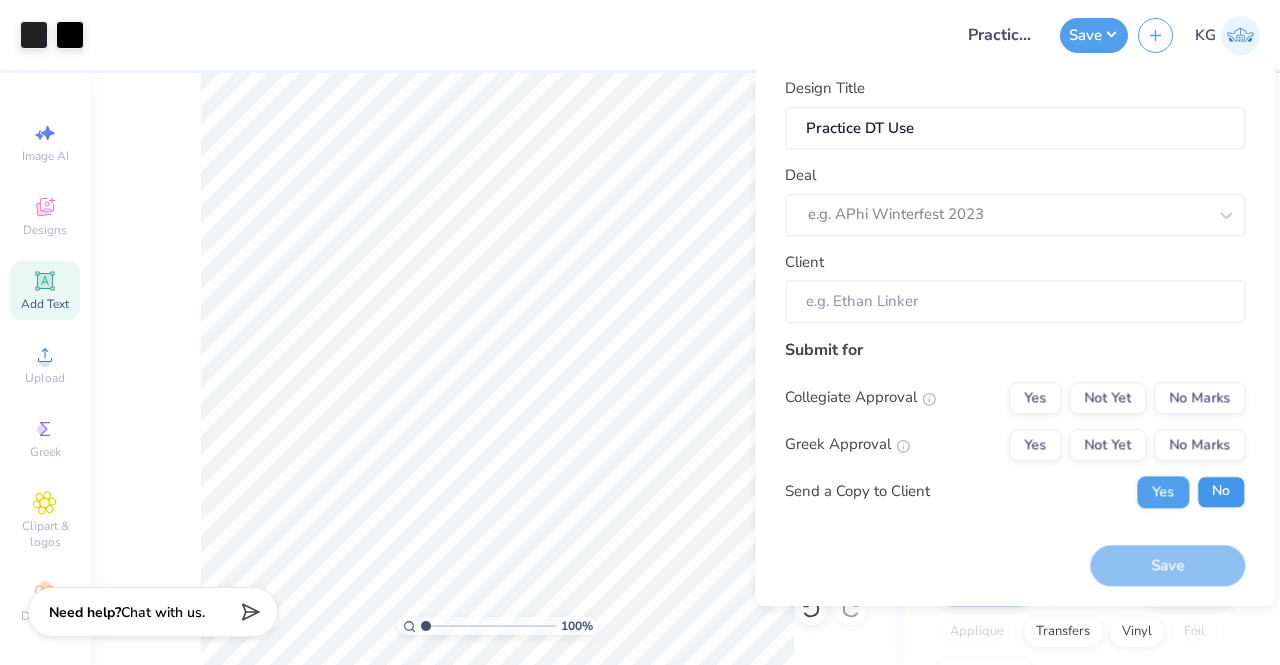 click on "No" at bounding box center (1221, 492) 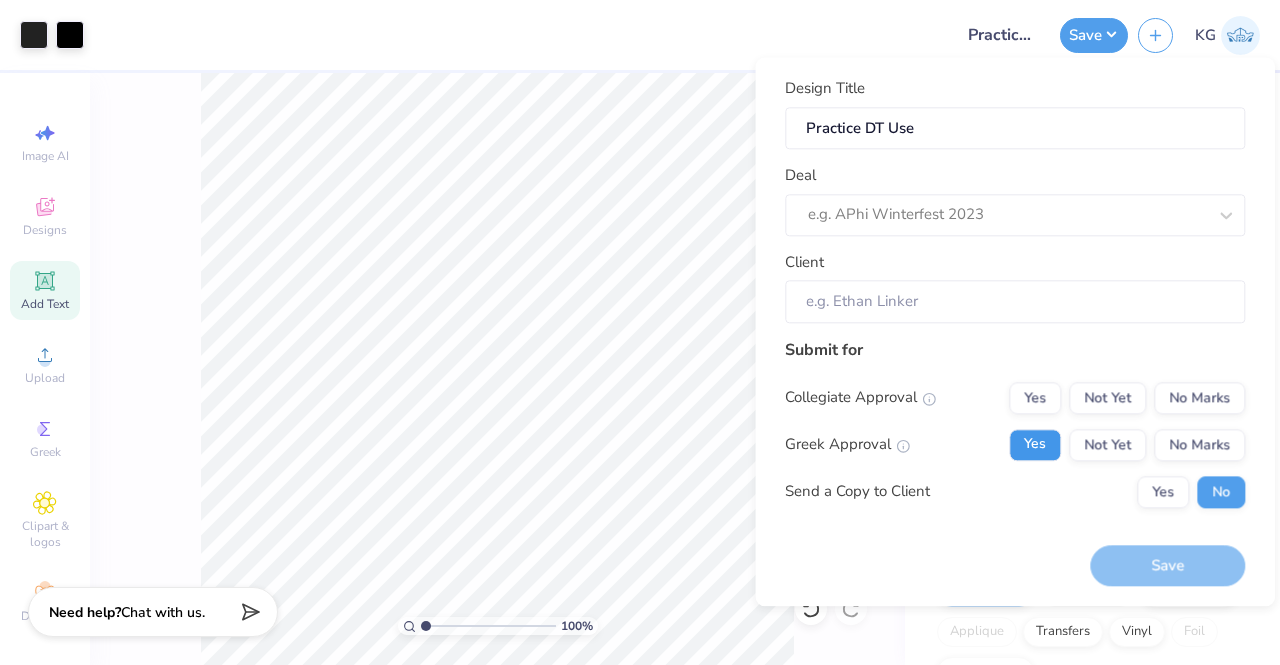click on "Yes" at bounding box center [1035, 445] 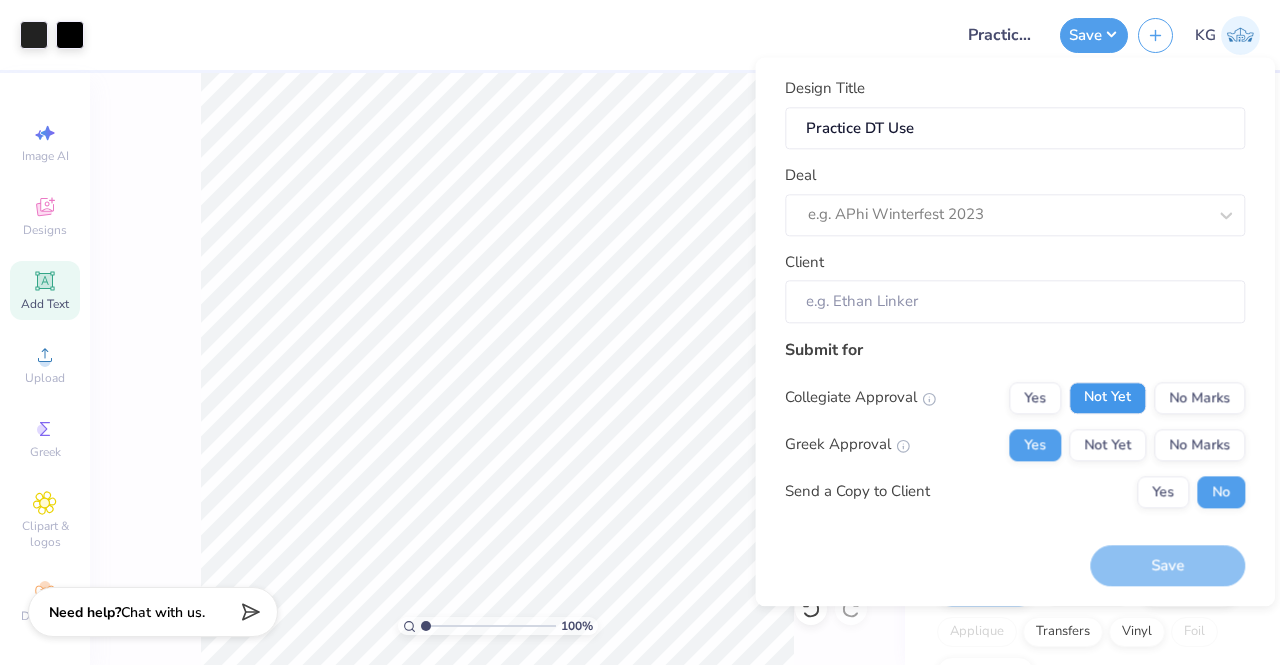 click on "Not Yet" at bounding box center (1107, 398) 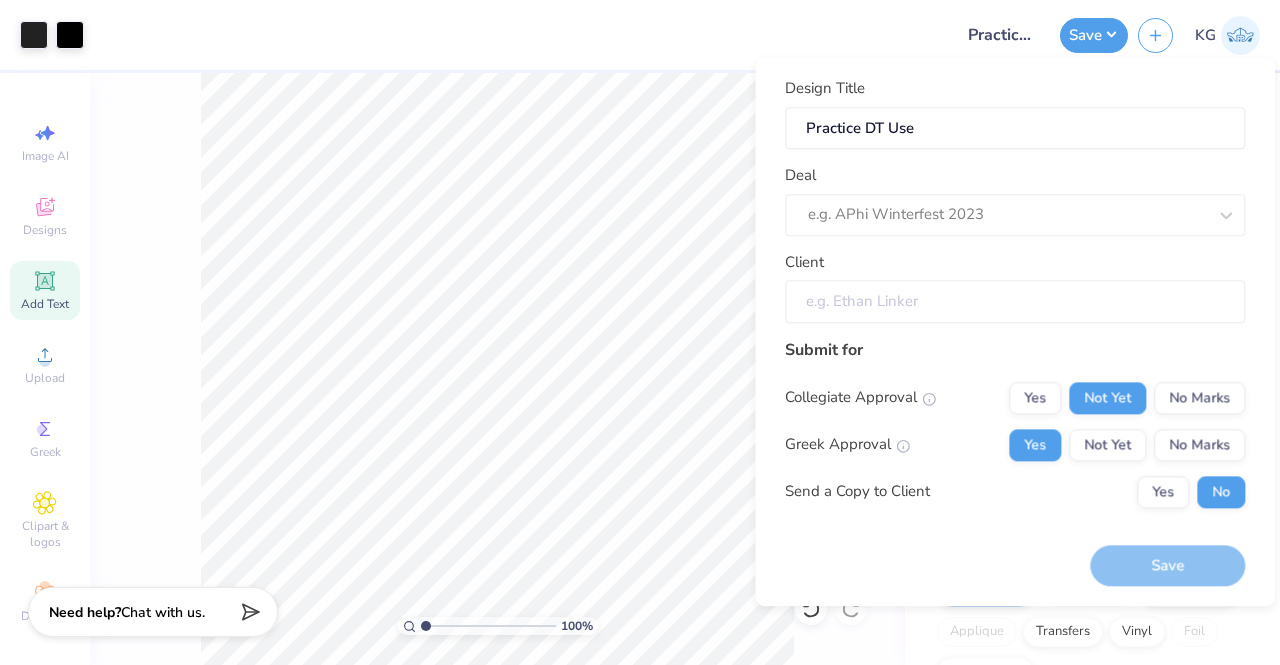 click on "Client" at bounding box center [1015, 301] 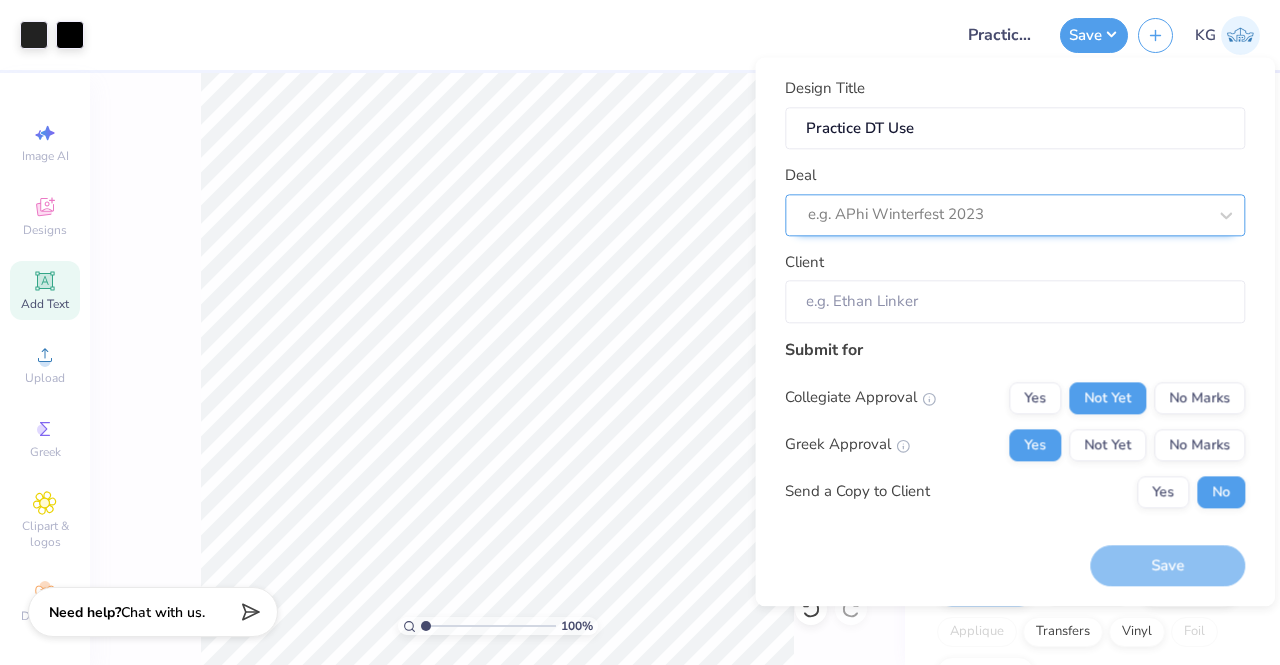 click at bounding box center [1007, 215] 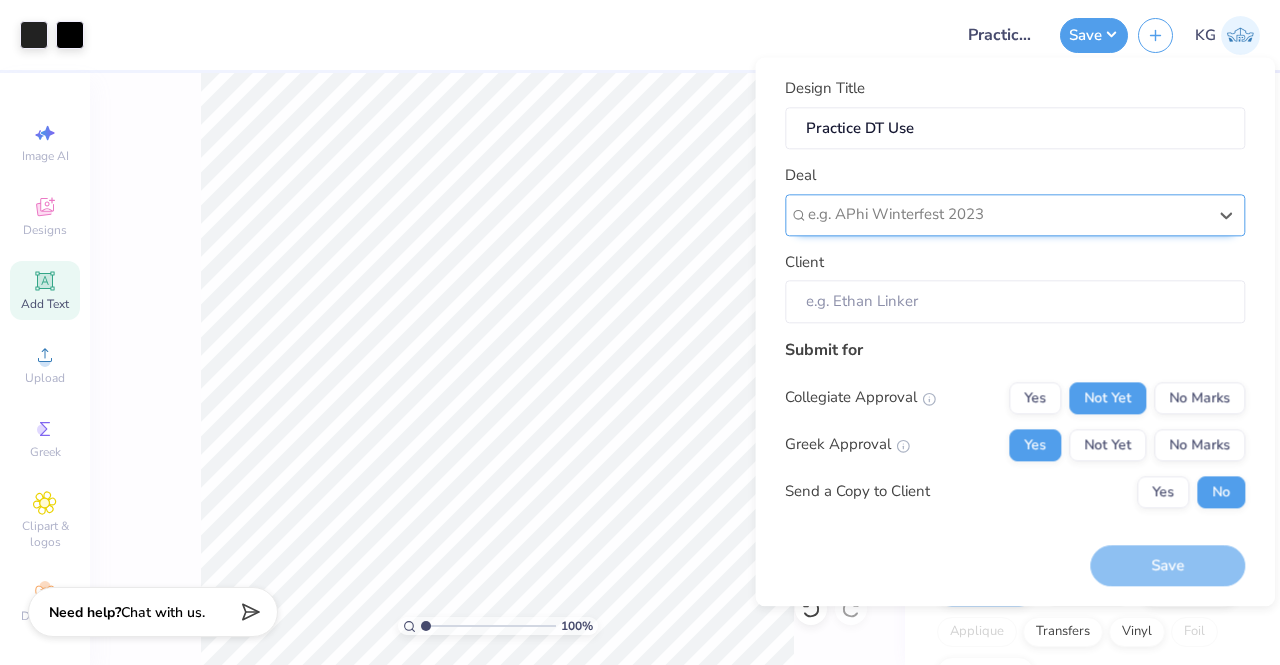 click at bounding box center [1007, 215] 